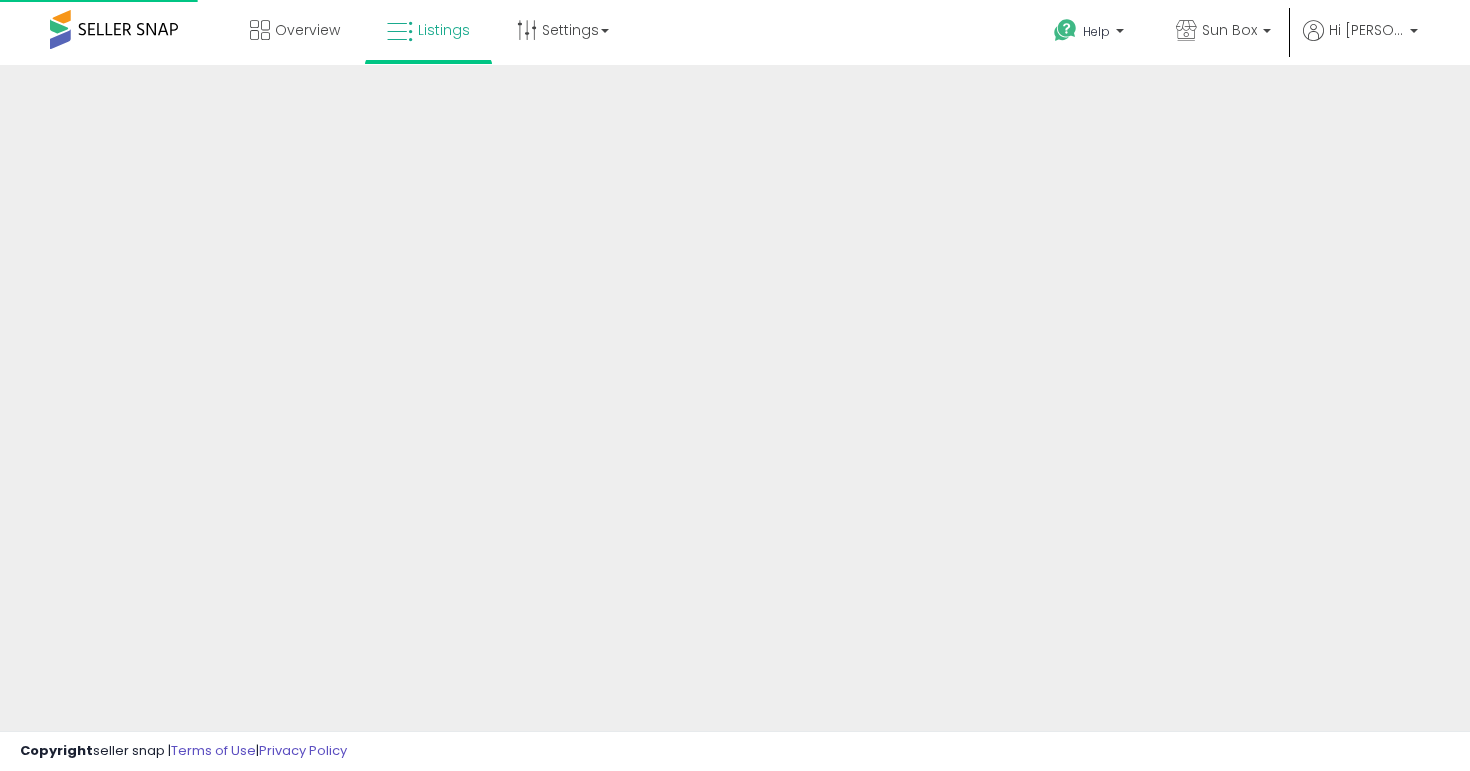 scroll, scrollTop: 0, scrollLeft: 0, axis: both 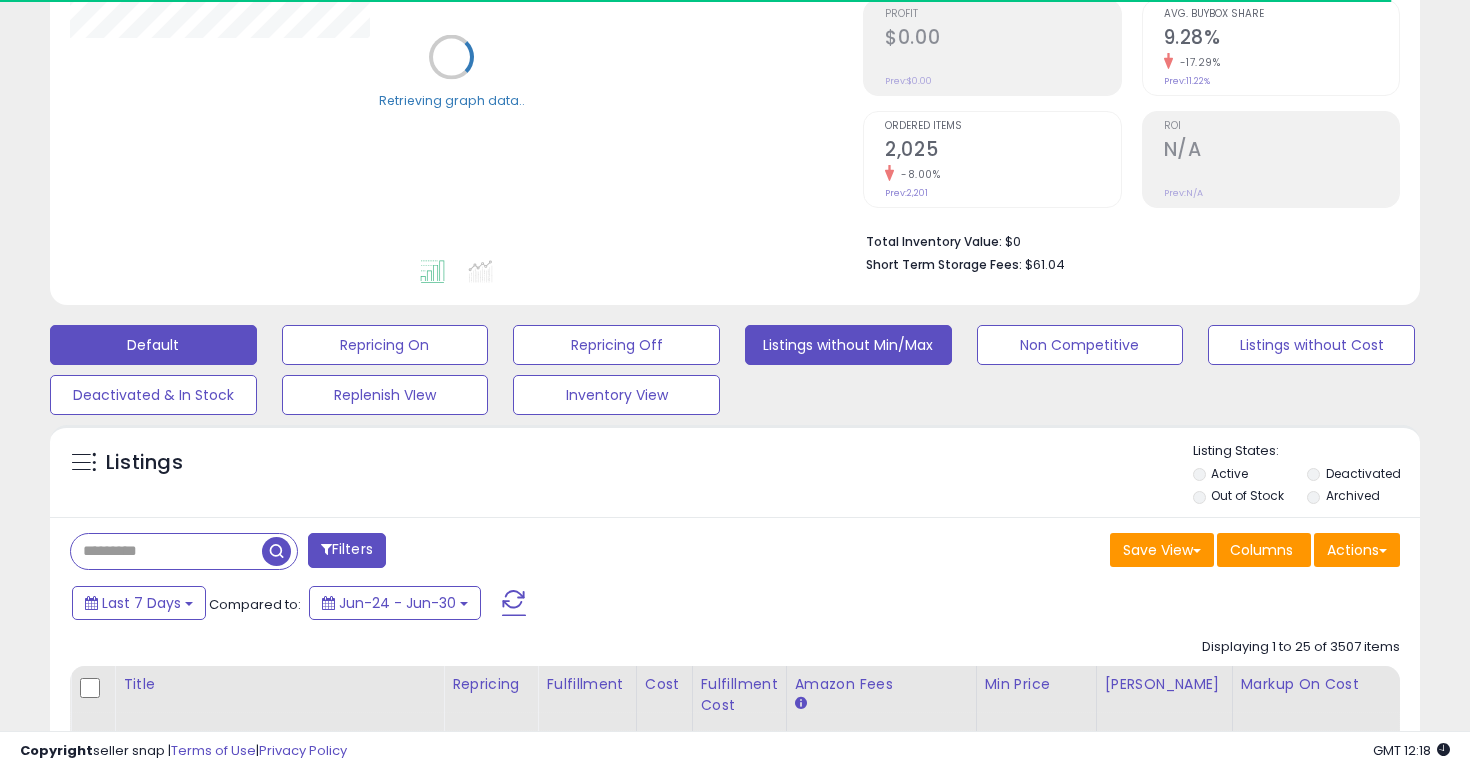 click on "Listings without Min/Max" at bounding box center [385, 345] 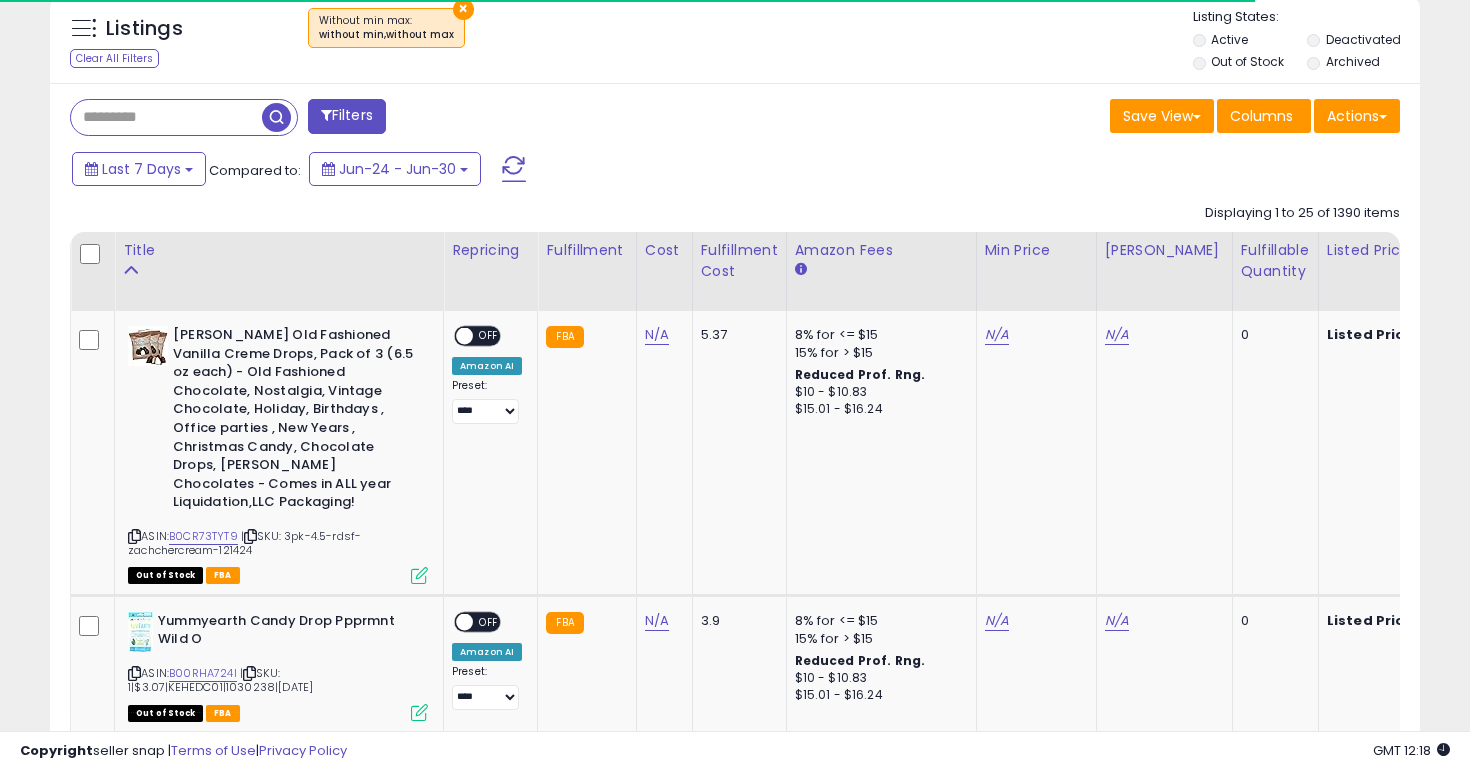 scroll, scrollTop: 763, scrollLeft: 0, axis: vertical 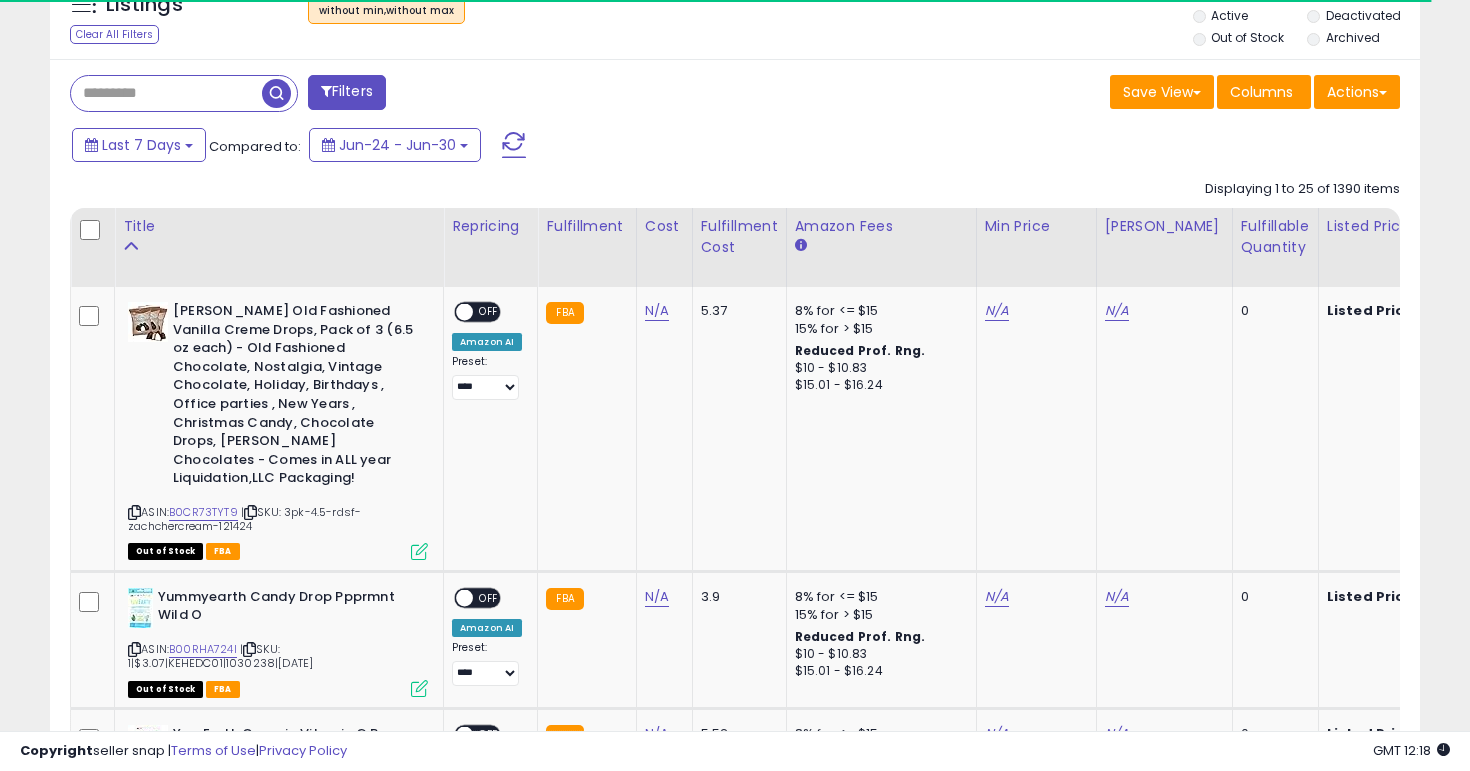 click on "Out of Stock" at bounding box center [1248, 40] 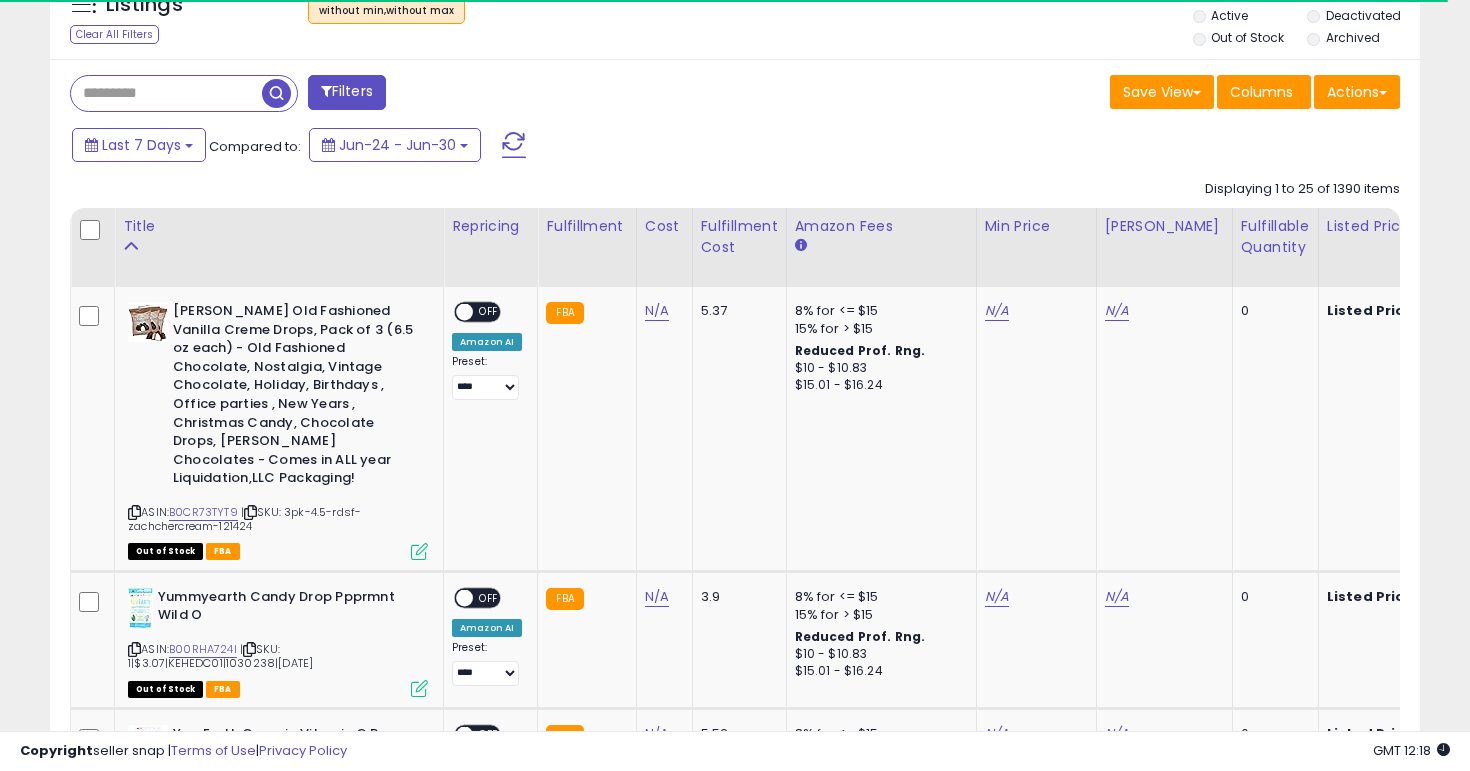 click on "Out of Stock" at bounding box center [1248, 40] 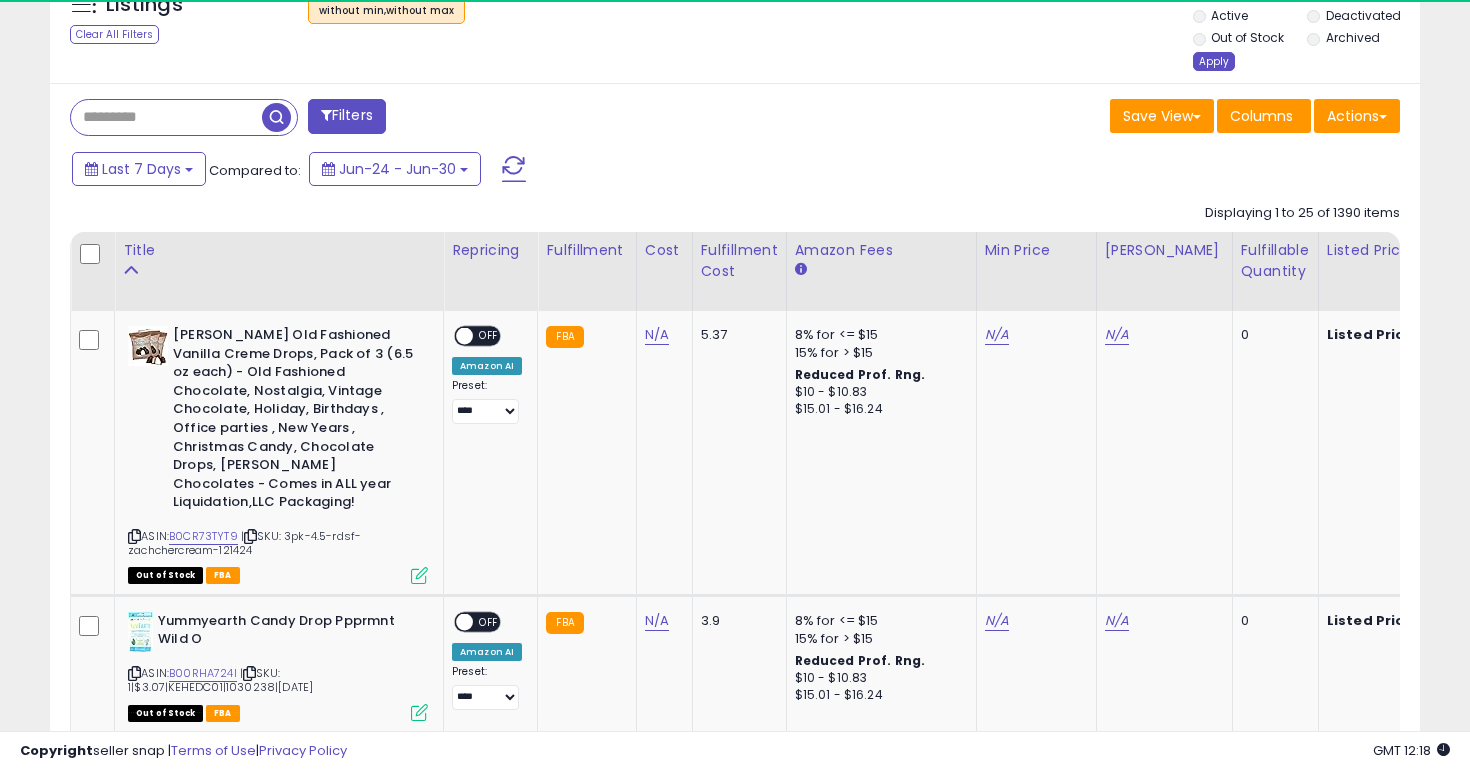 scroll, scrollTop: 999590, scrollLeft: 999206, axis: both 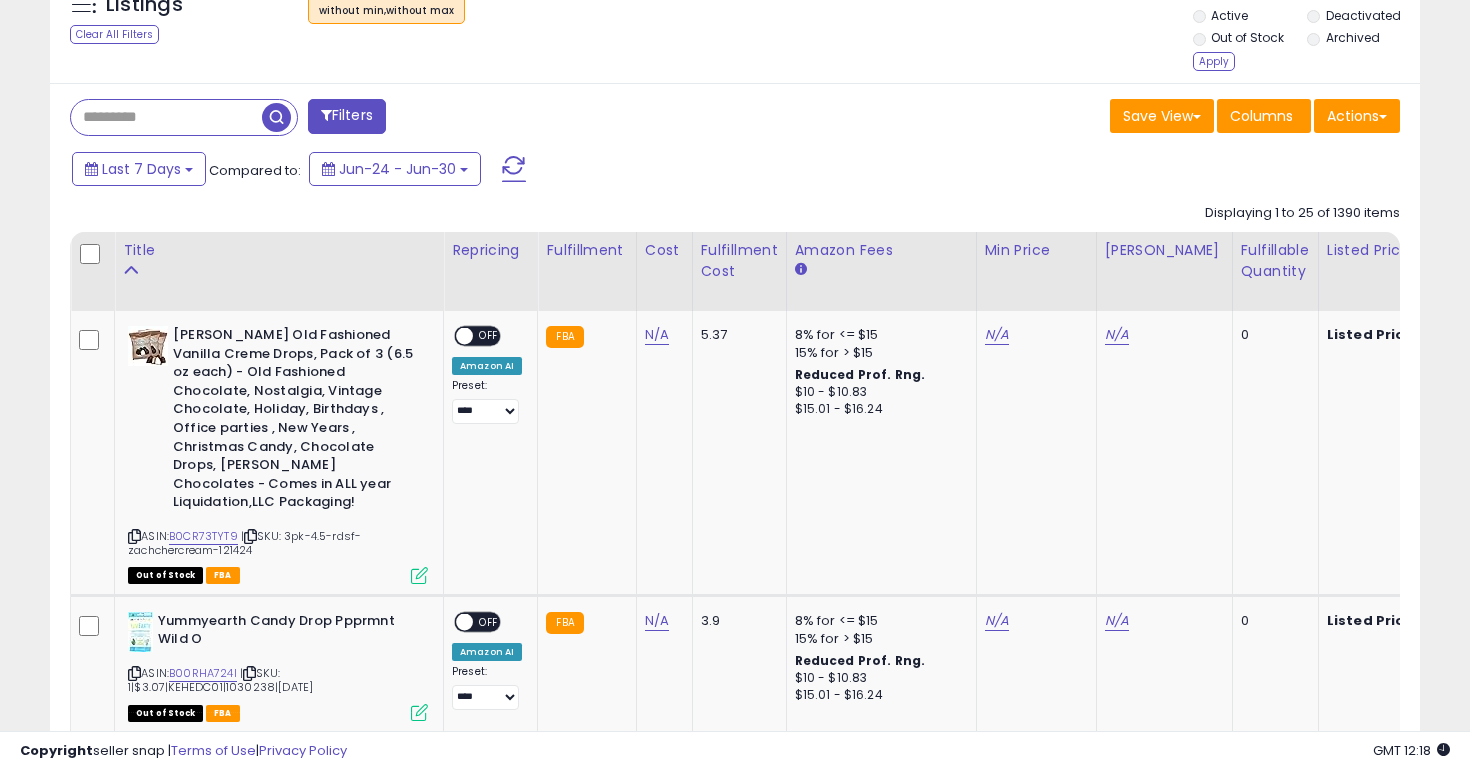 click on "Listing States:
Active
Deactivated
Out of Stock
Archived
Apply" at bounding box center (1307, 30) 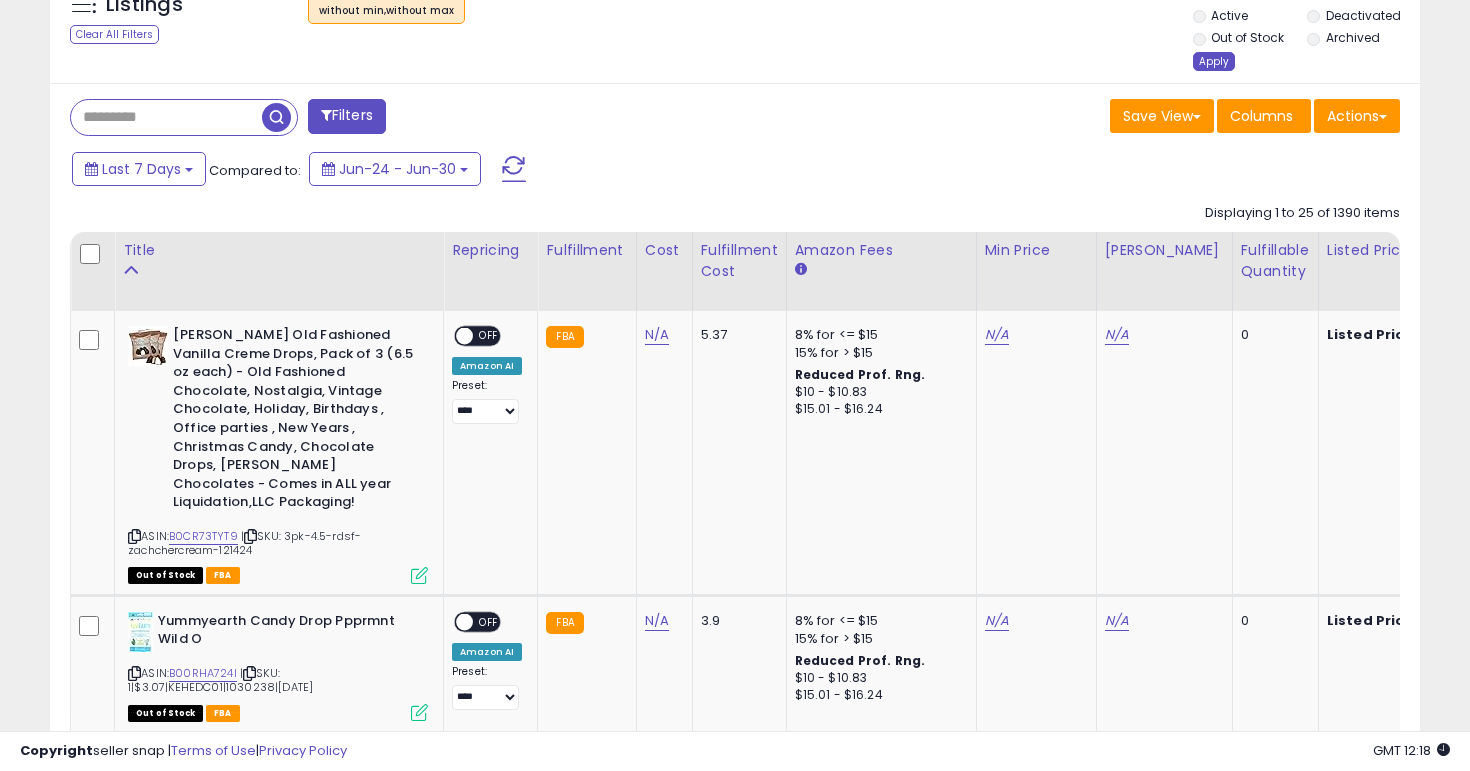 click on "Apply" at bounding box center (1214, 61) 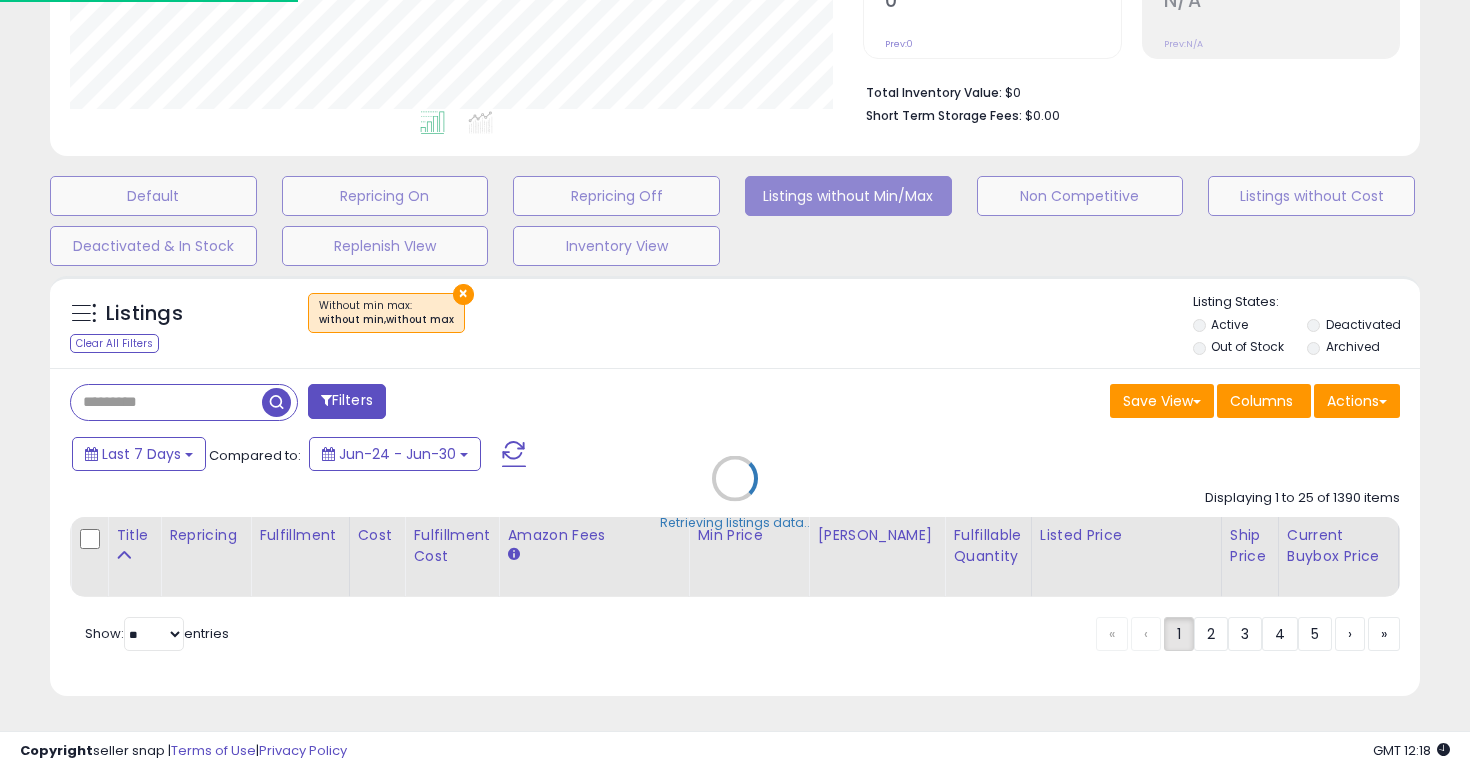 scroll, scrollTop: 626, scrollLeft: 0, axis: vertical 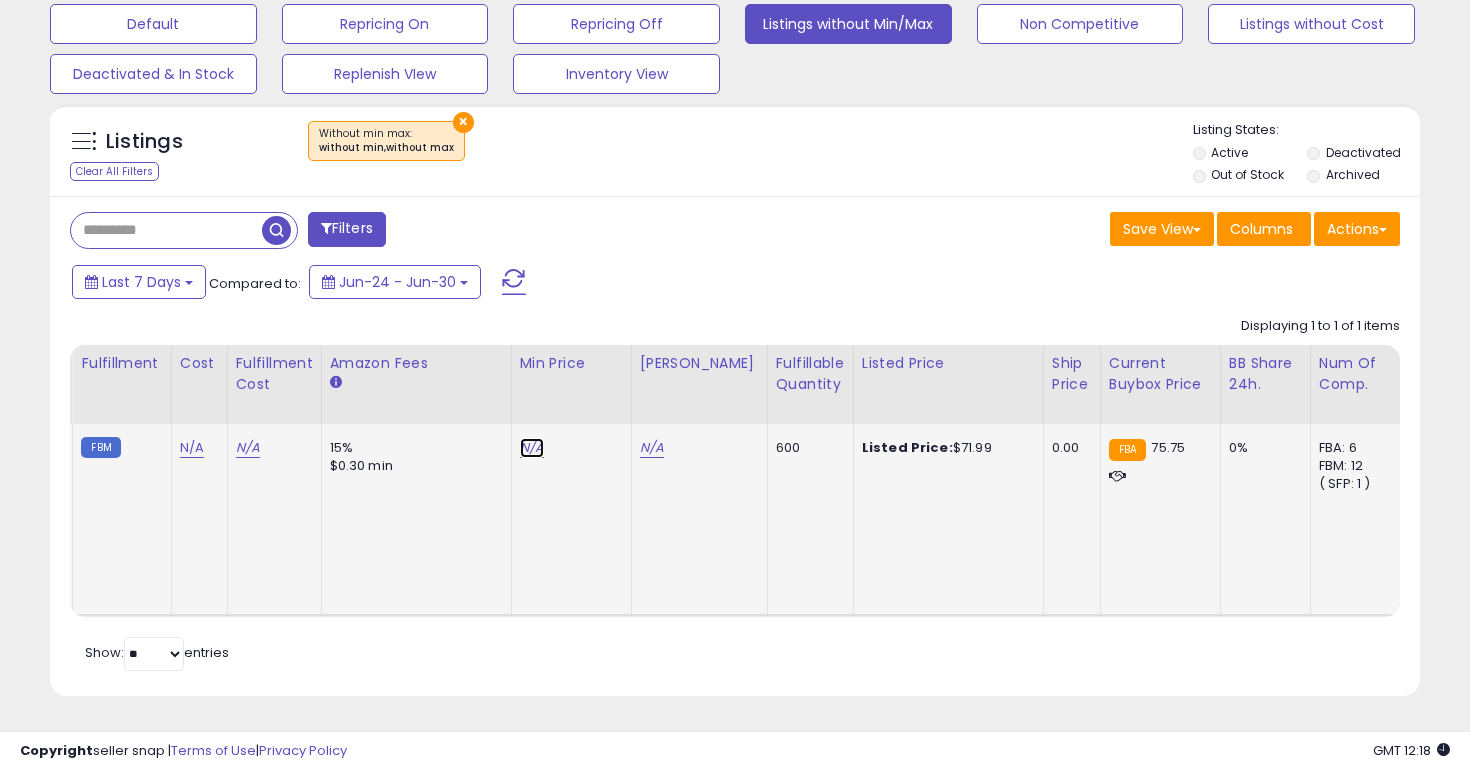 click on "N/A" at bounding box center [532, 448] 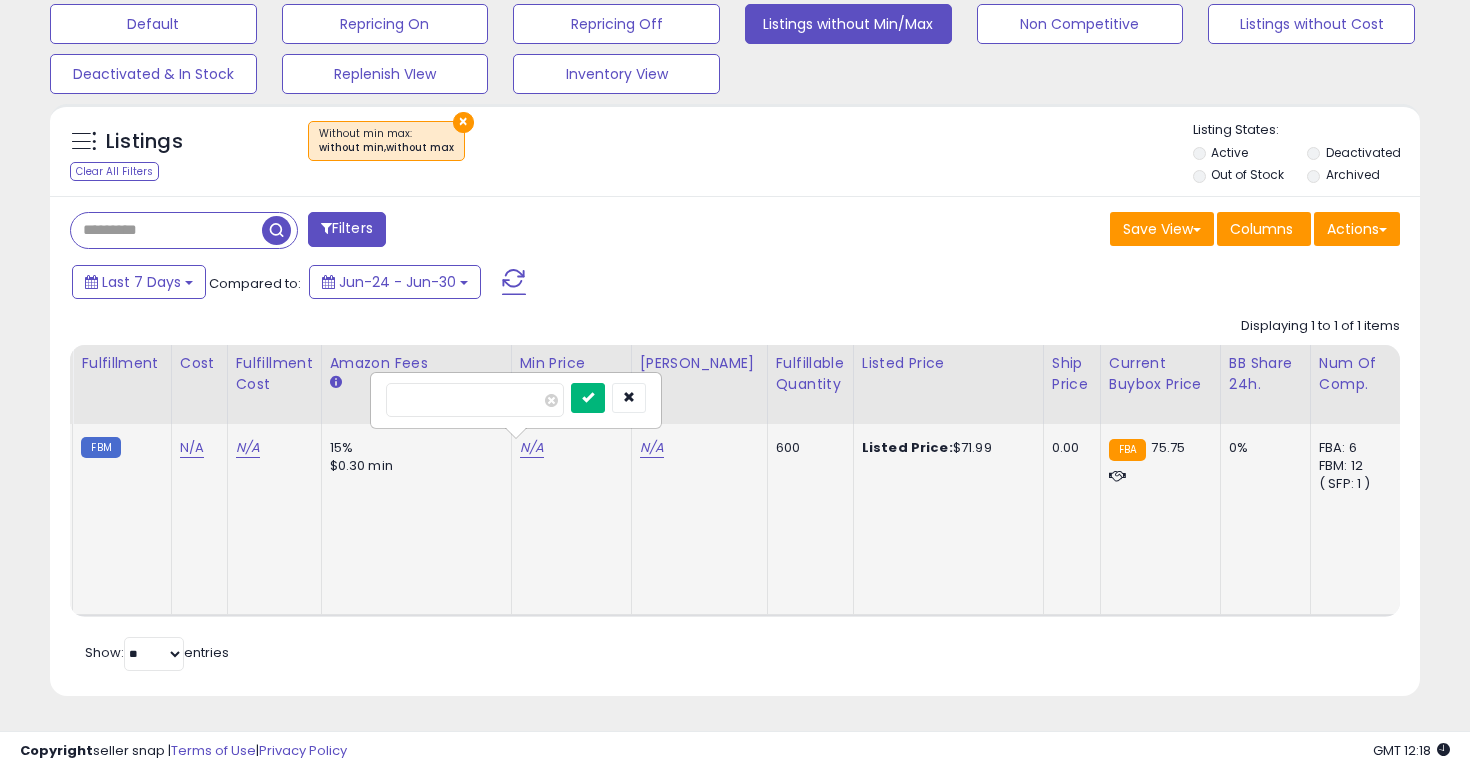 type on "*****" 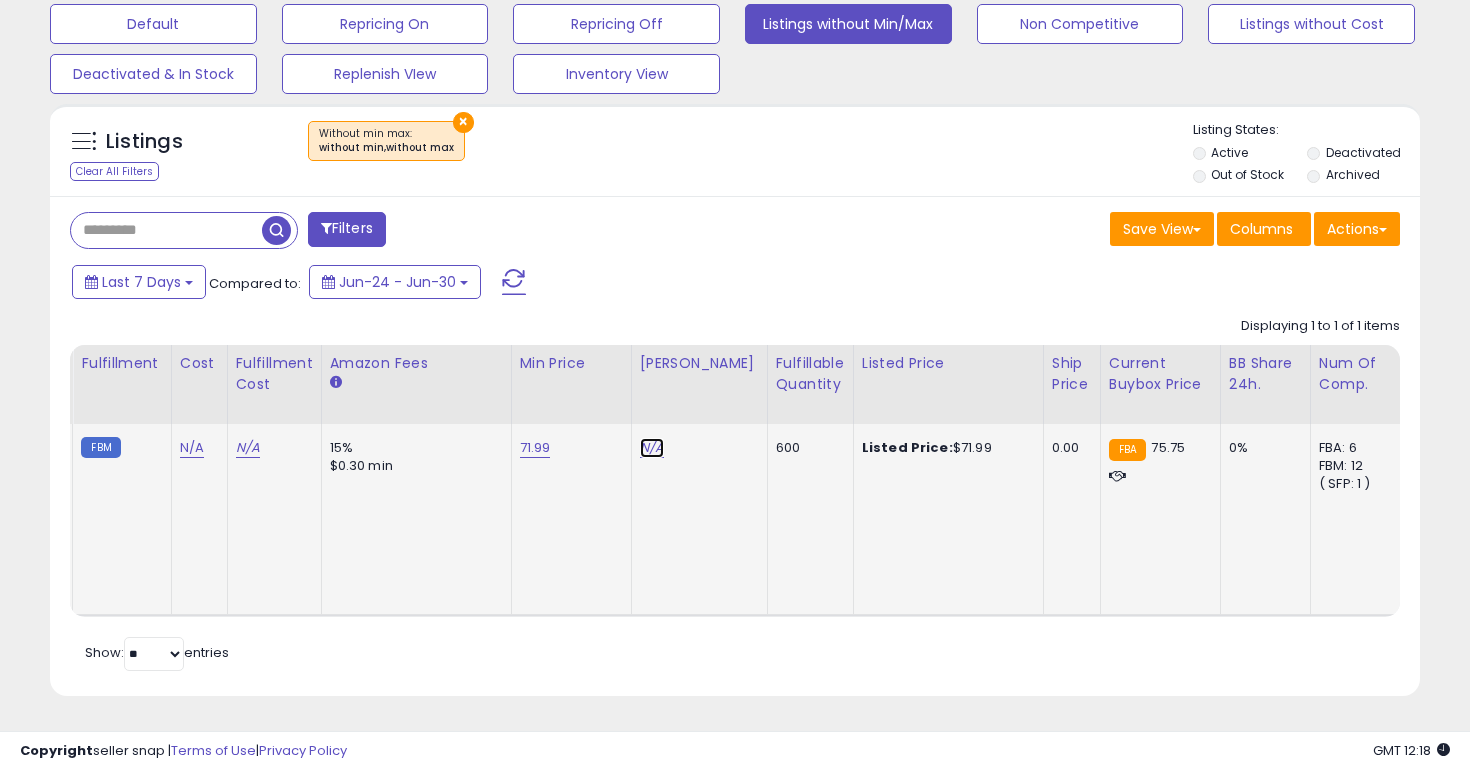 click on "N/A" at bounding box center [652, 448] 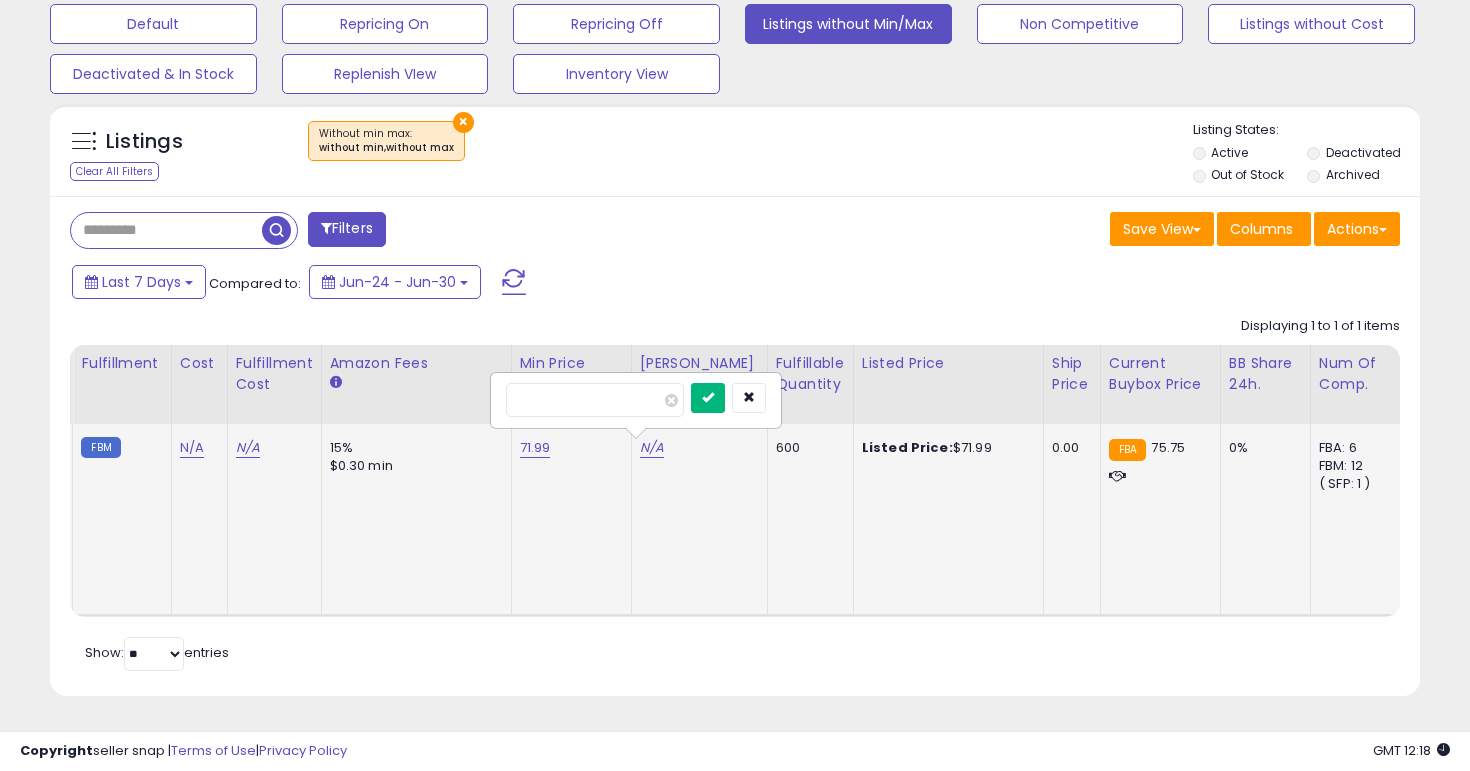 type on "**" 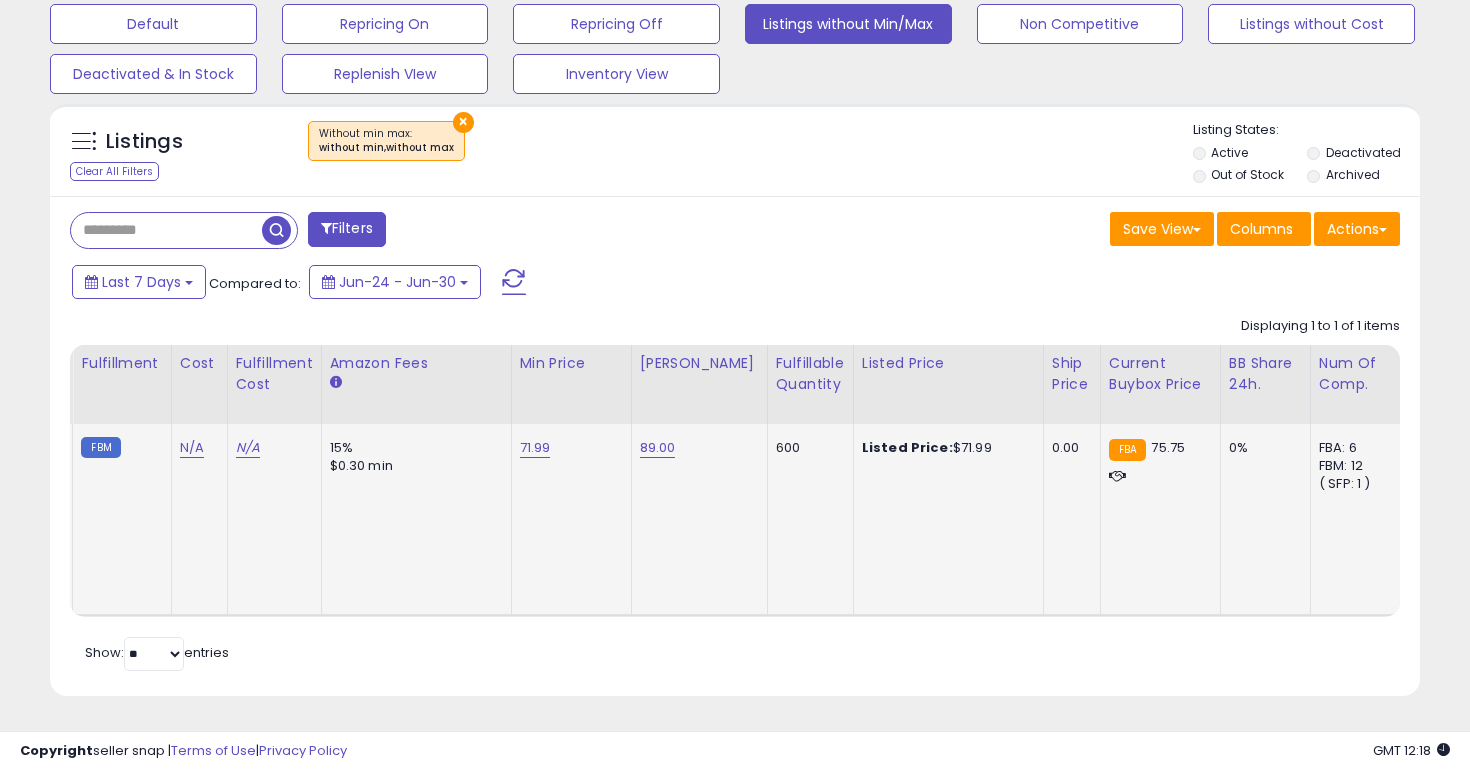 scroll, scrollTop: 0, scrollLeft: 336, axis: horizontal 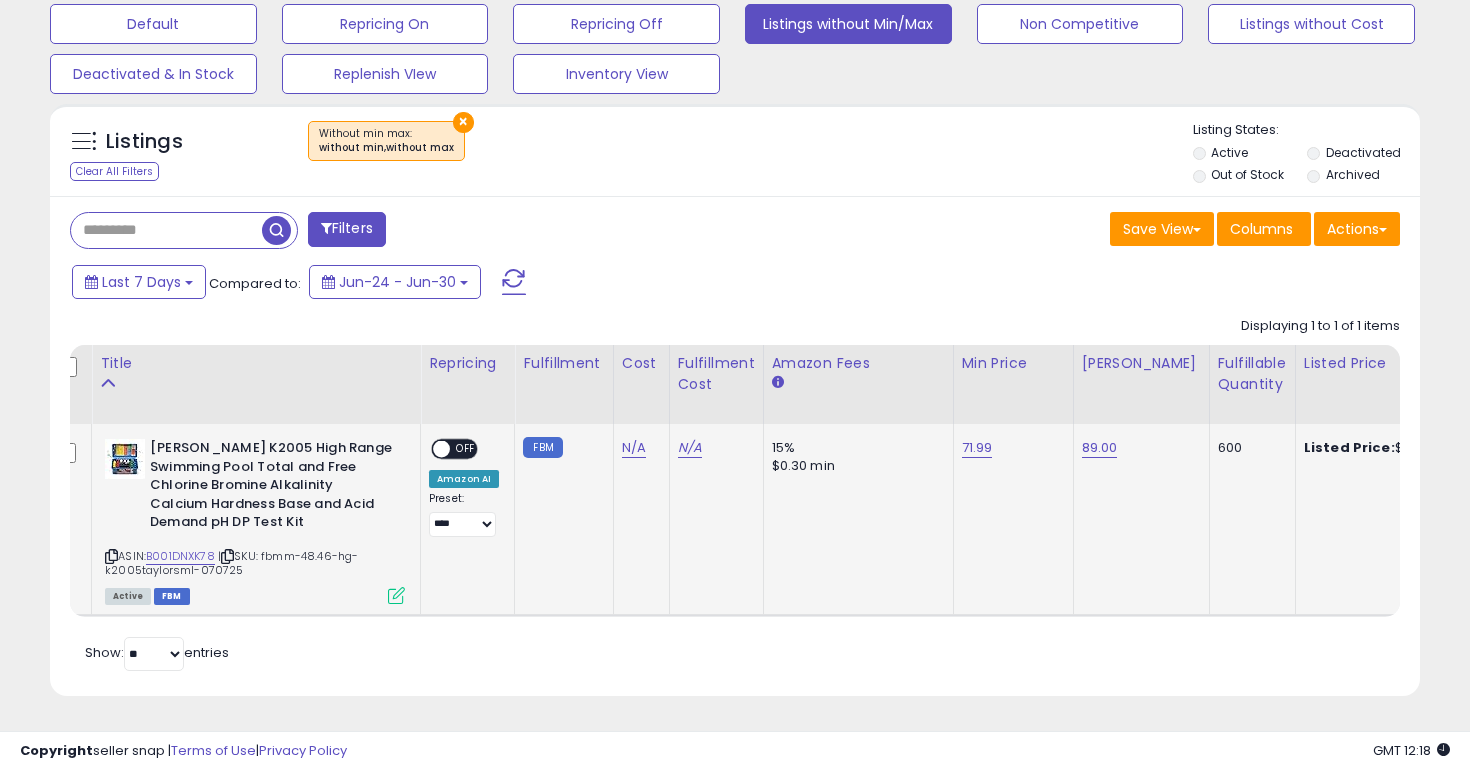 click at bounding box center (441, 449) 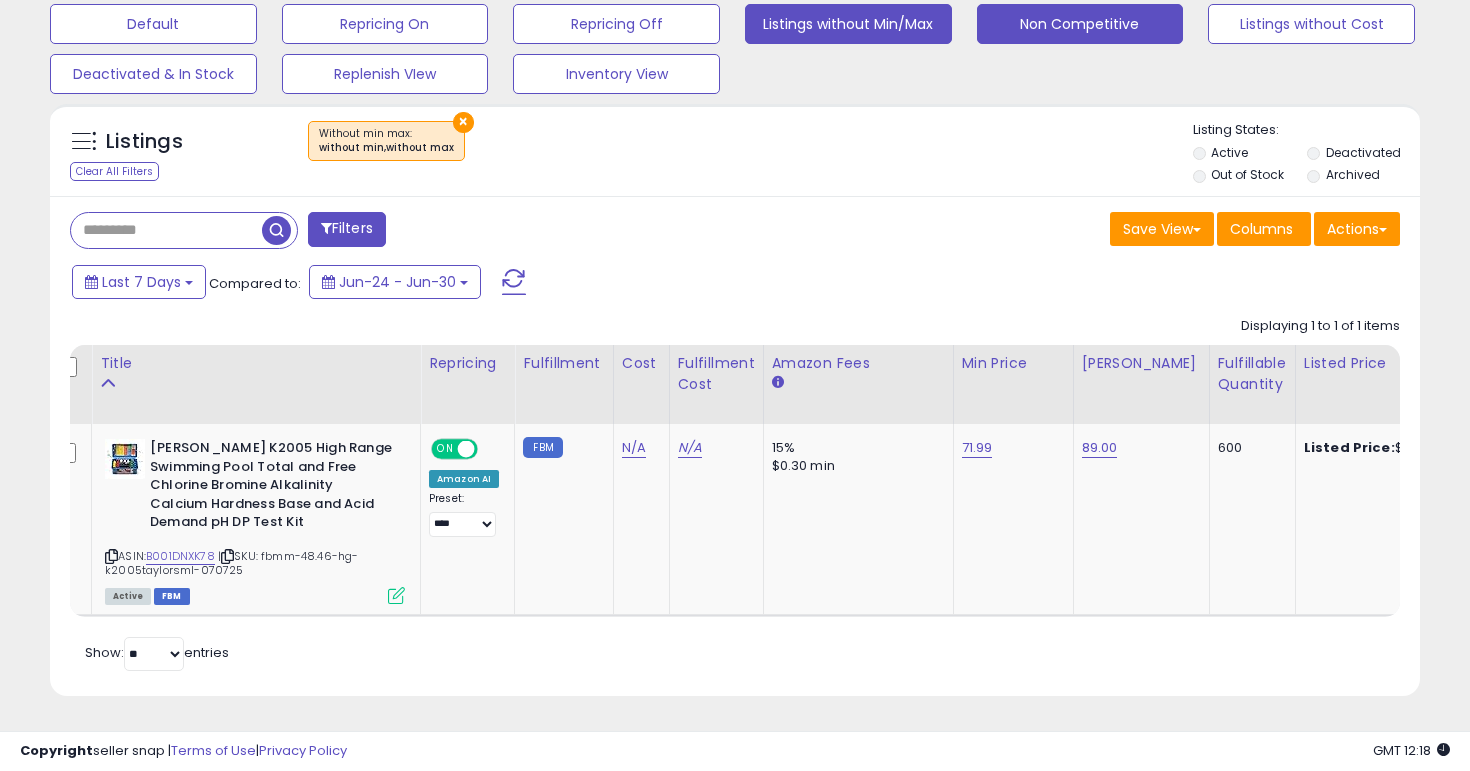 click on "Non Competitive" at bounding box center [153, 24] 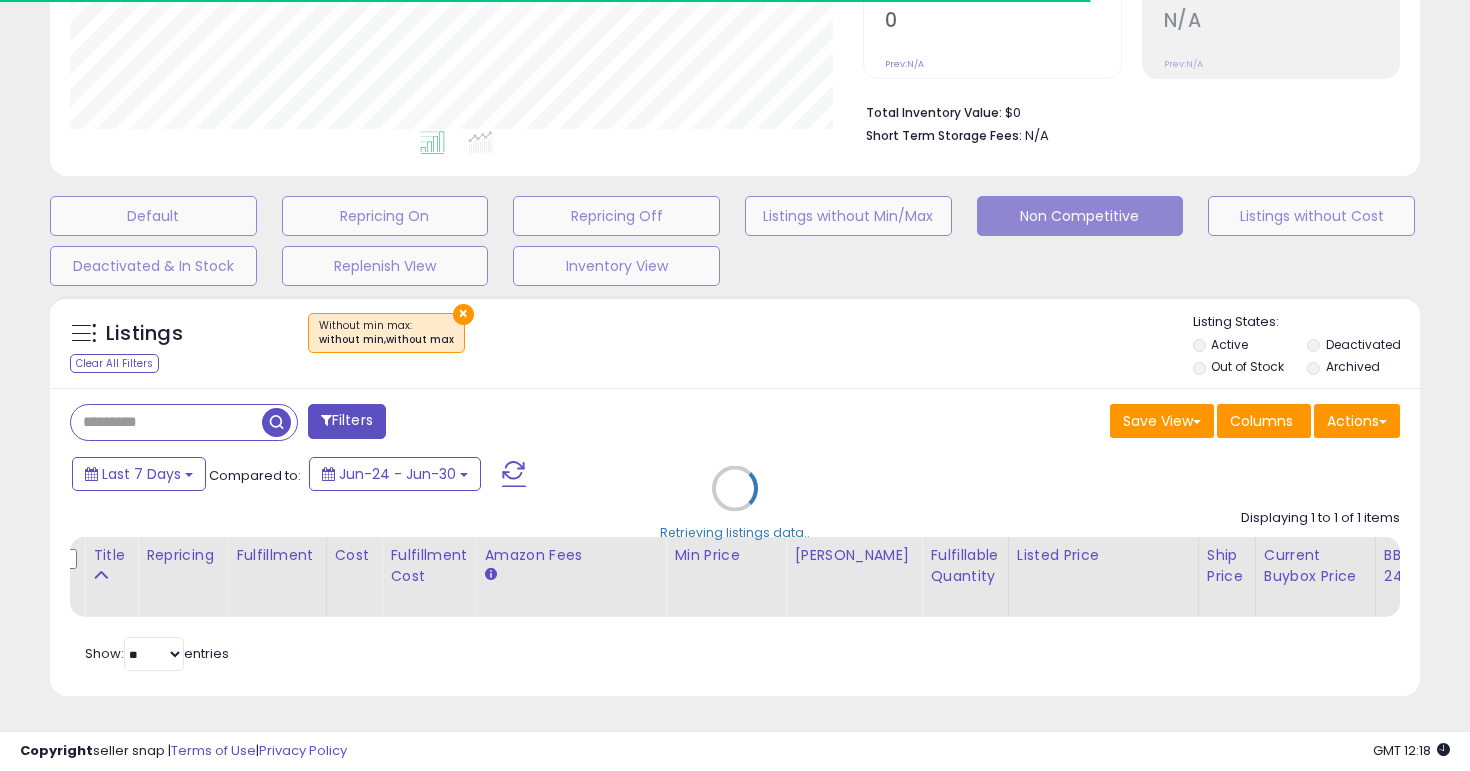 scroll, scrollTop: 626, scrollLeft: 0, axis: vertical 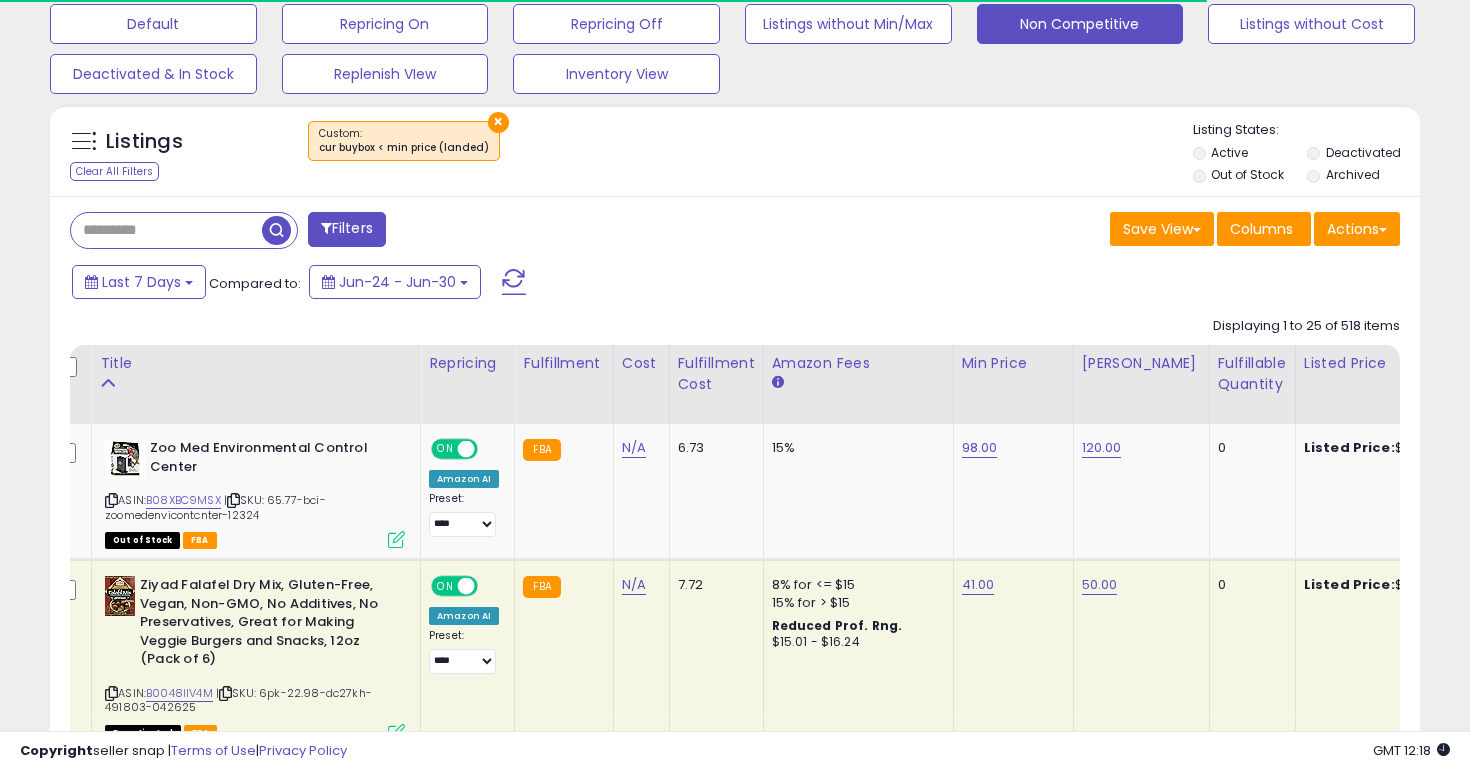 click on "Listings
Clear All Filters
×" at bounding box center [735, 150] 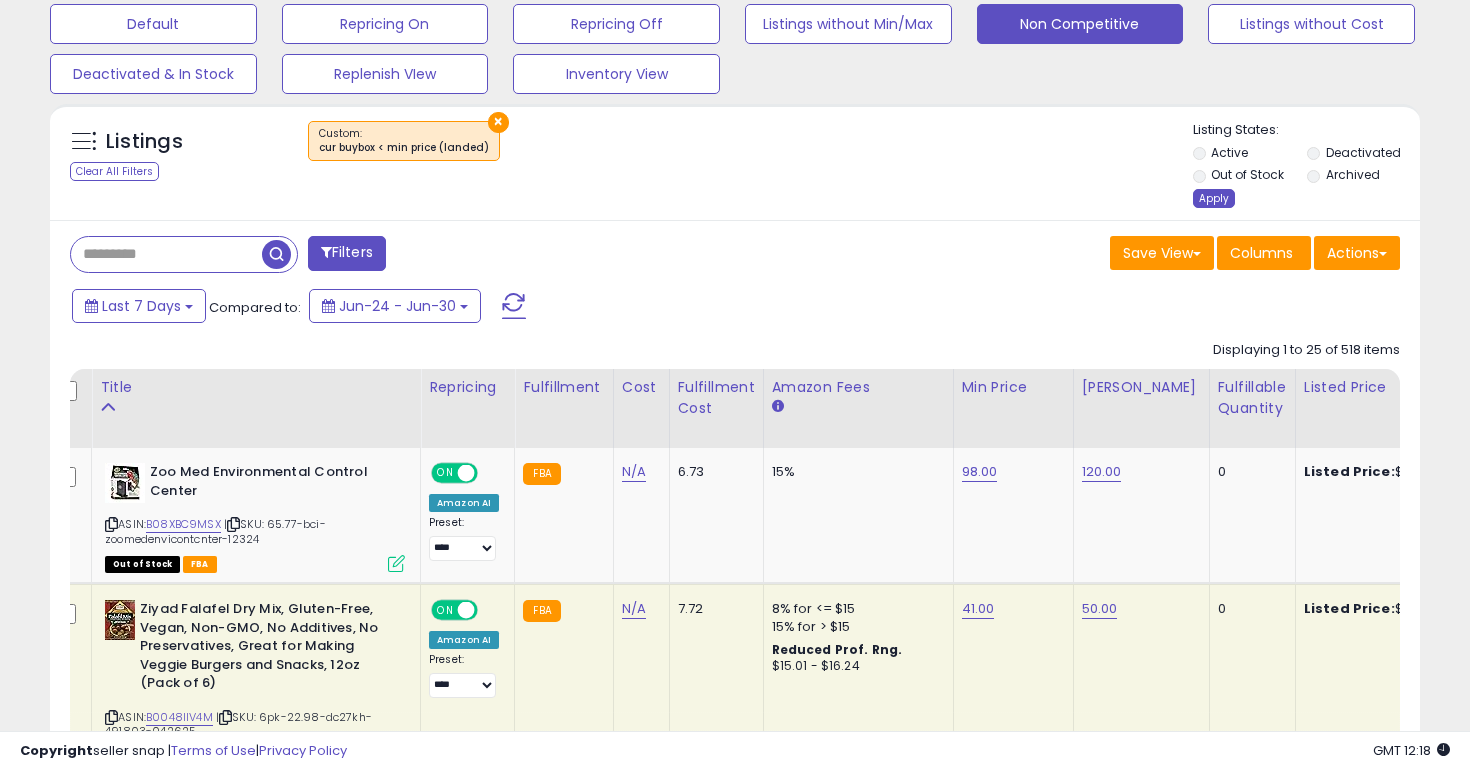 click on "Apply" at bounding box center (1214, 198) 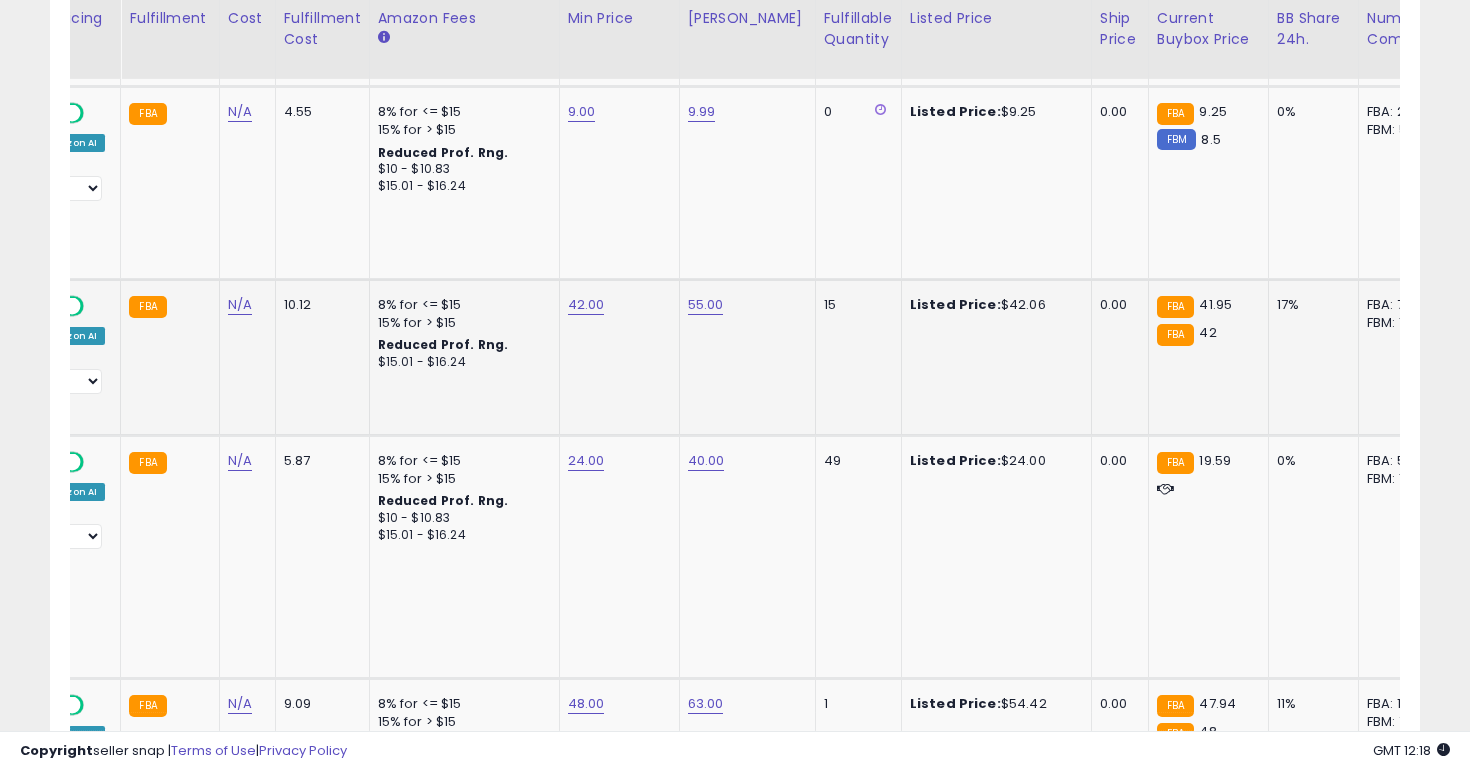 click on "42.00" at bounding box center [616, 305] 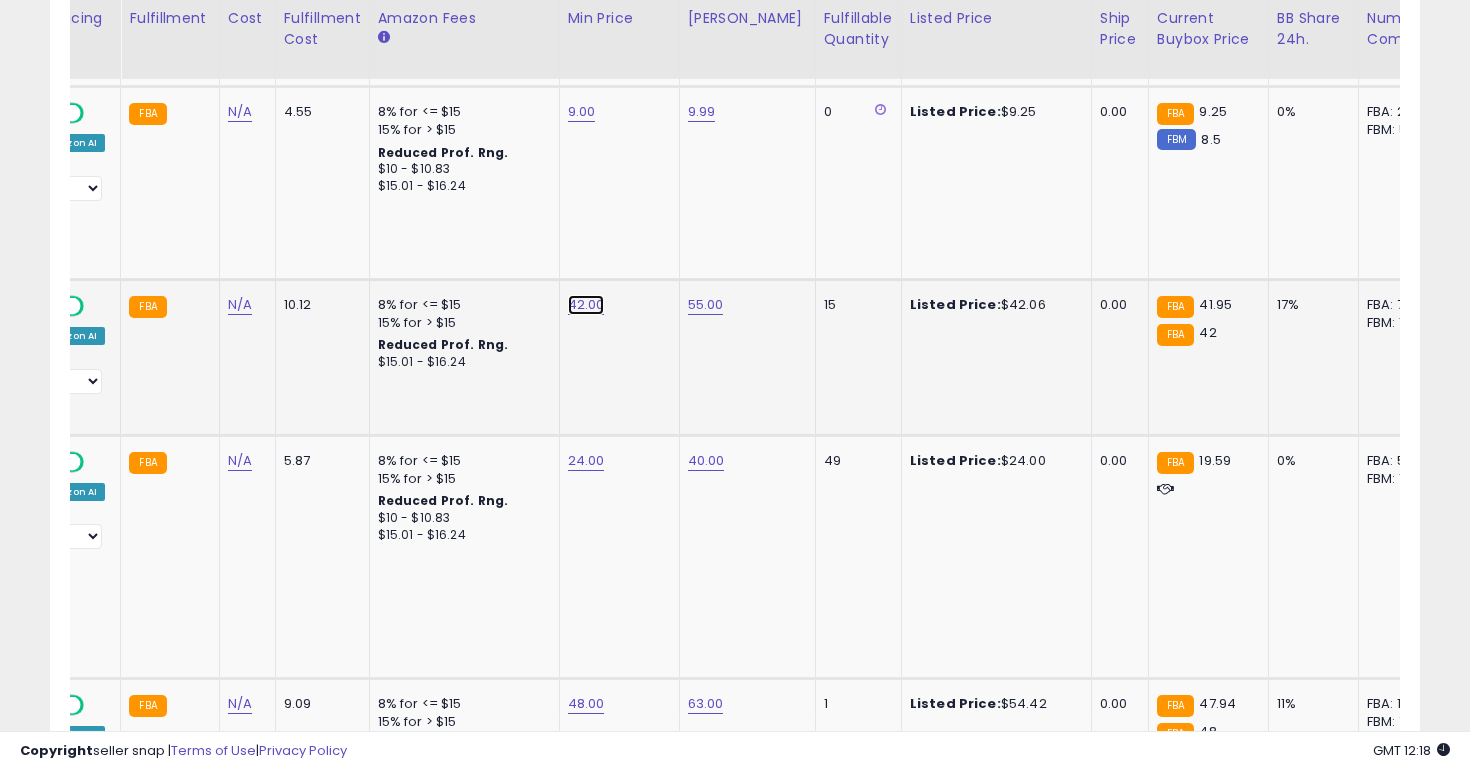 click on "42.00" at bounding box center (584, -25) 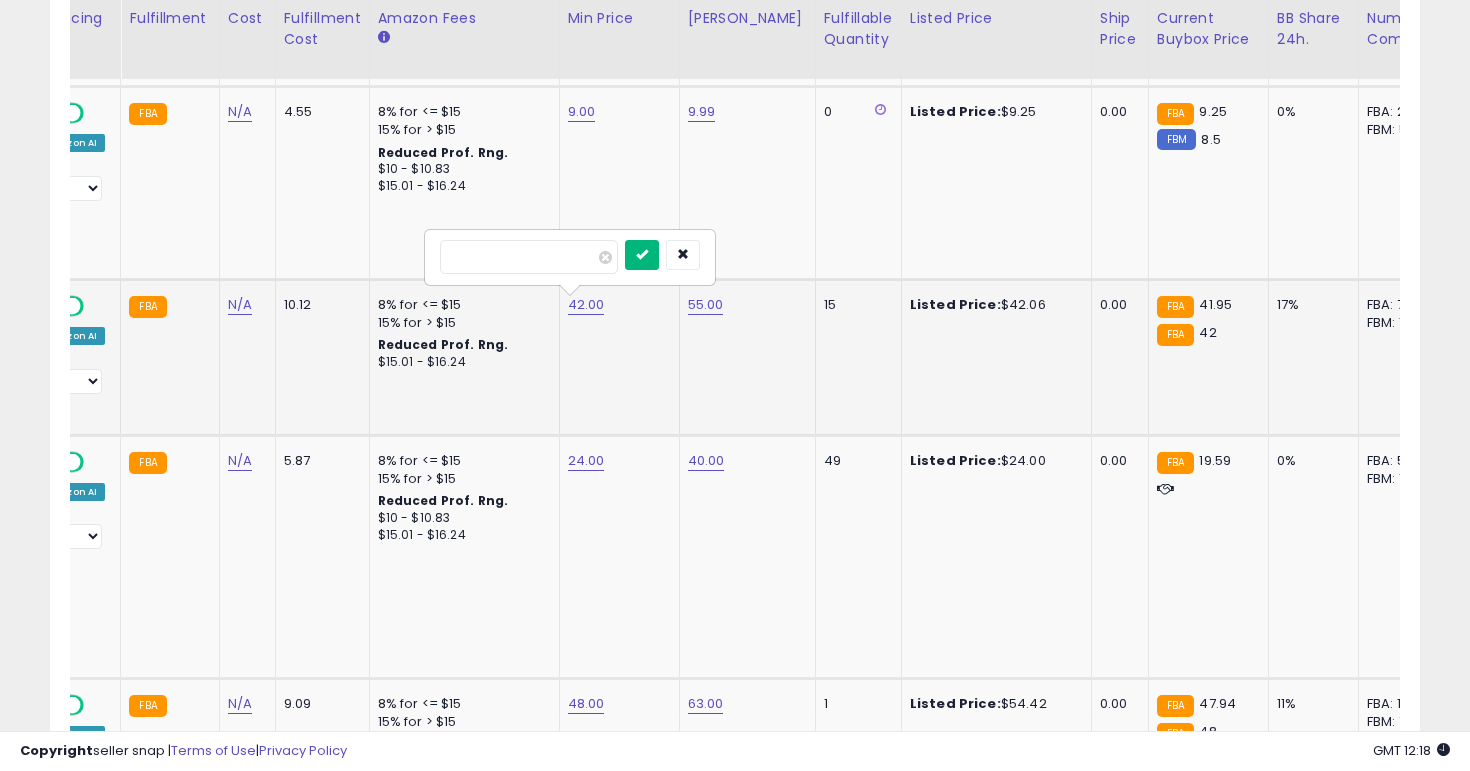 type on "**" 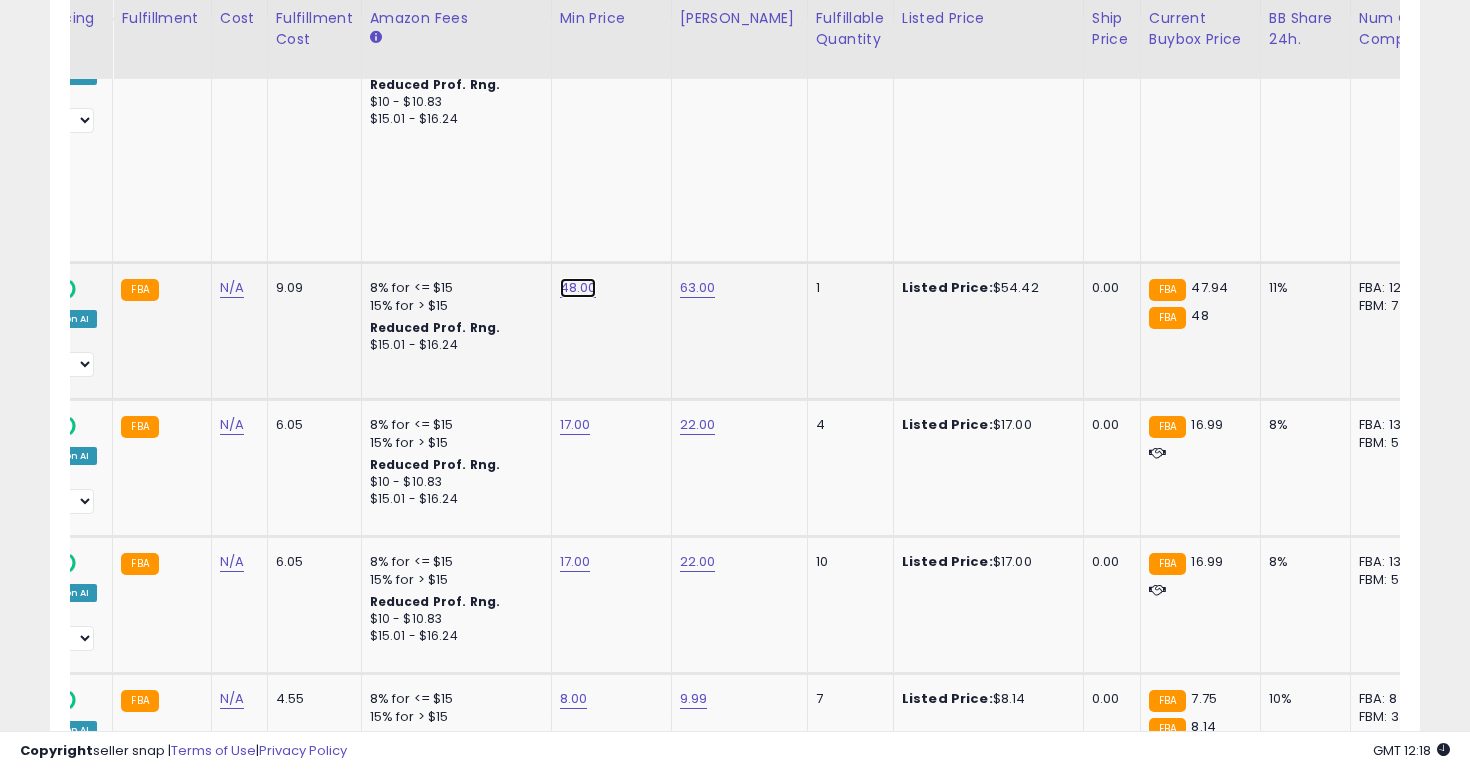 click on "48.00" at bounding box center [576, -441] 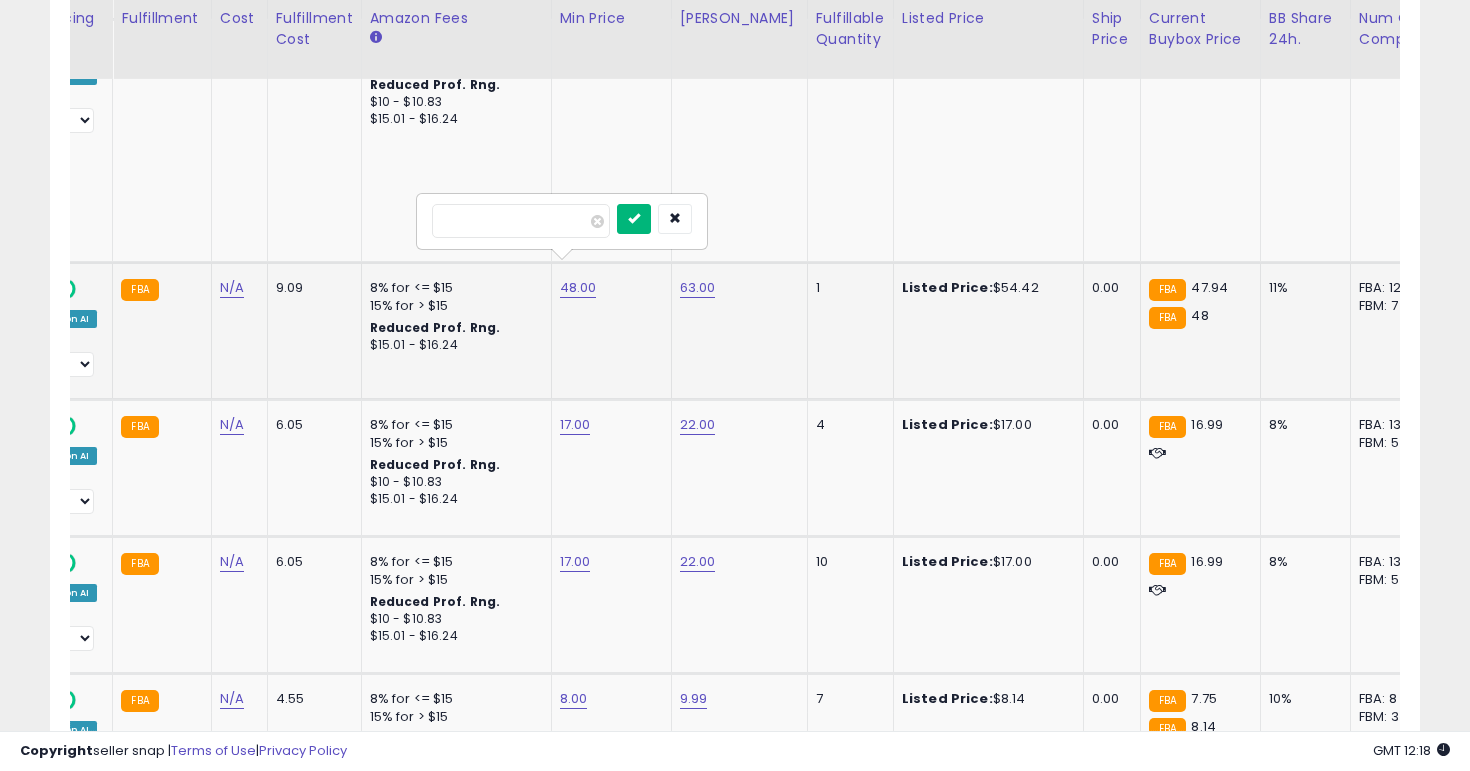 type on "**" 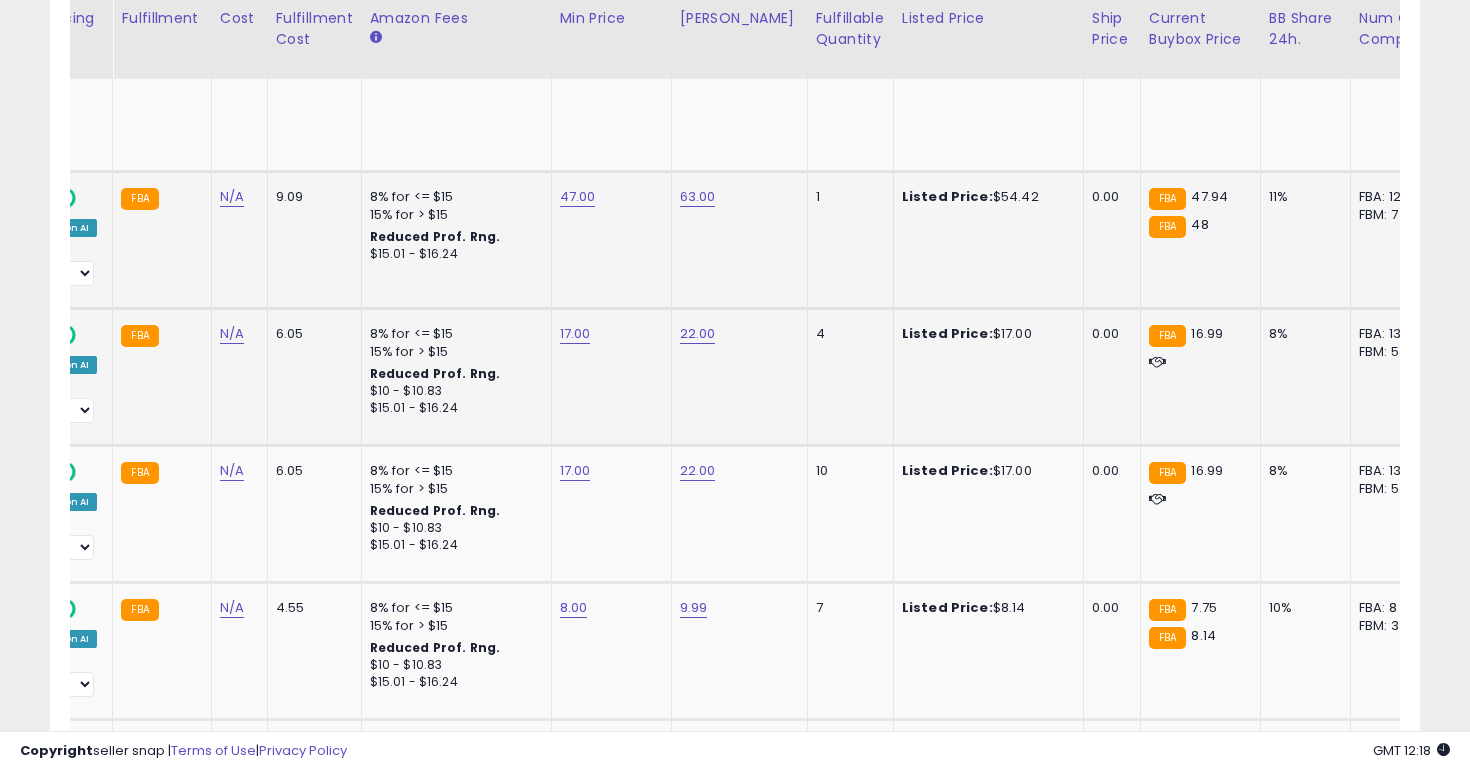 click on "17.00" at bounding box center [608, 334] 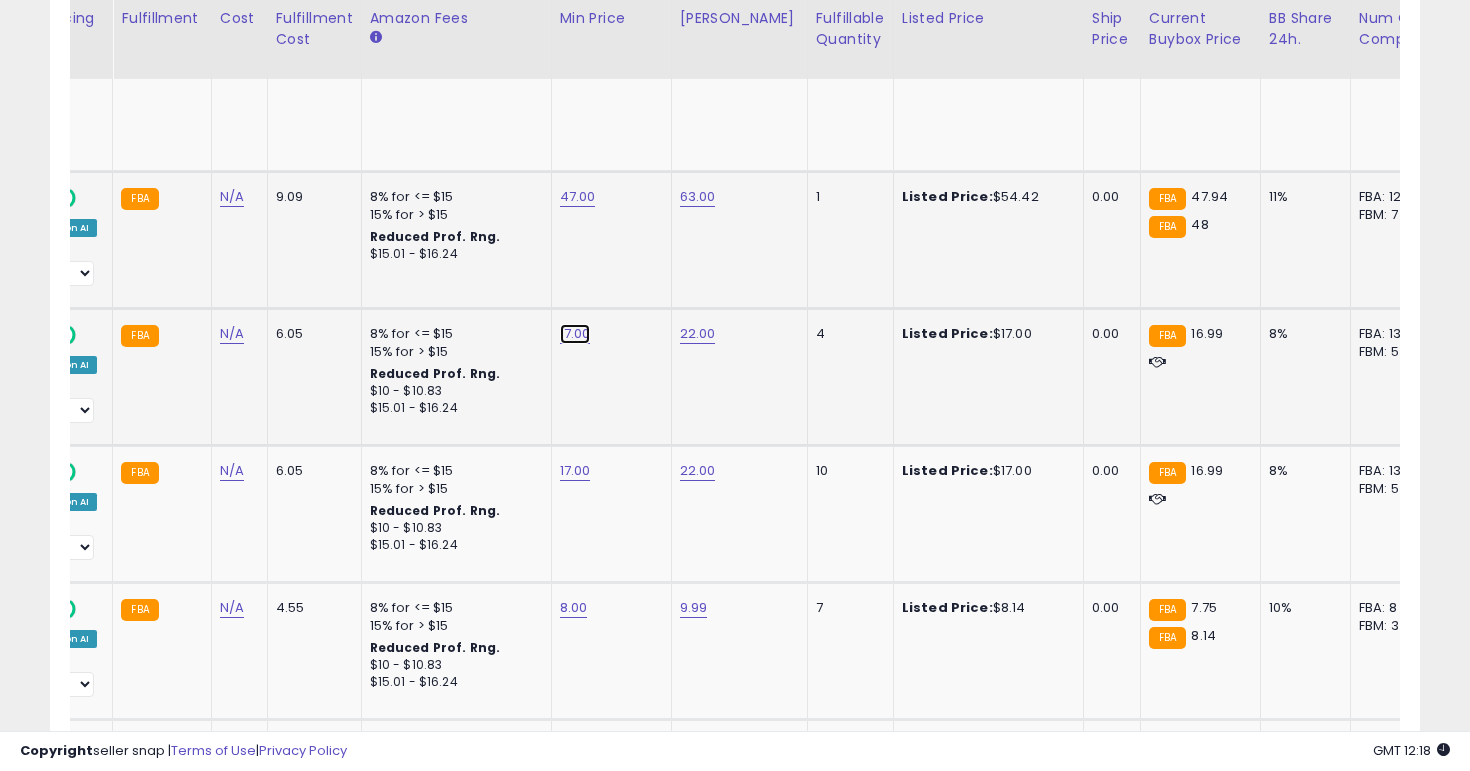 click on "17.00" at bounding box center (576, -532) 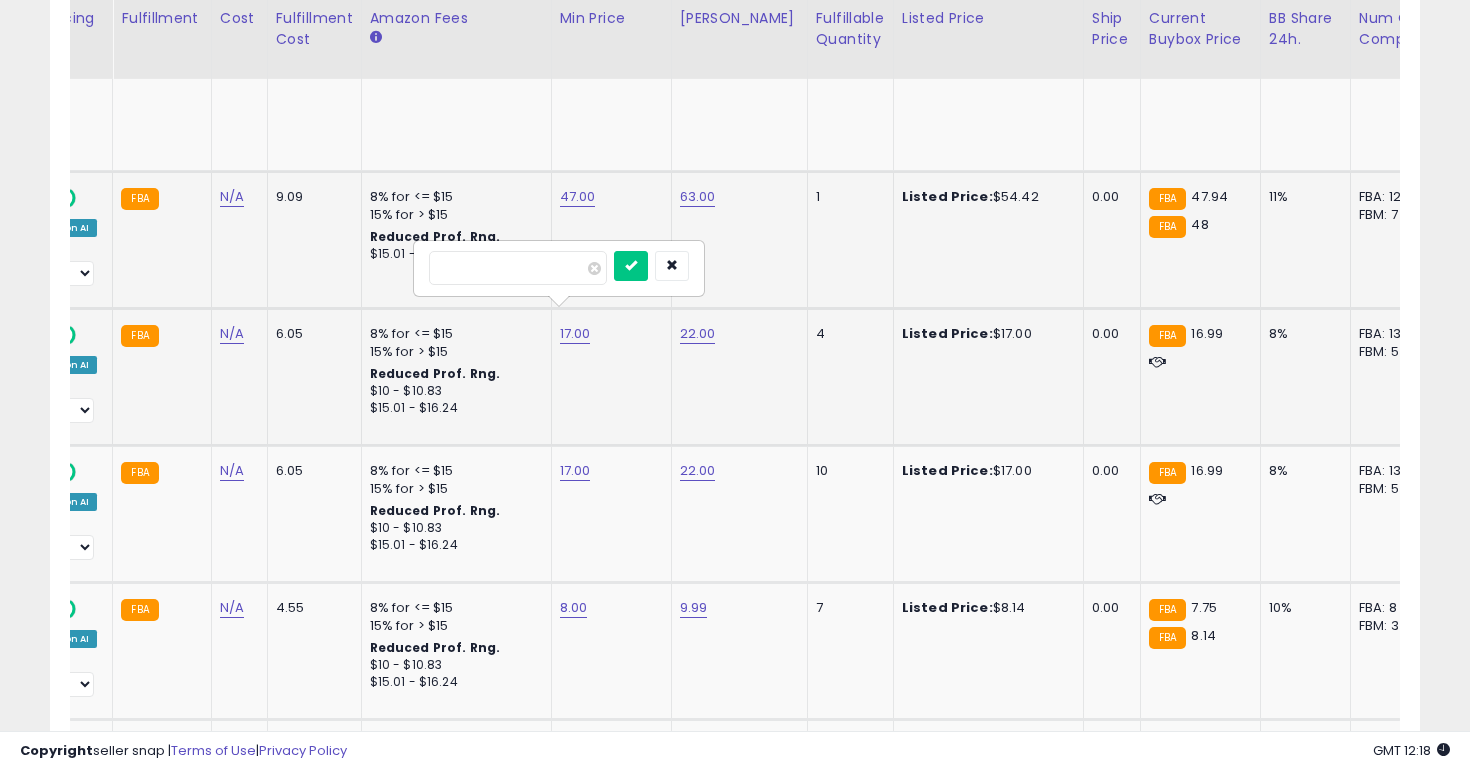 type on "*" 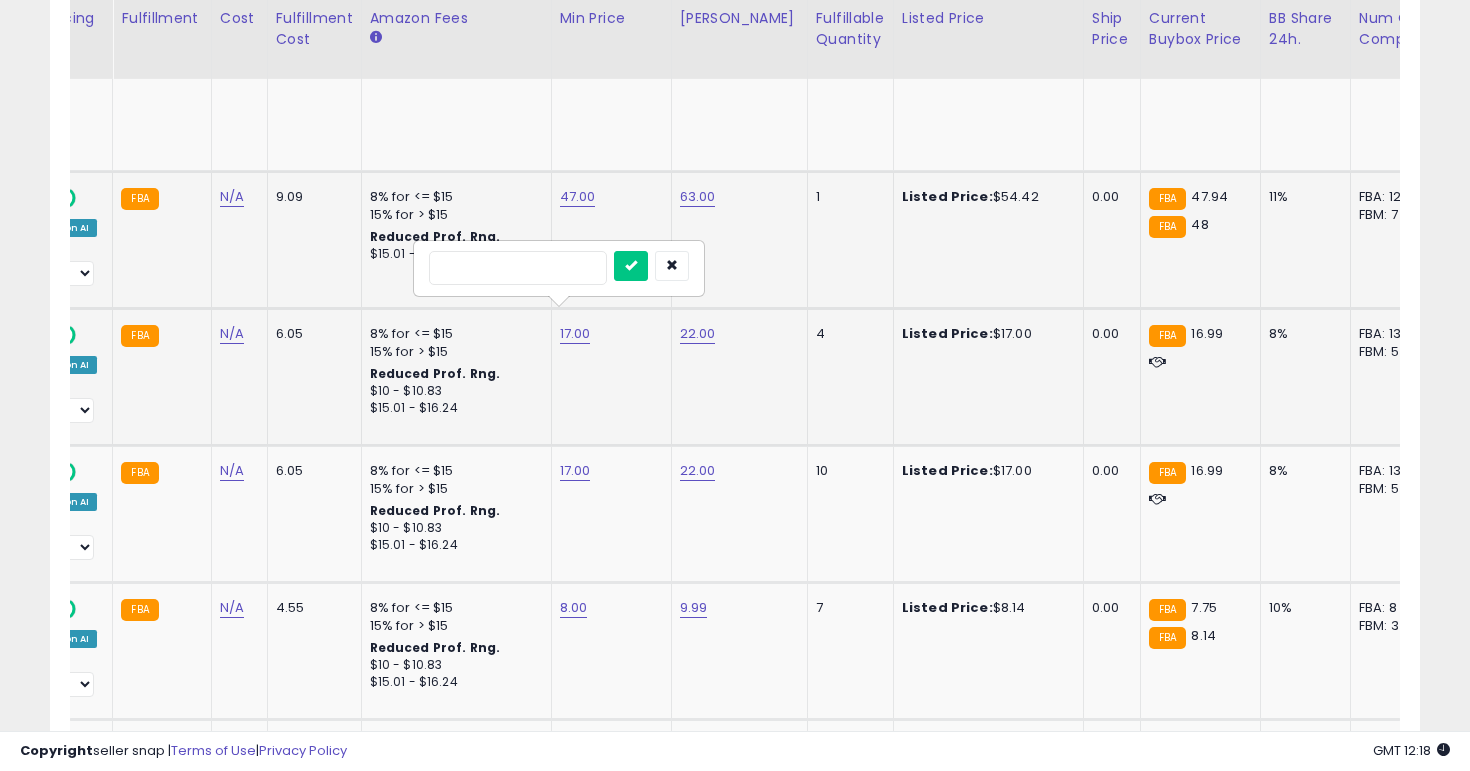 type on "*" 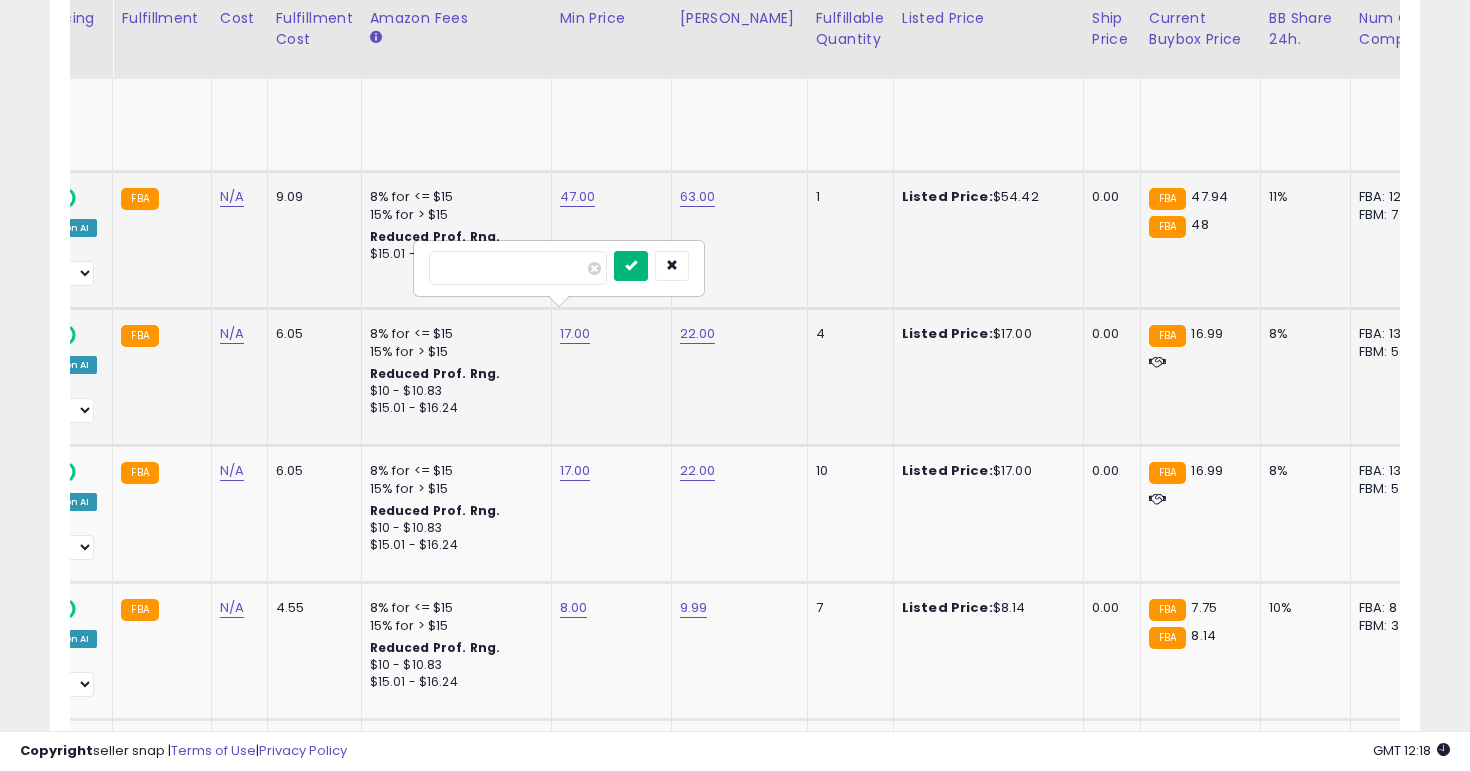 type on "****" 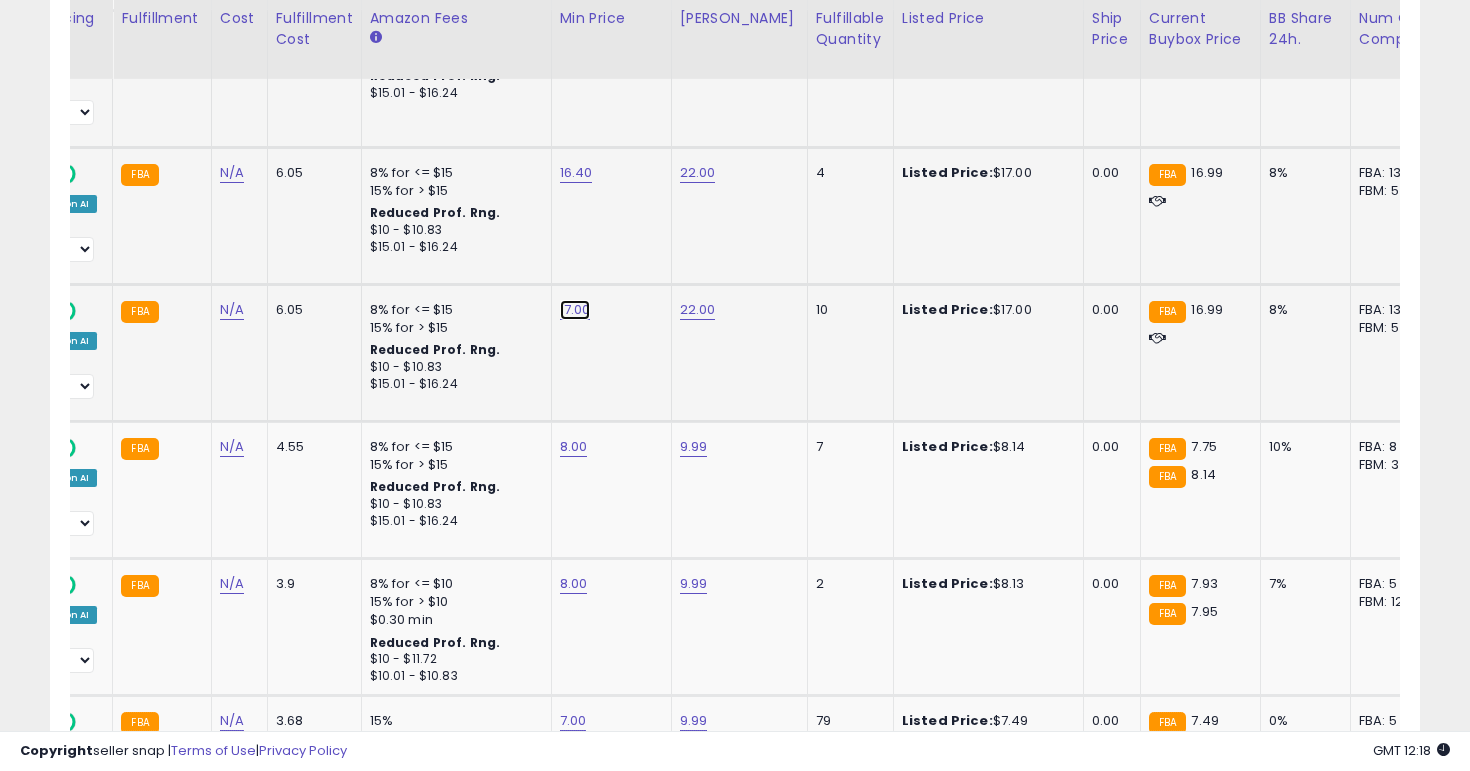 click on "17.00" at bounding box center (576, -693) 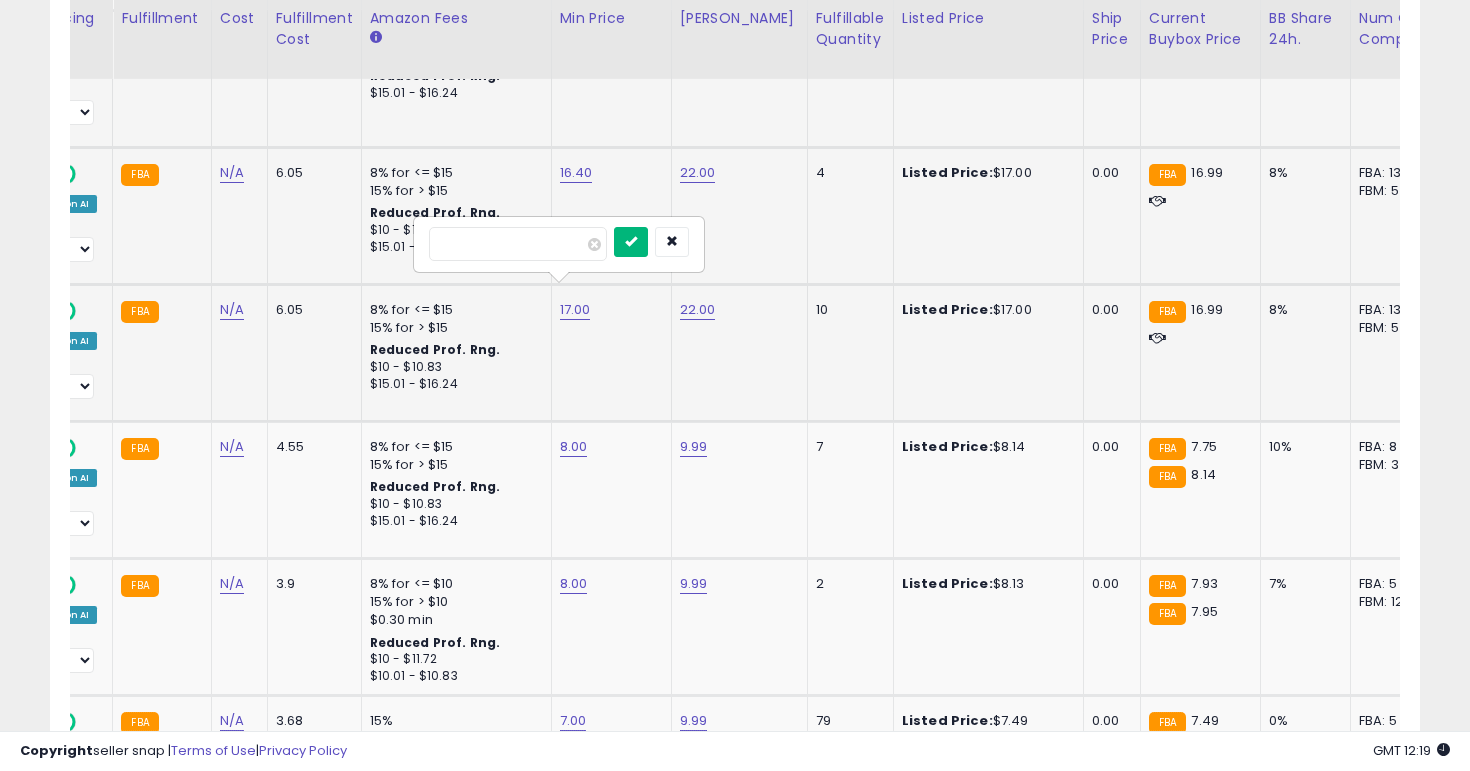 type on "****" 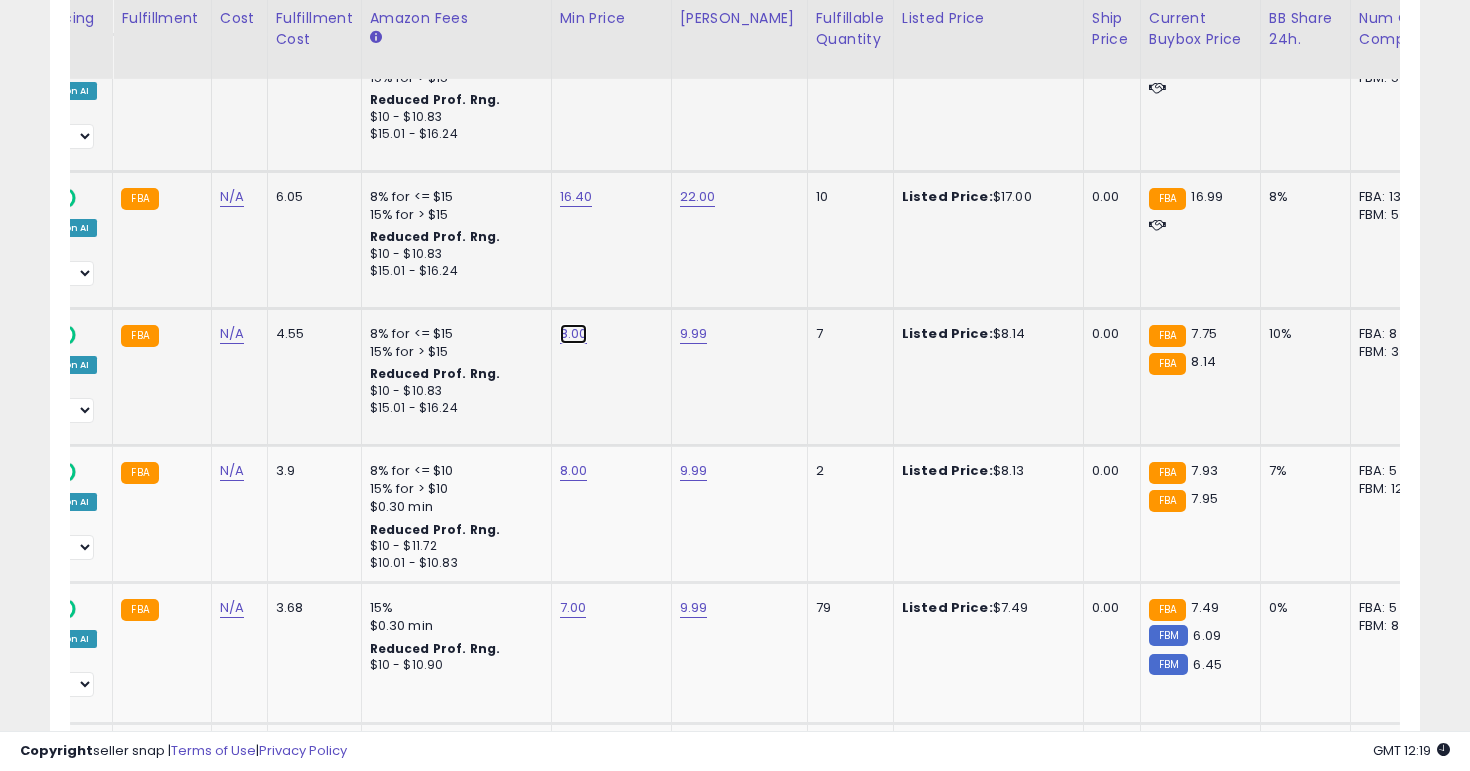 click on "8.00" at bounding box center (576, -806) 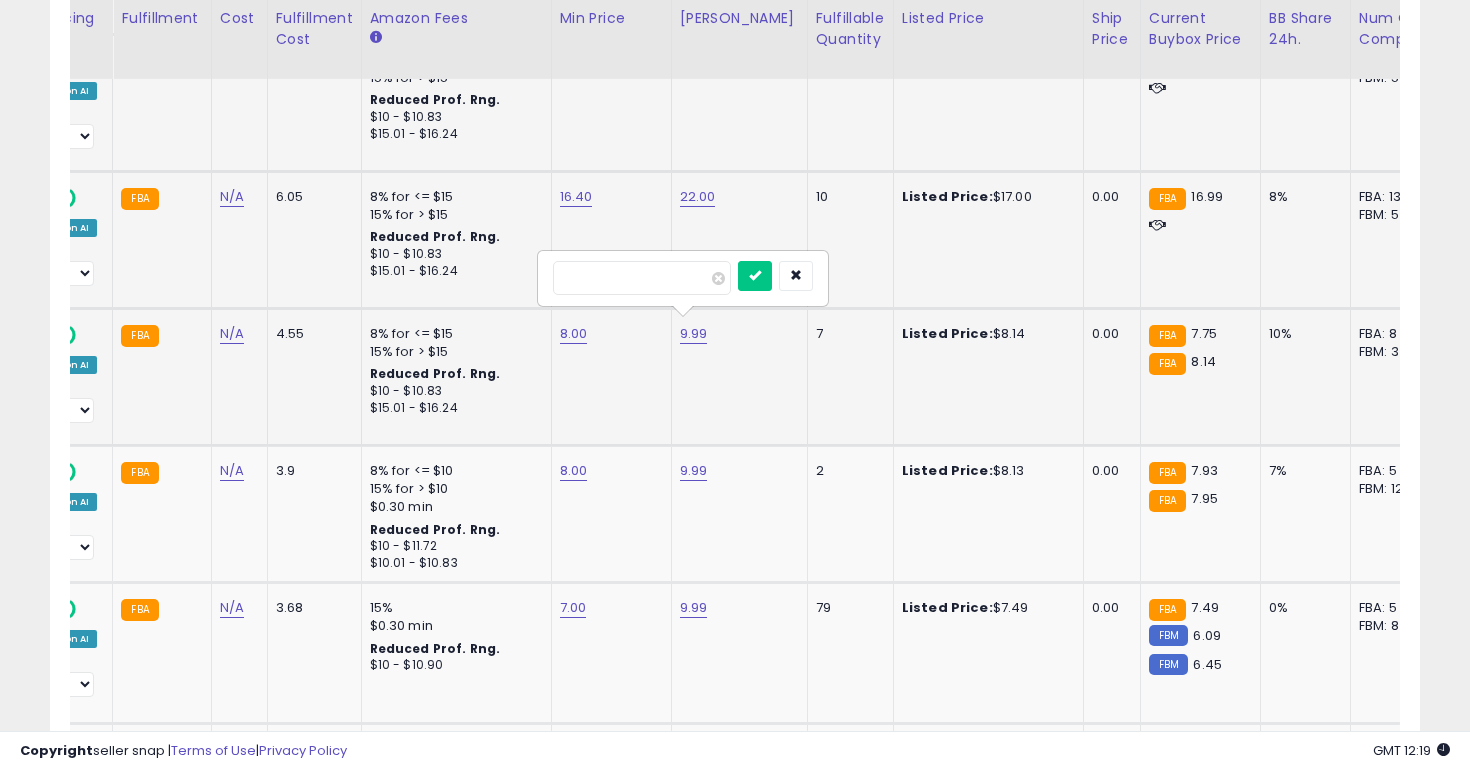 type on "*" 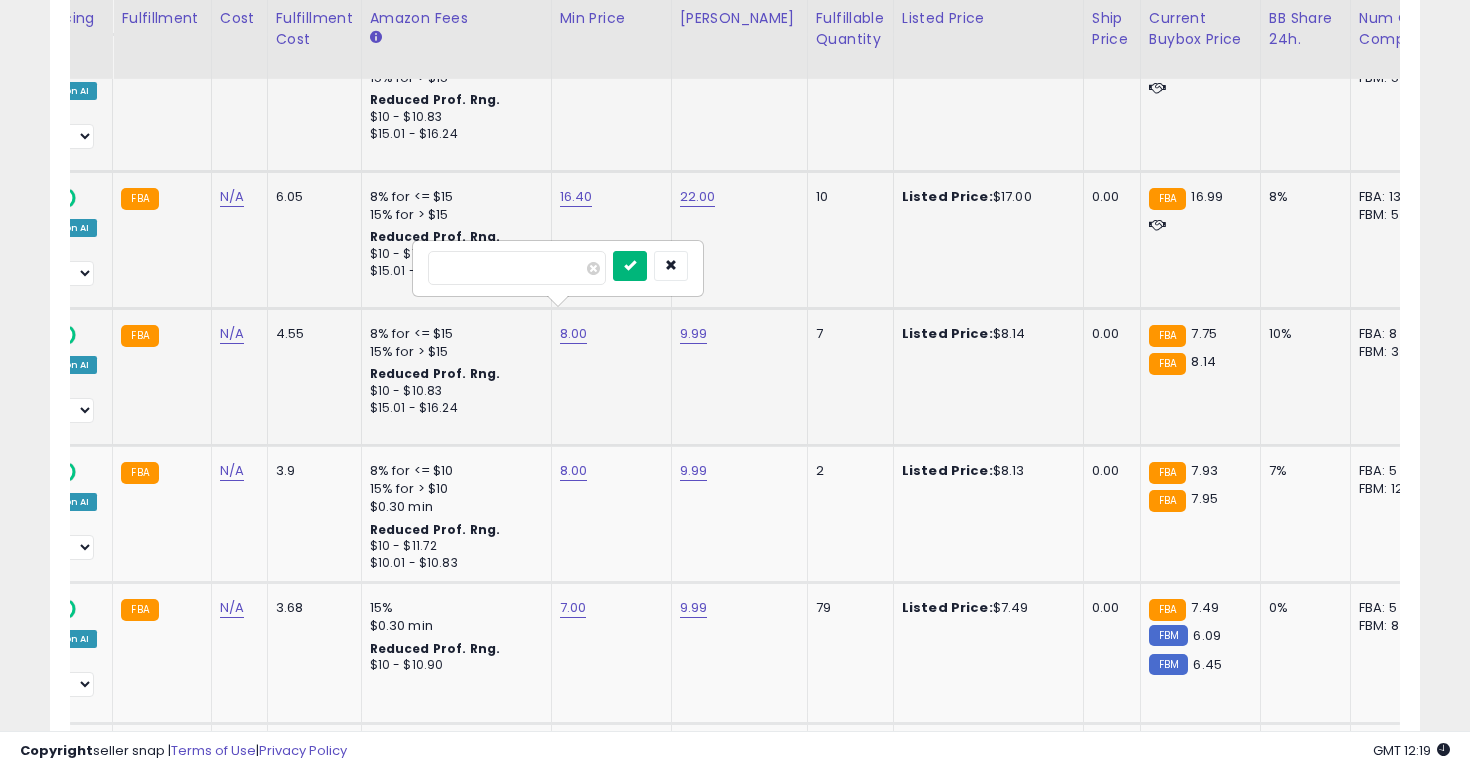 type on "*" 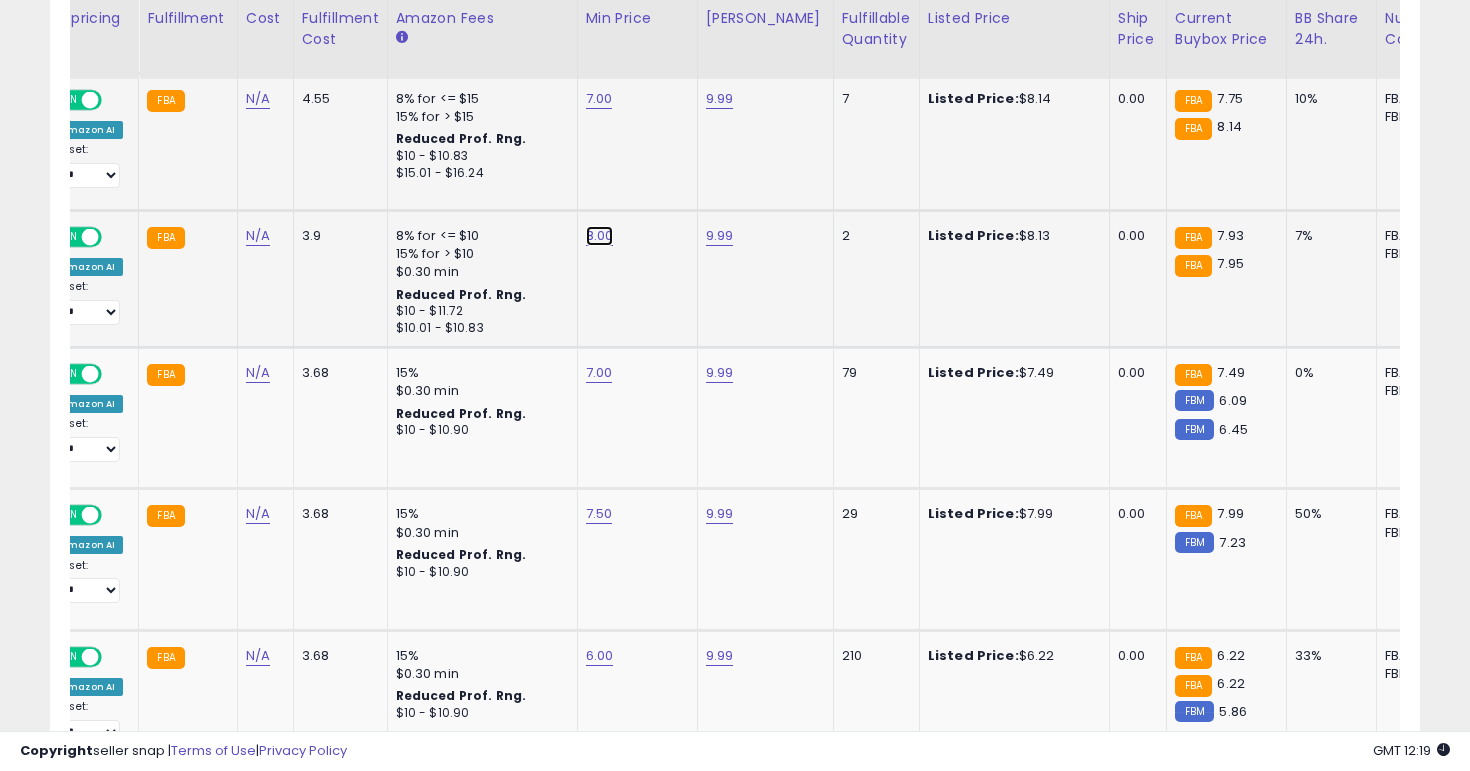 click on "8.00" at bounding box center [602, -1041] 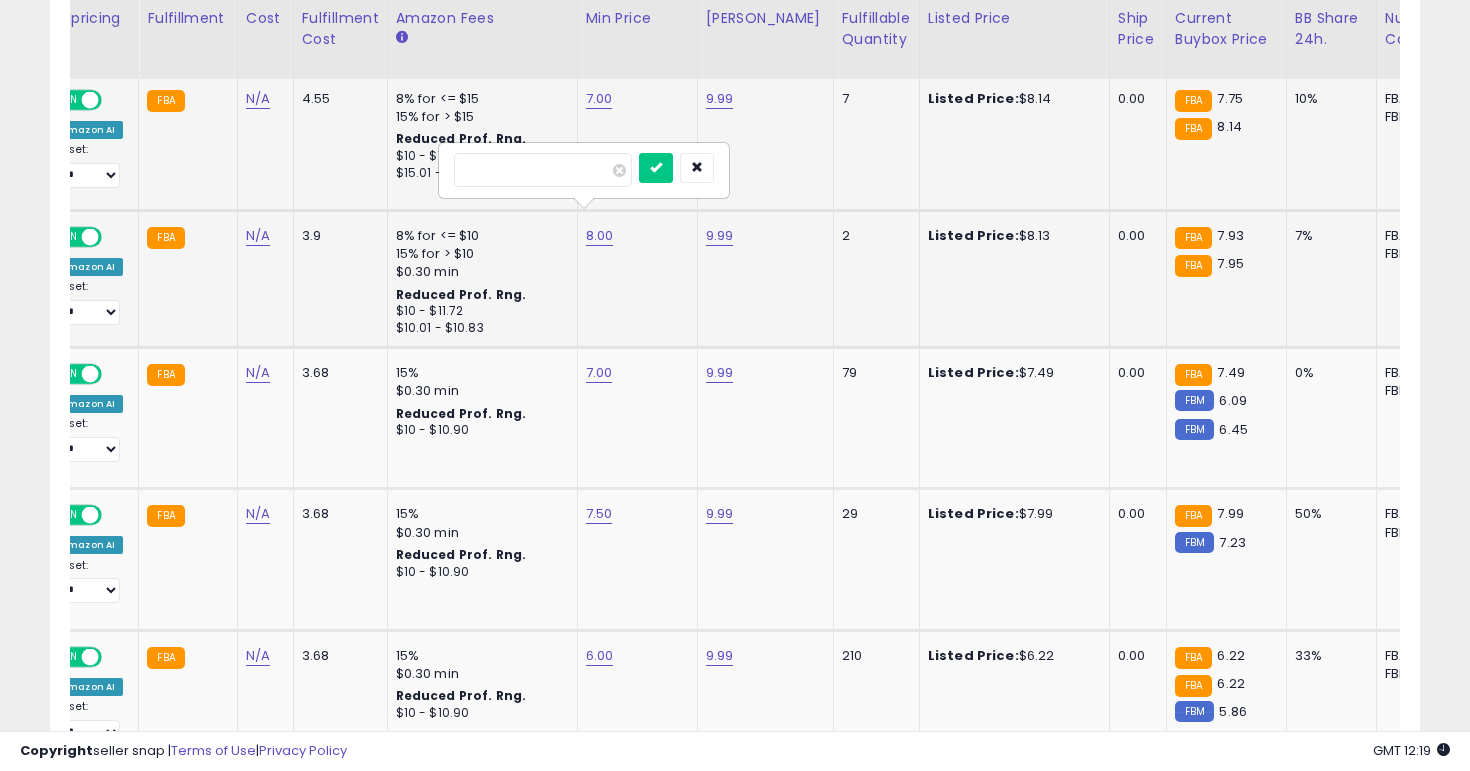 type on "*" 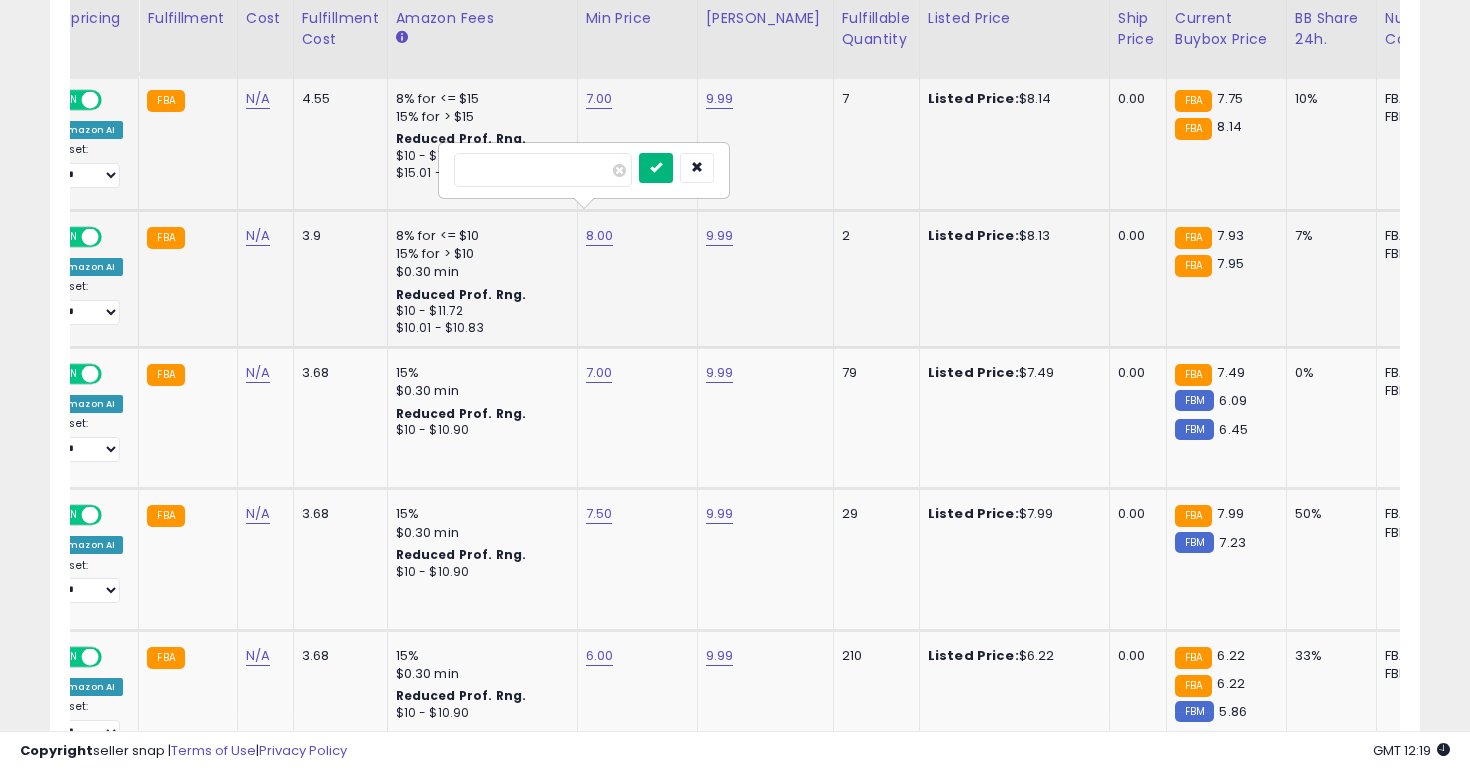 type on "*" 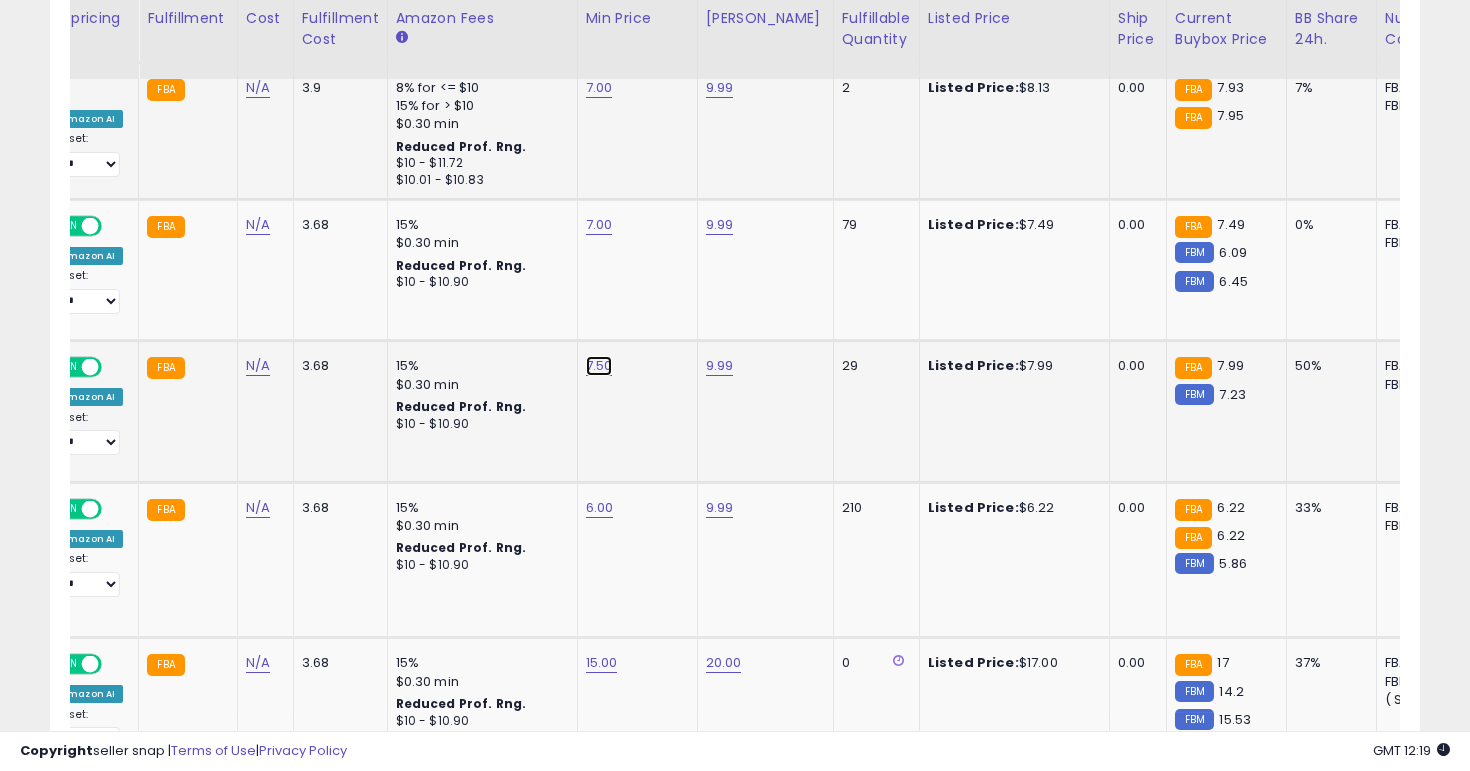 click on "7.50" at bounding box center [602, -1189] 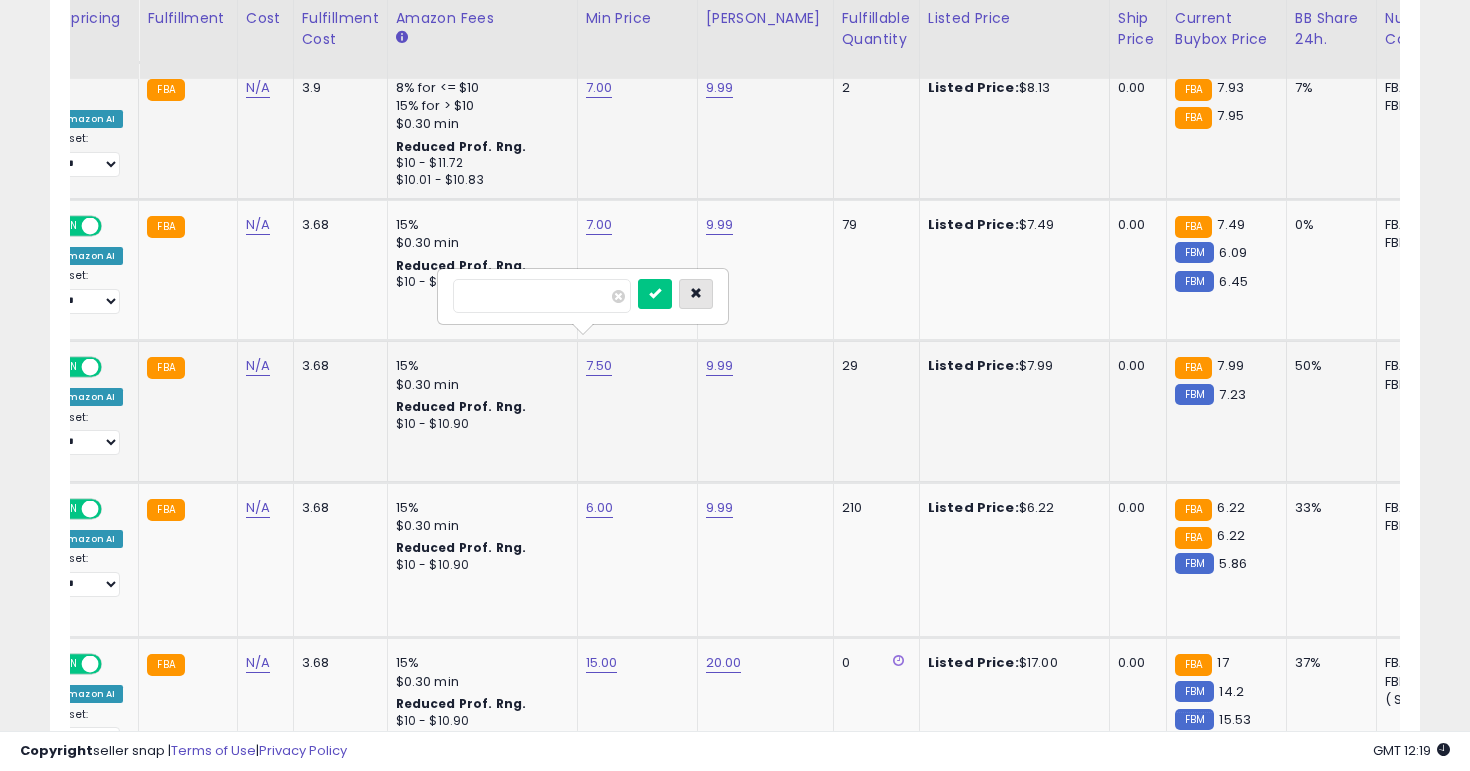 click at bounding box center (696, 293) 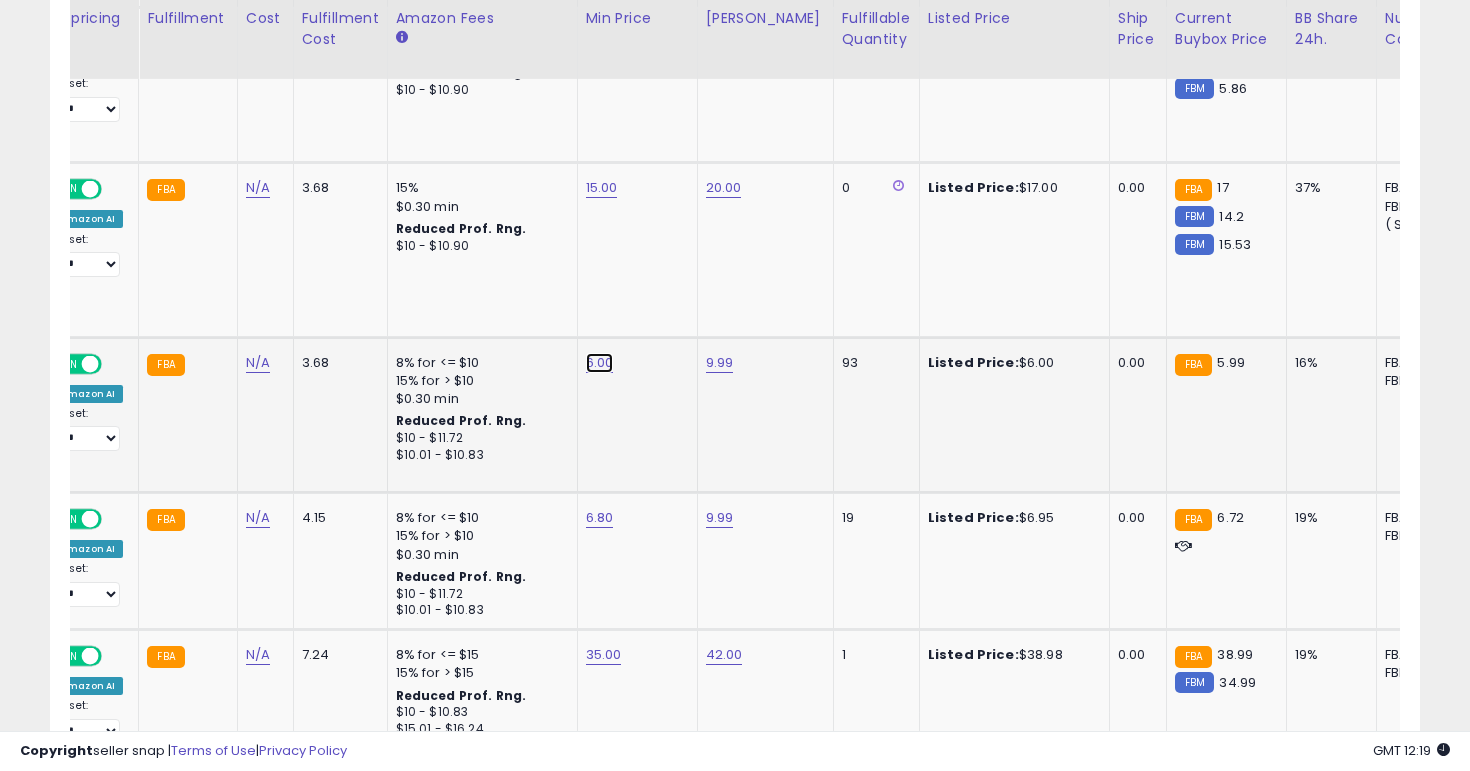 click on "6.00" at bounding box center (602, -1664) 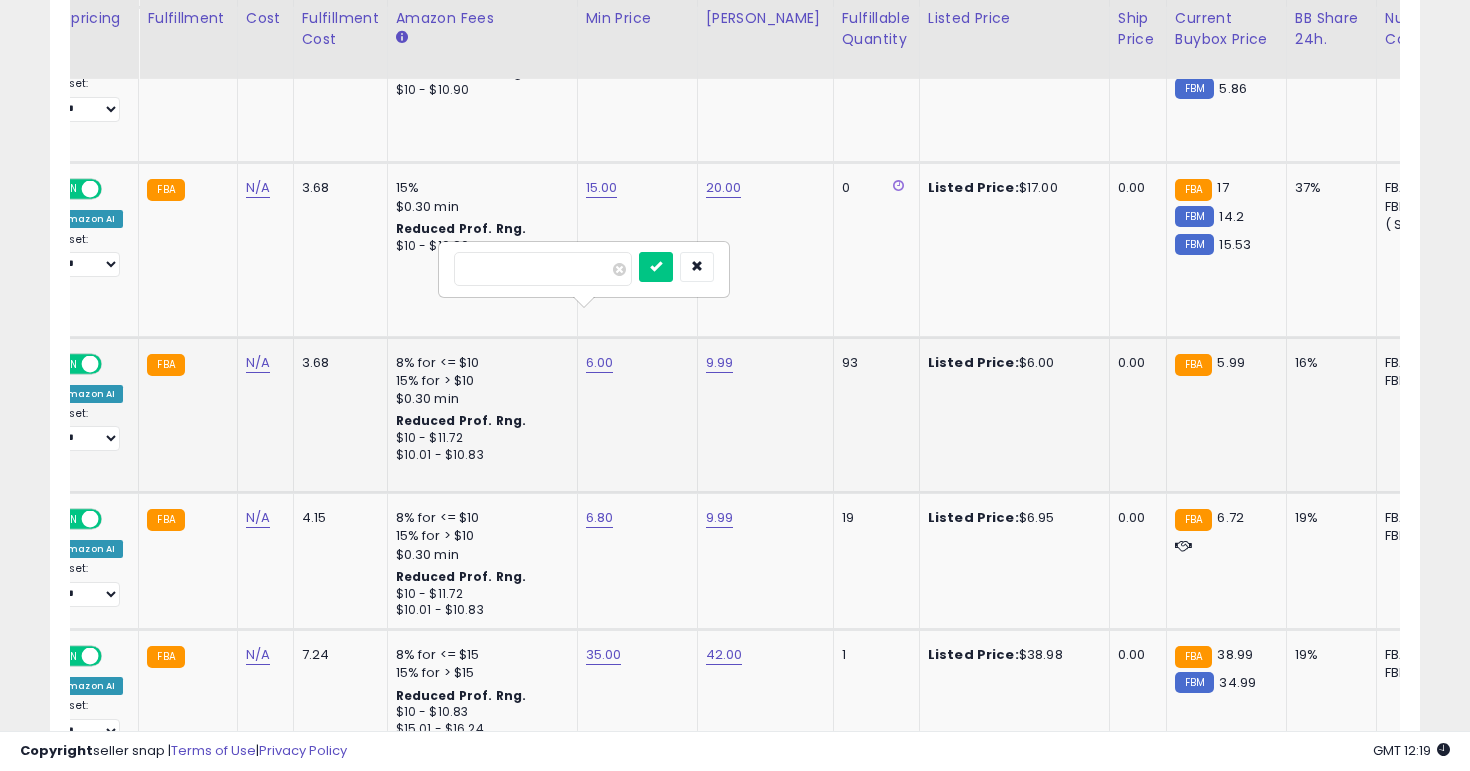 type on "*" 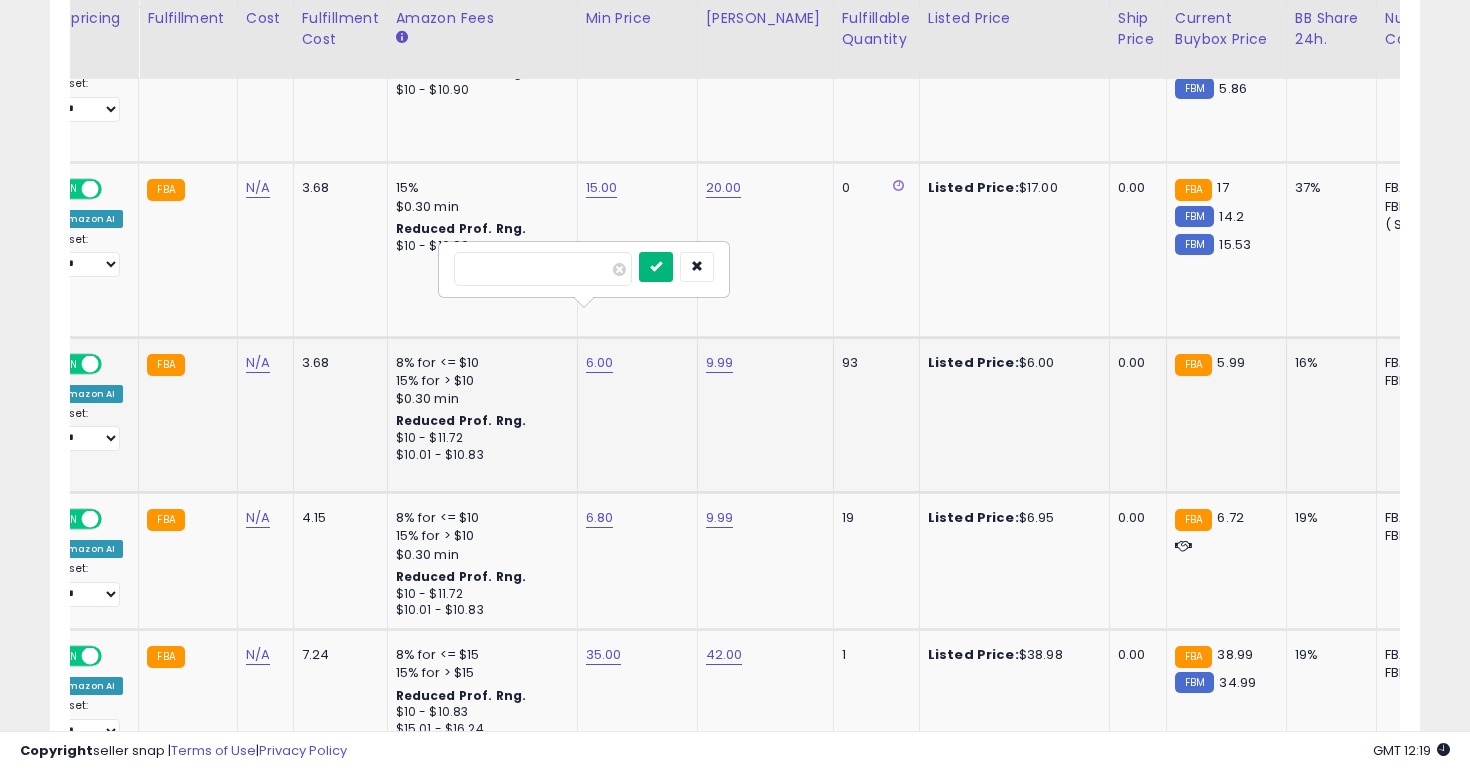 click at bounding box center [656, 267] 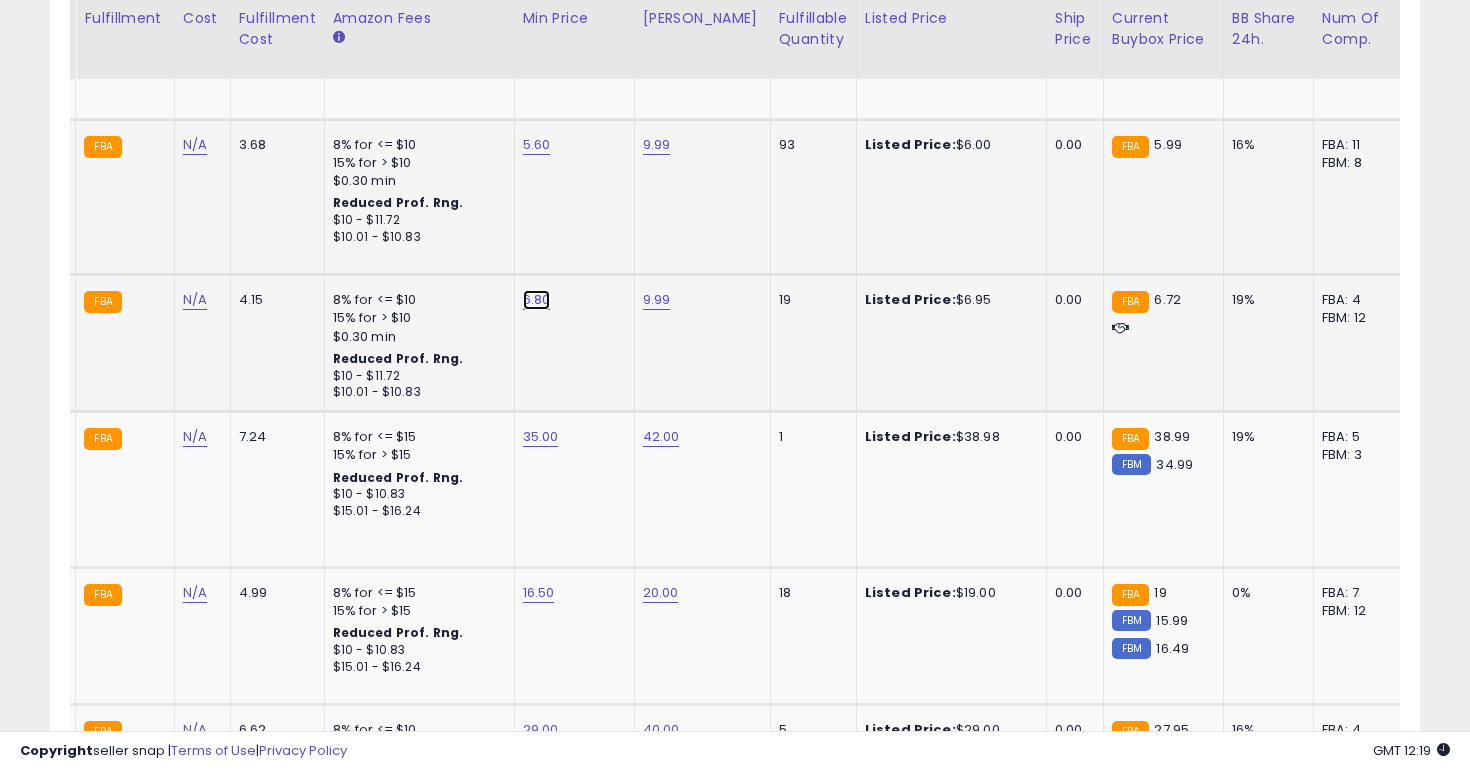 click on "6.80" at bounding box center [539, -1882] 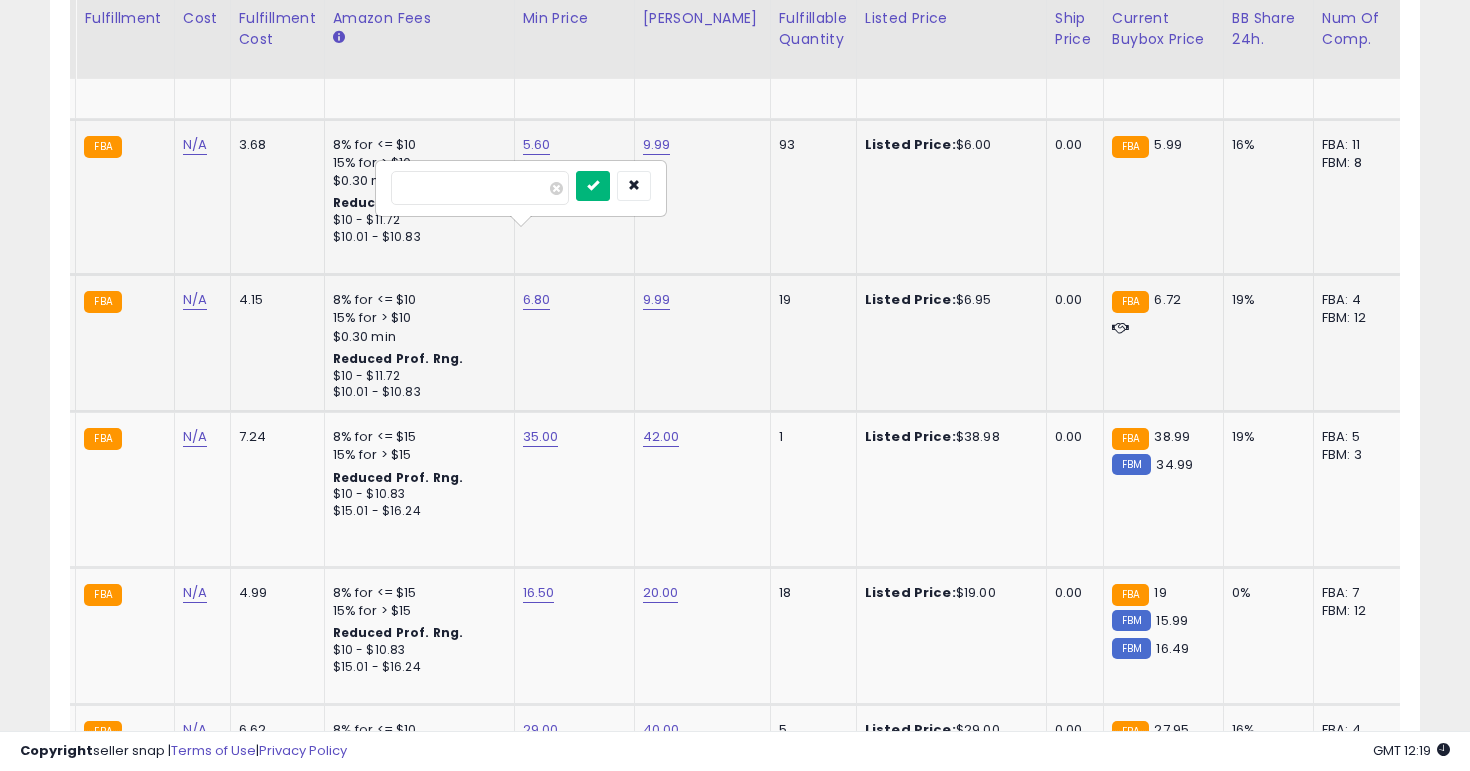type on "*" 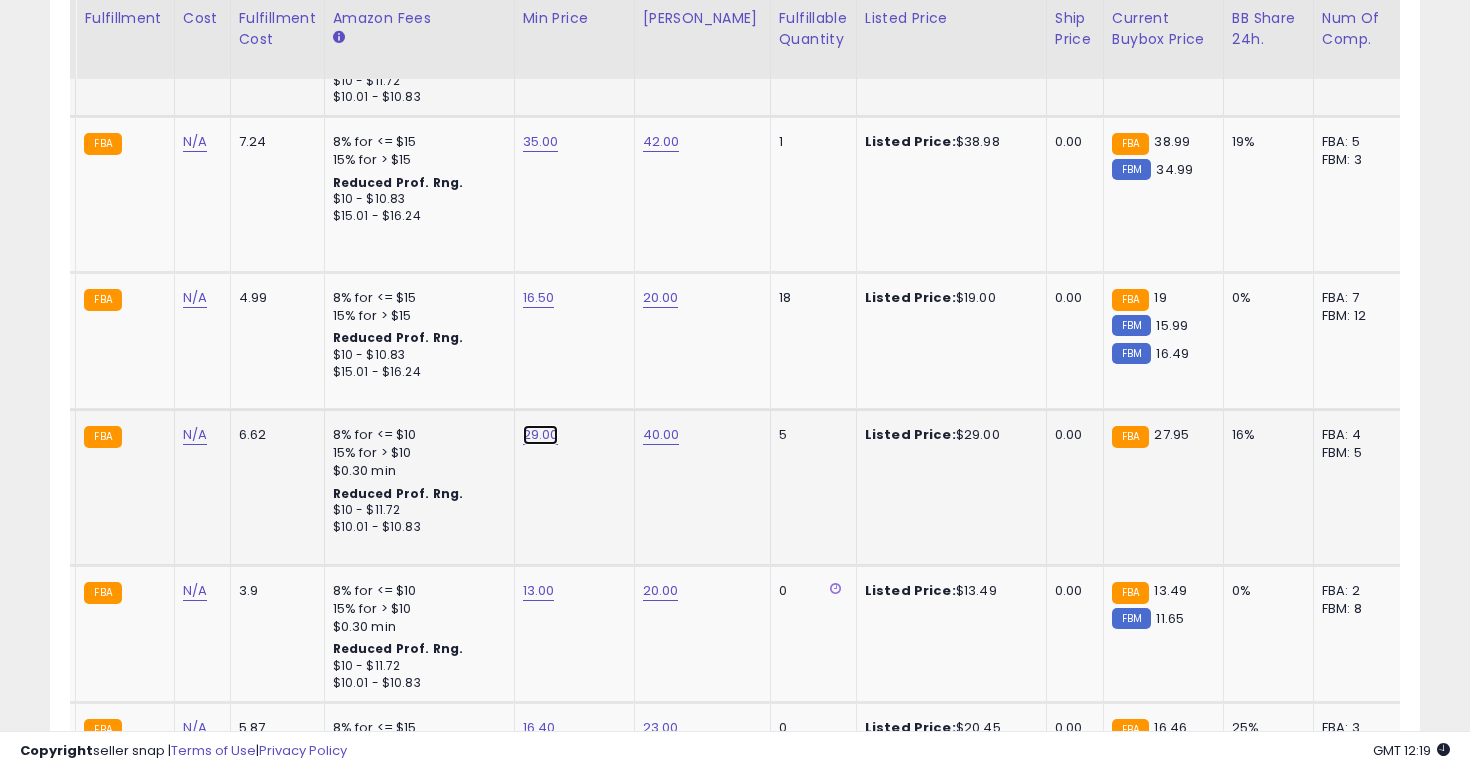 click on "29.00" at bounding box center (539, -2177) 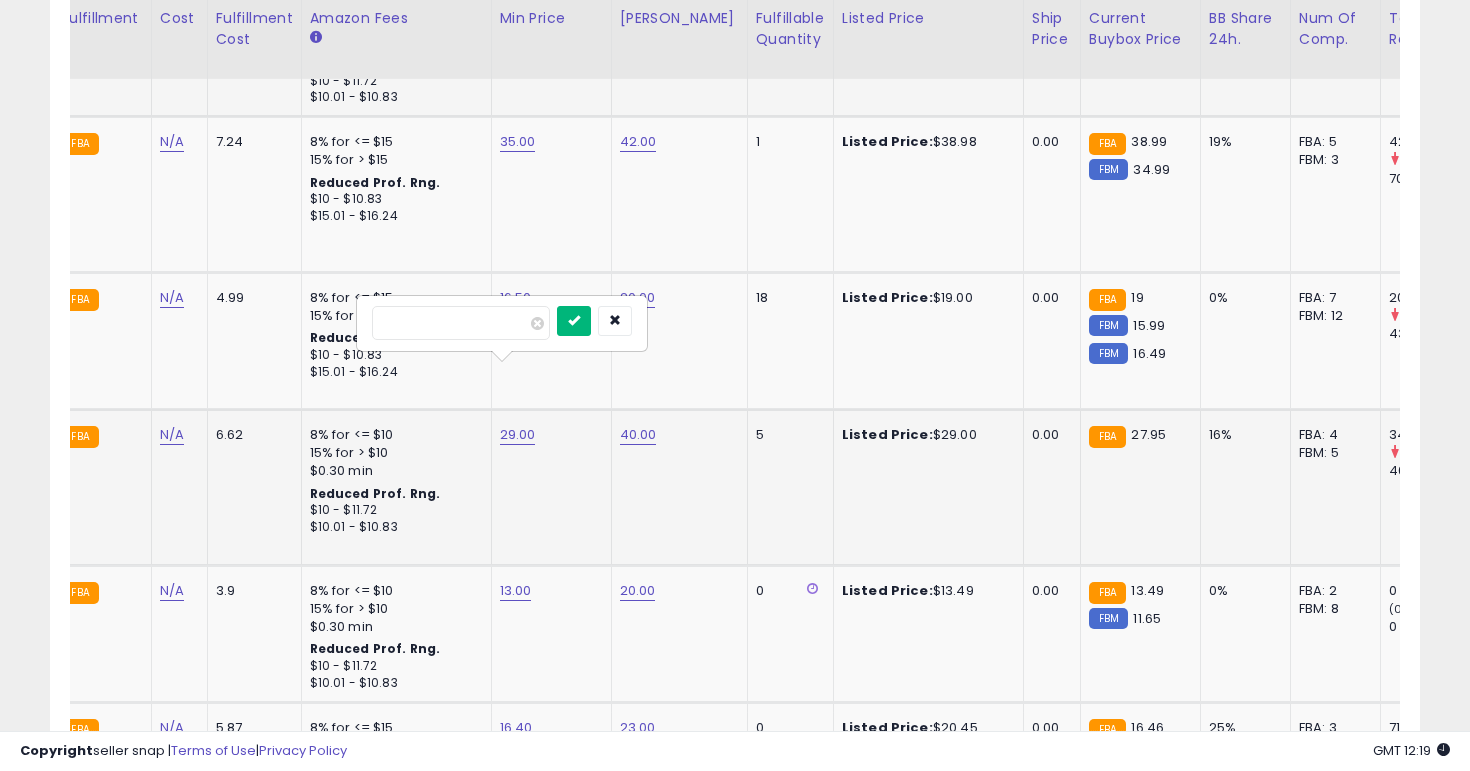 type on "**" 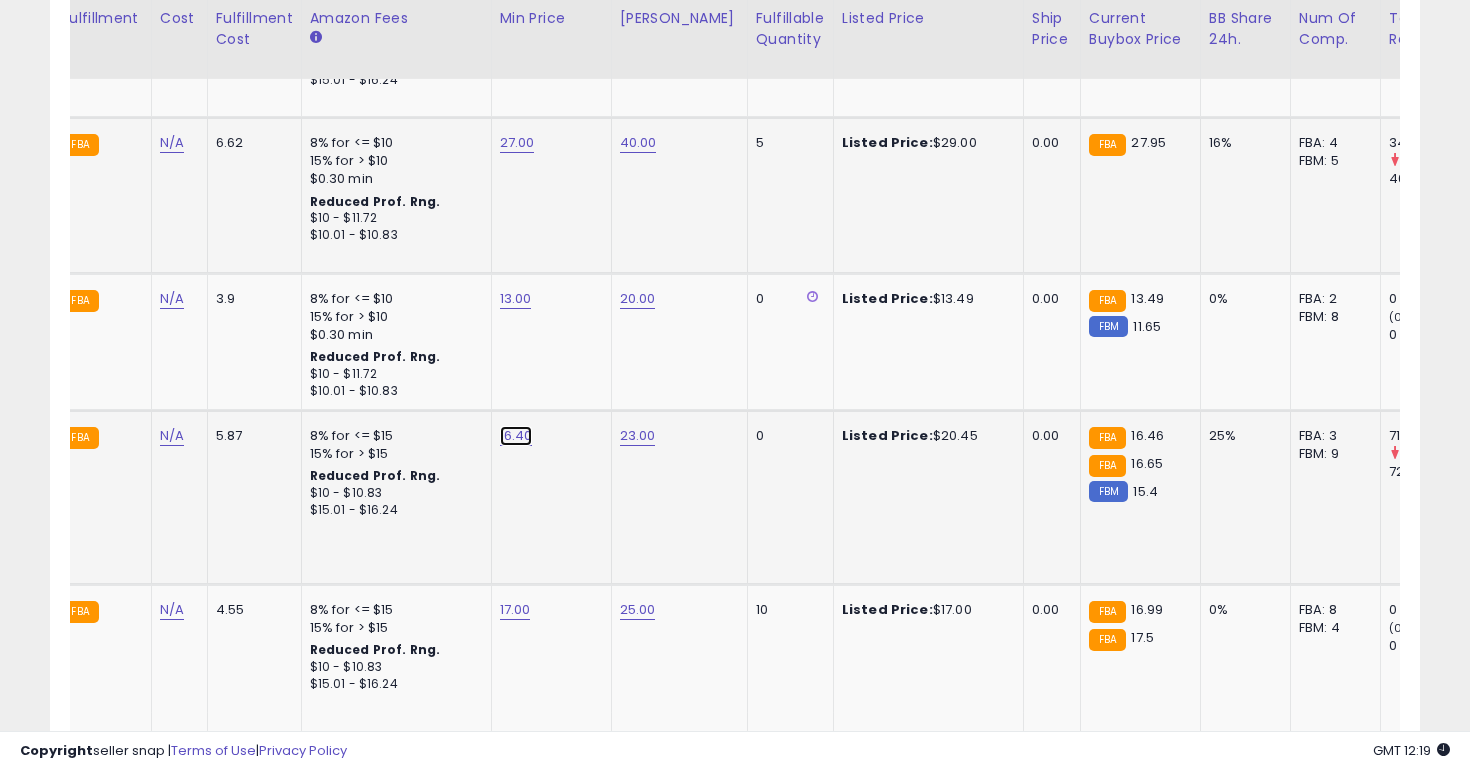 click on "16.40" at bounding box center (516, -2469) 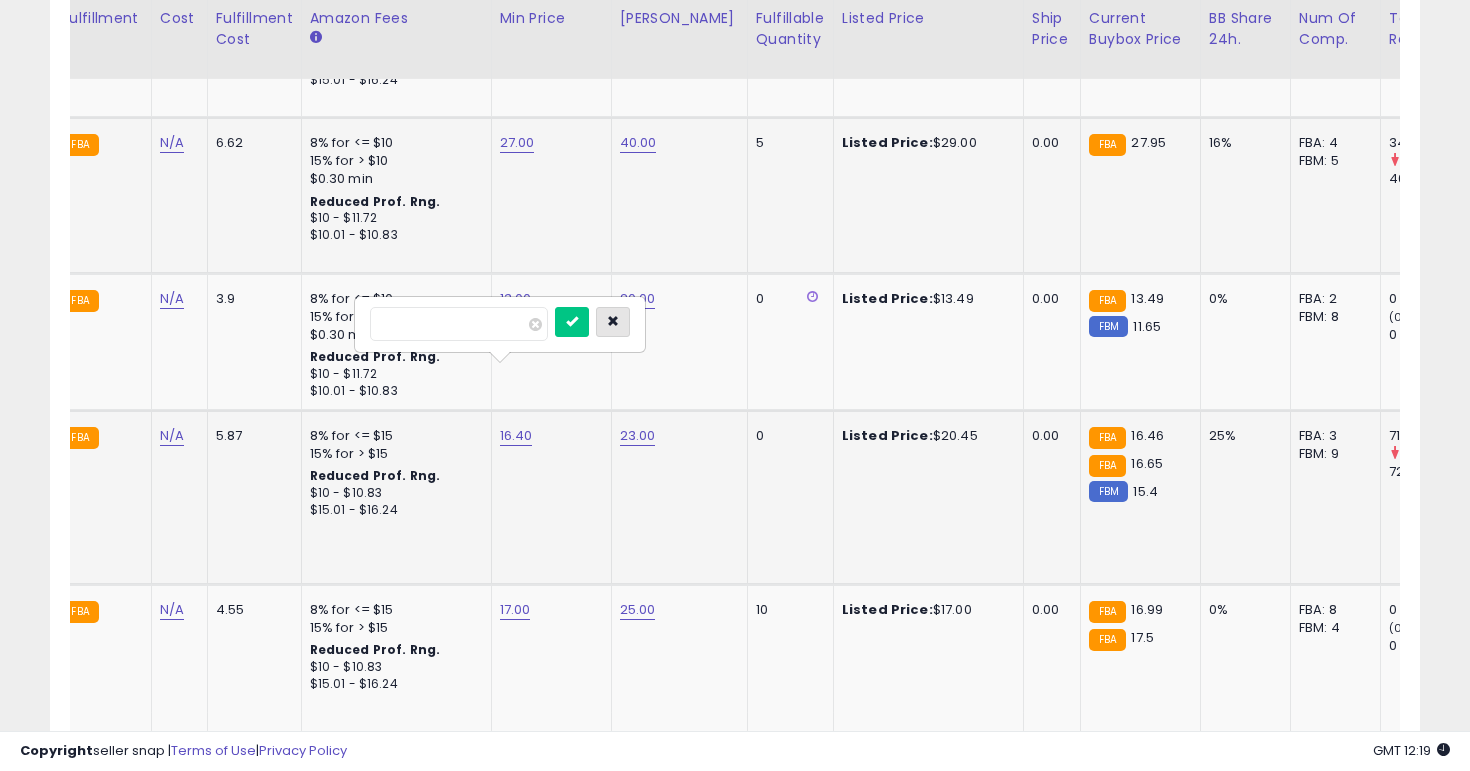 type on "**" 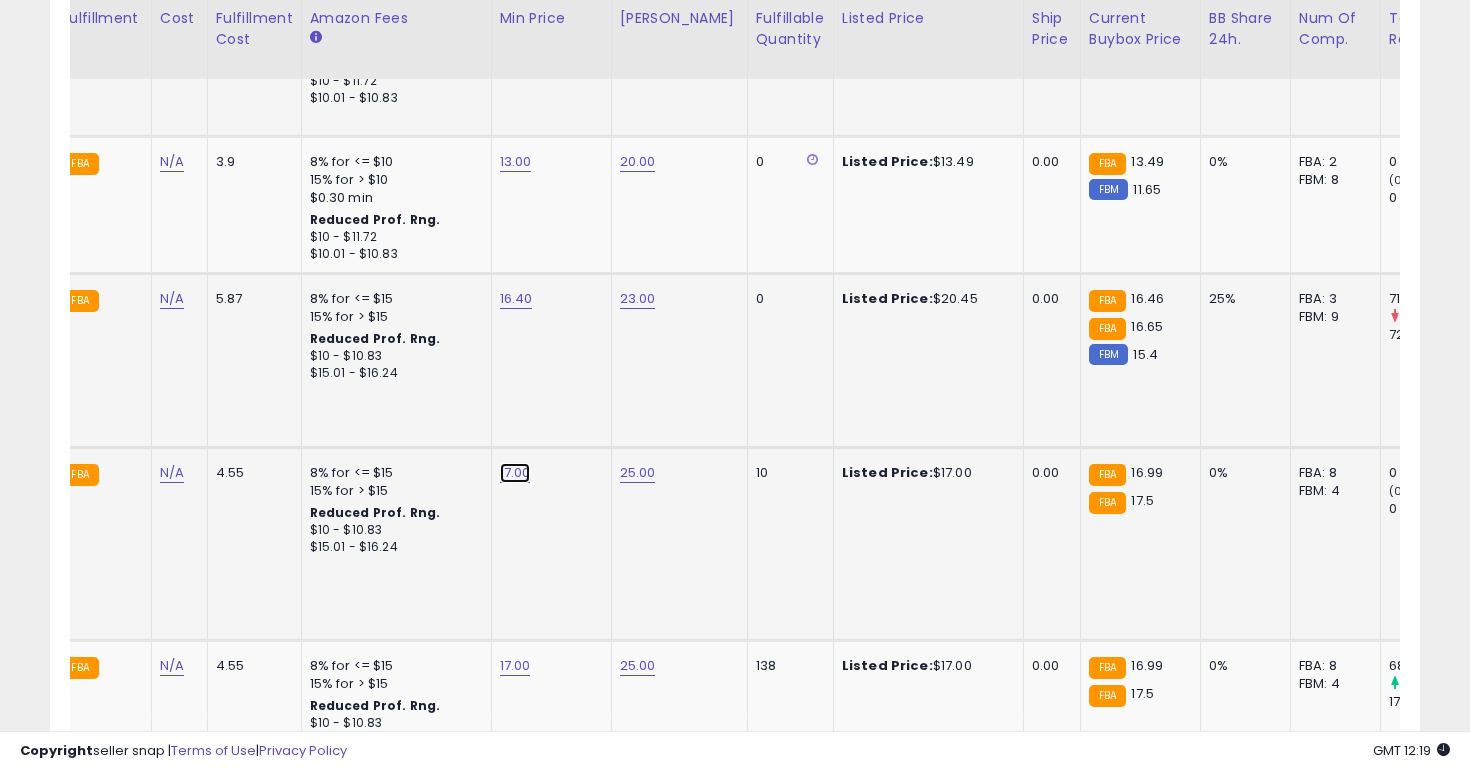 click on "17.00" at bounding box center (516, -2606) 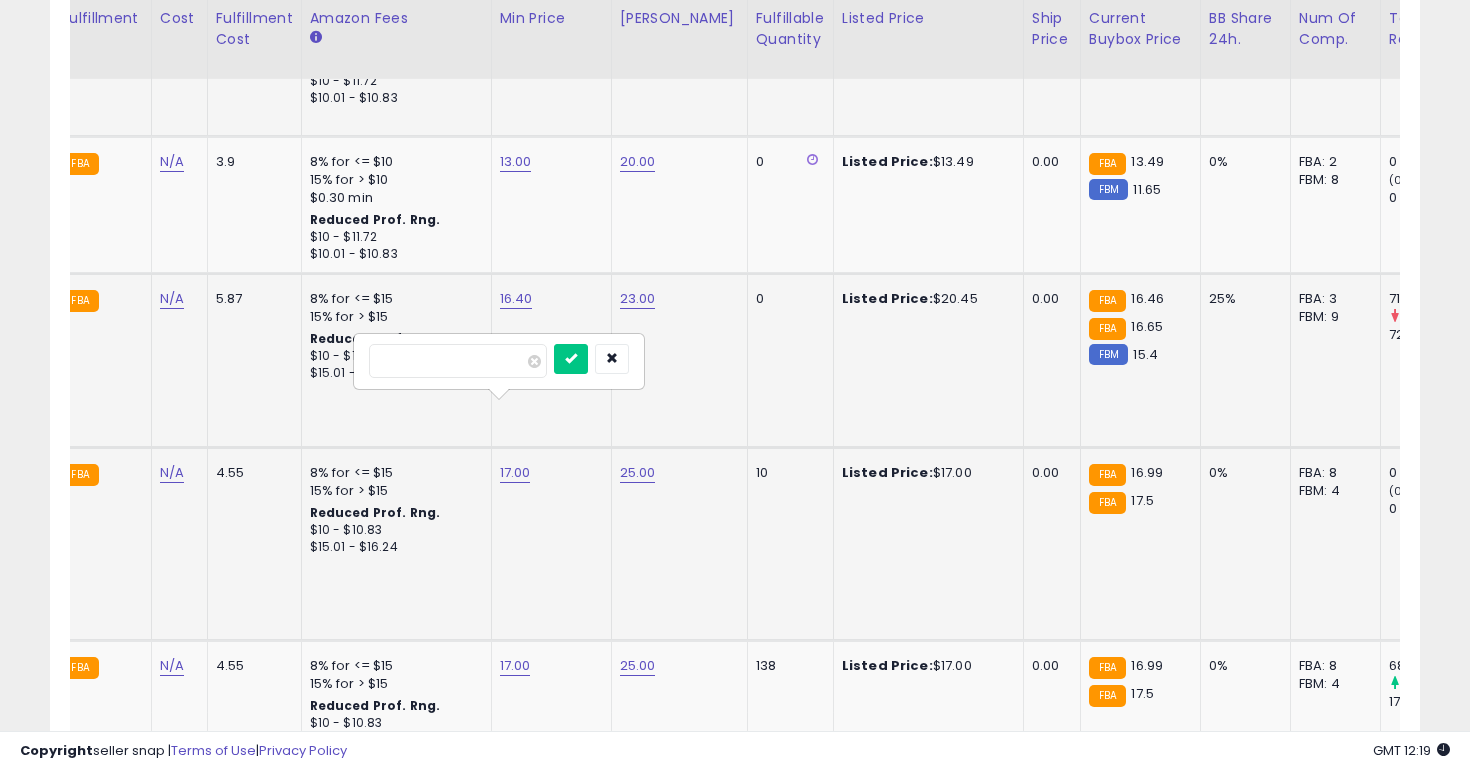 type on "****" 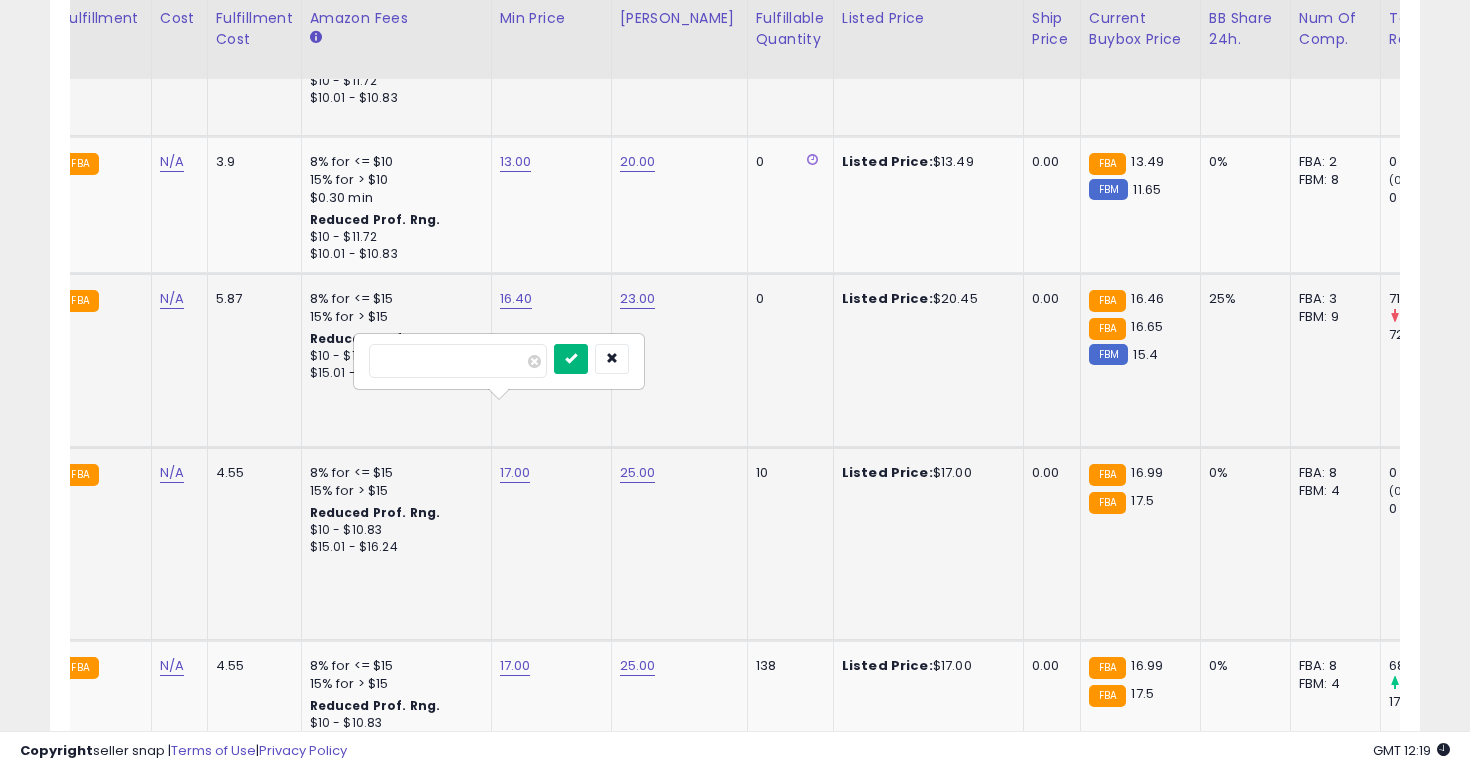 click at bounding box center [571, 358] 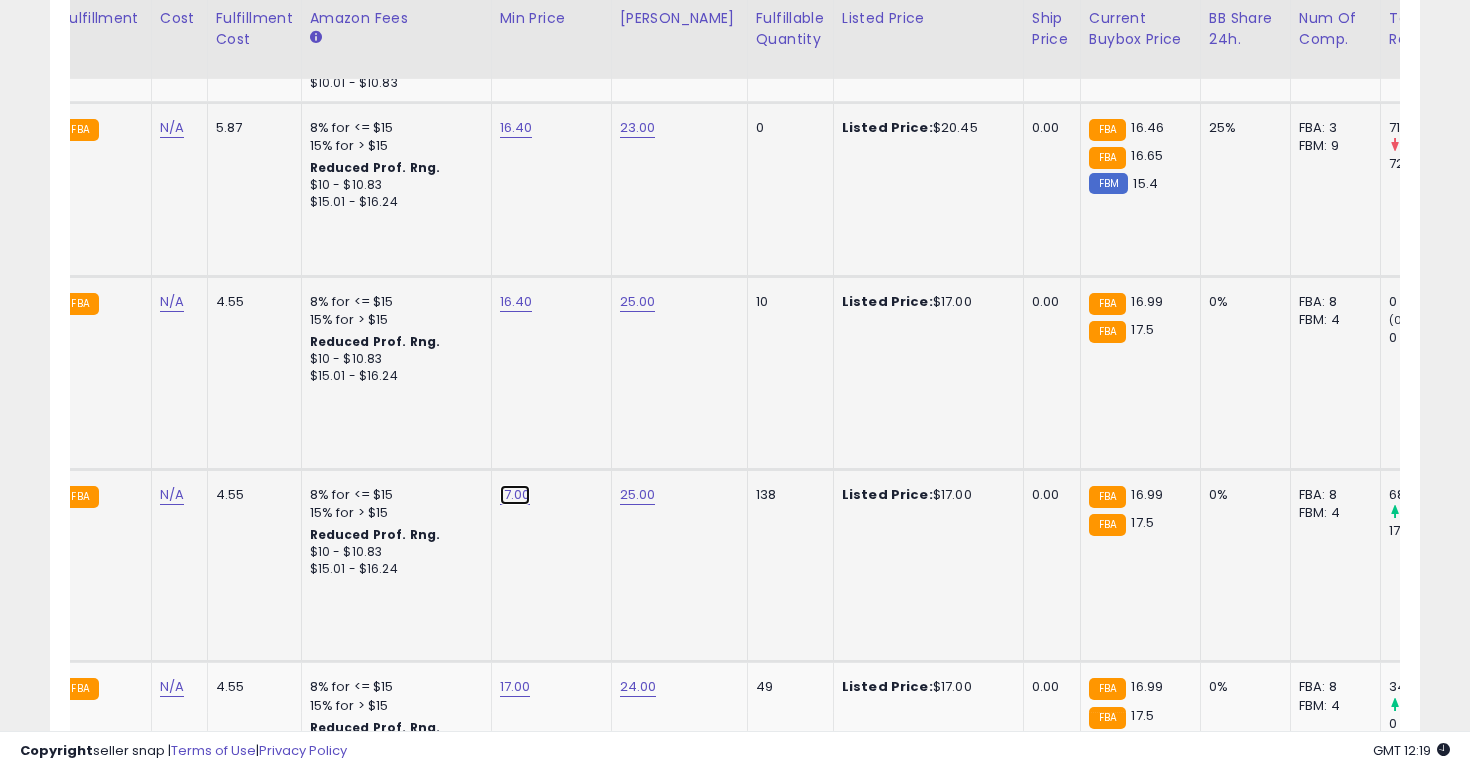 click on "17.00" at bounding box center [516, -2777] 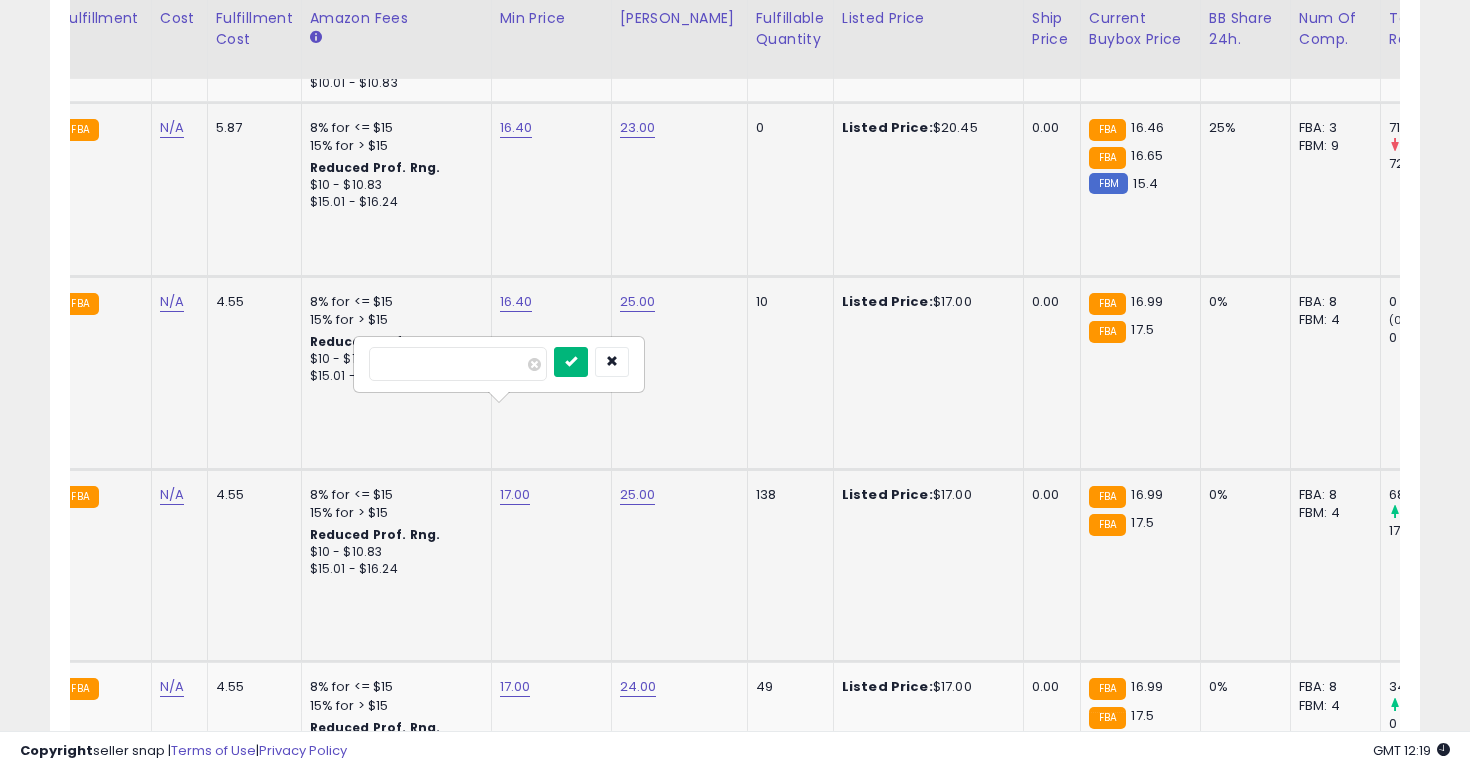 type on "****" 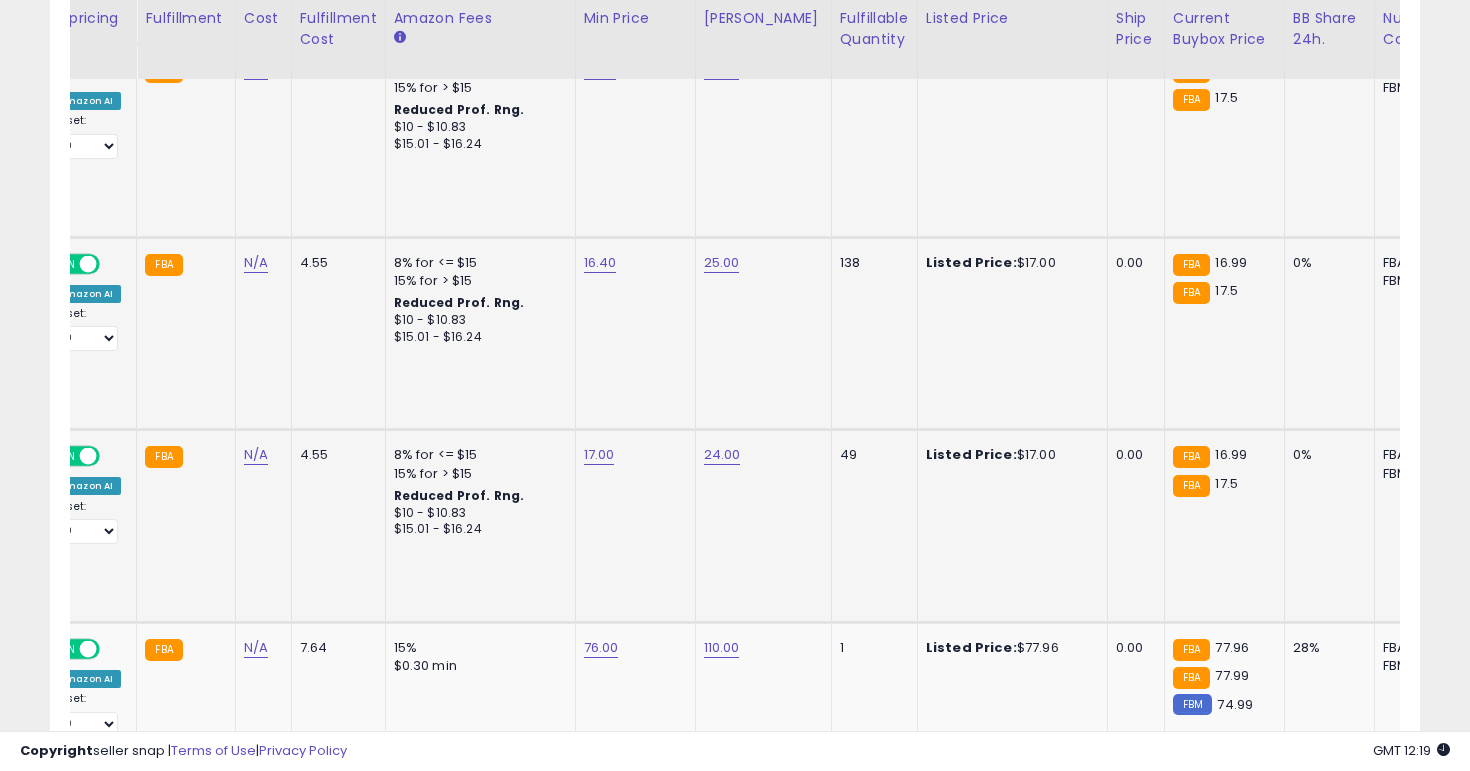 click on "17.00" 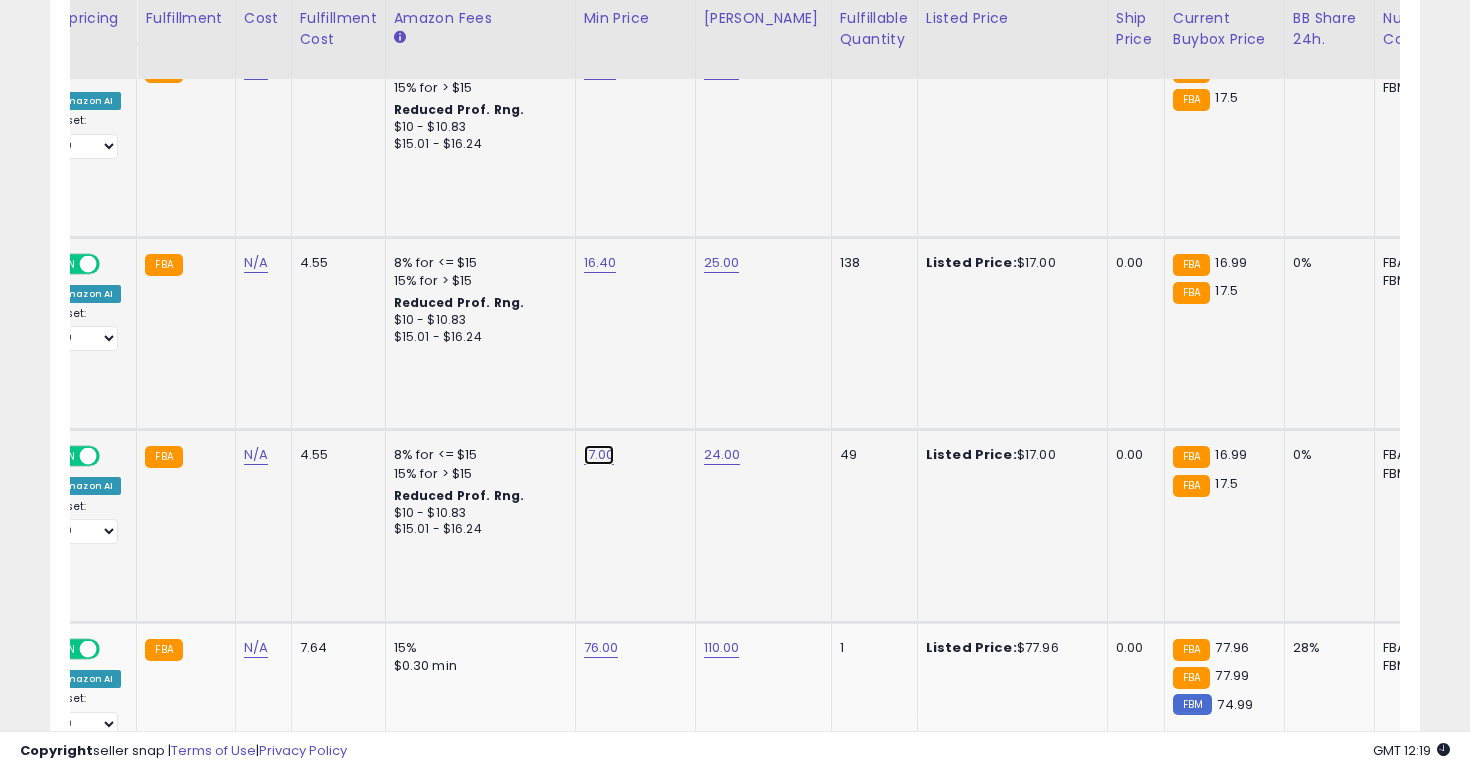click on "17.00" at bounding box center [600, -3009] 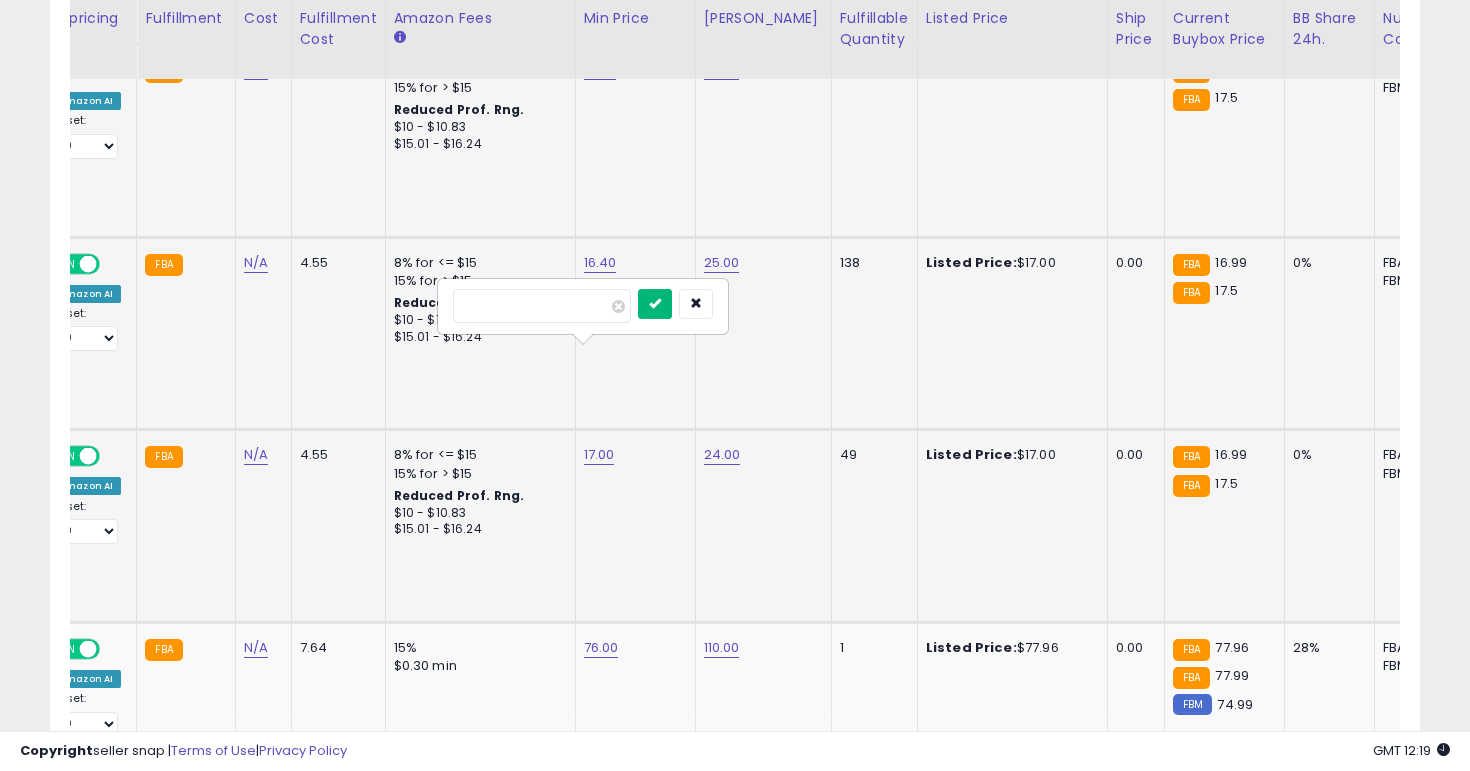 type on "****" 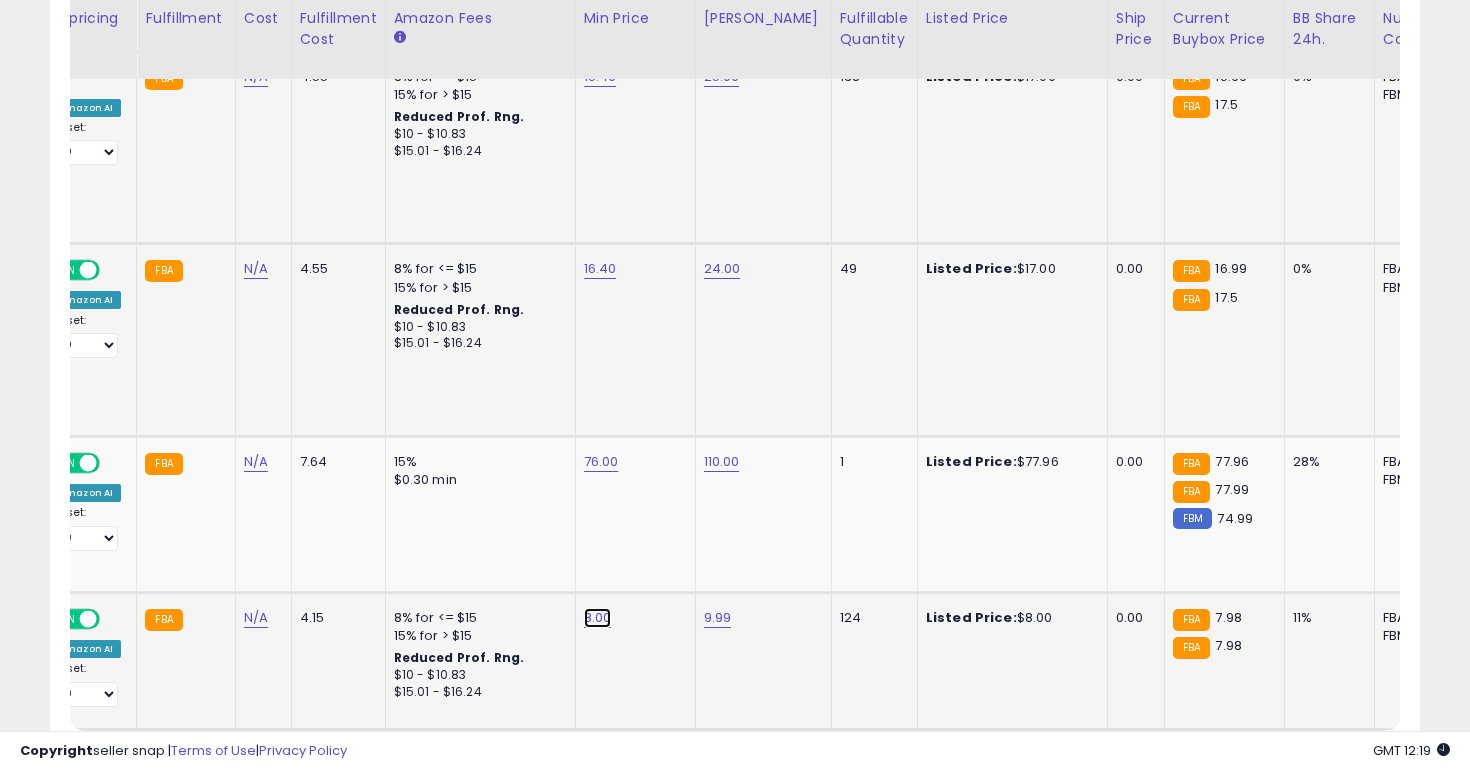 click on "8.00" at bounding box center (600, -3195) 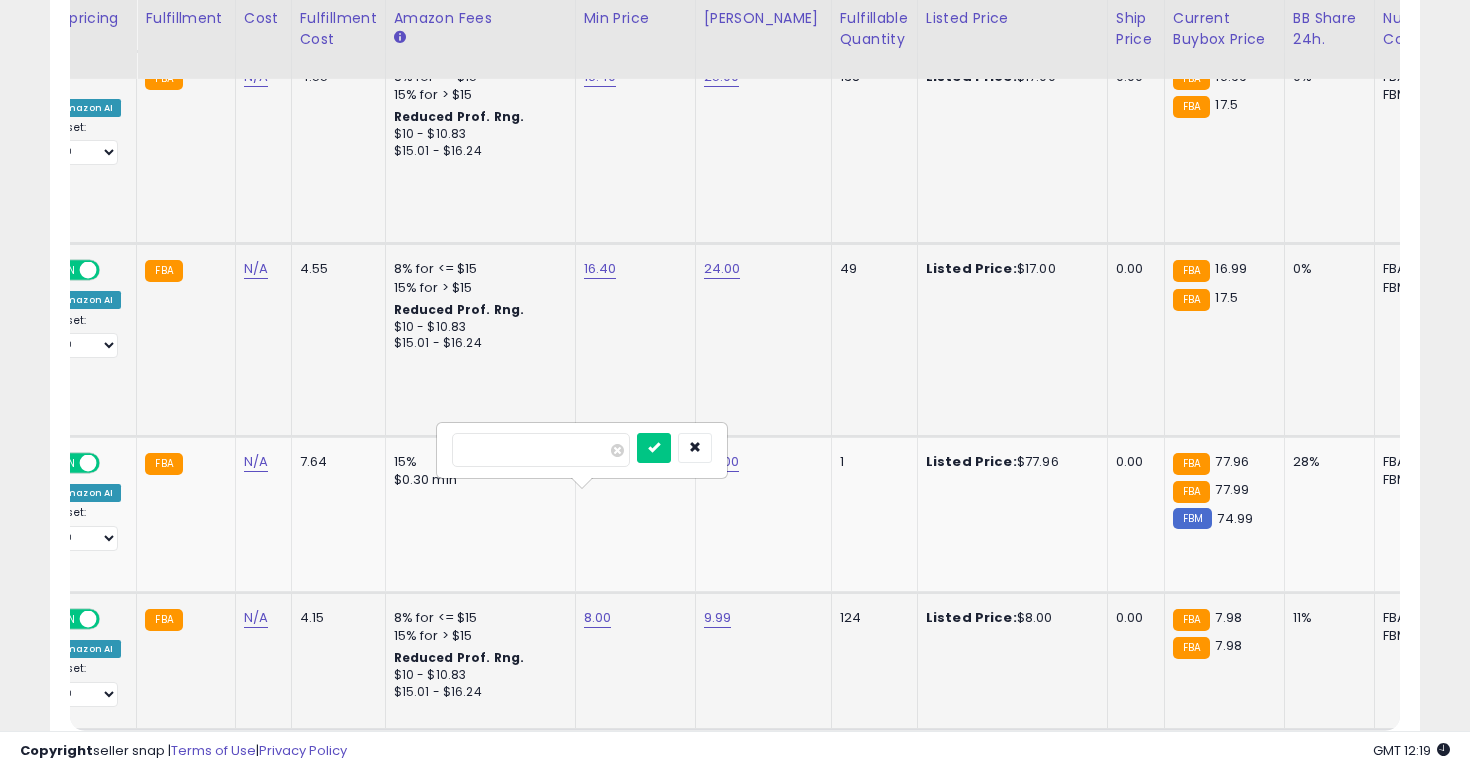 type on "*" 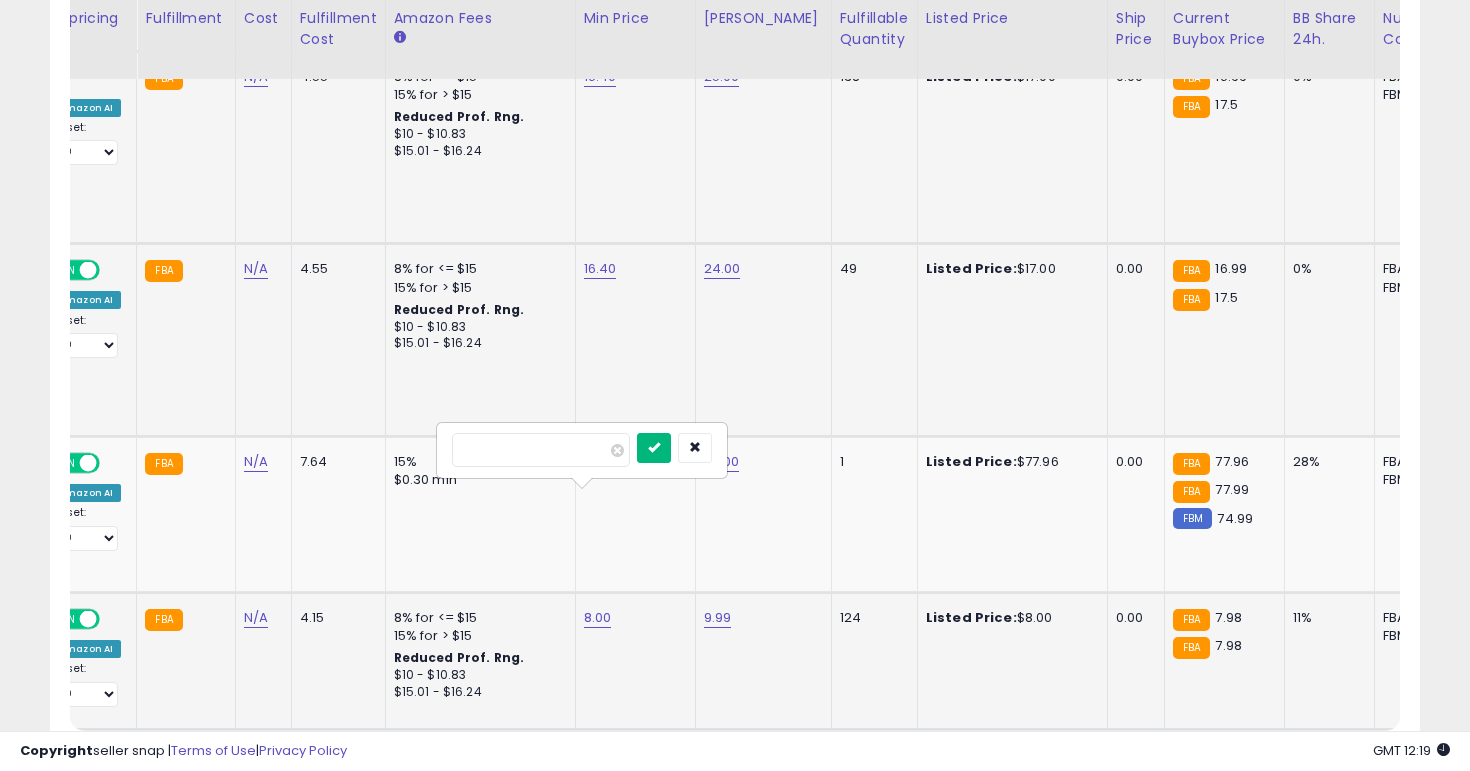 type on "*" 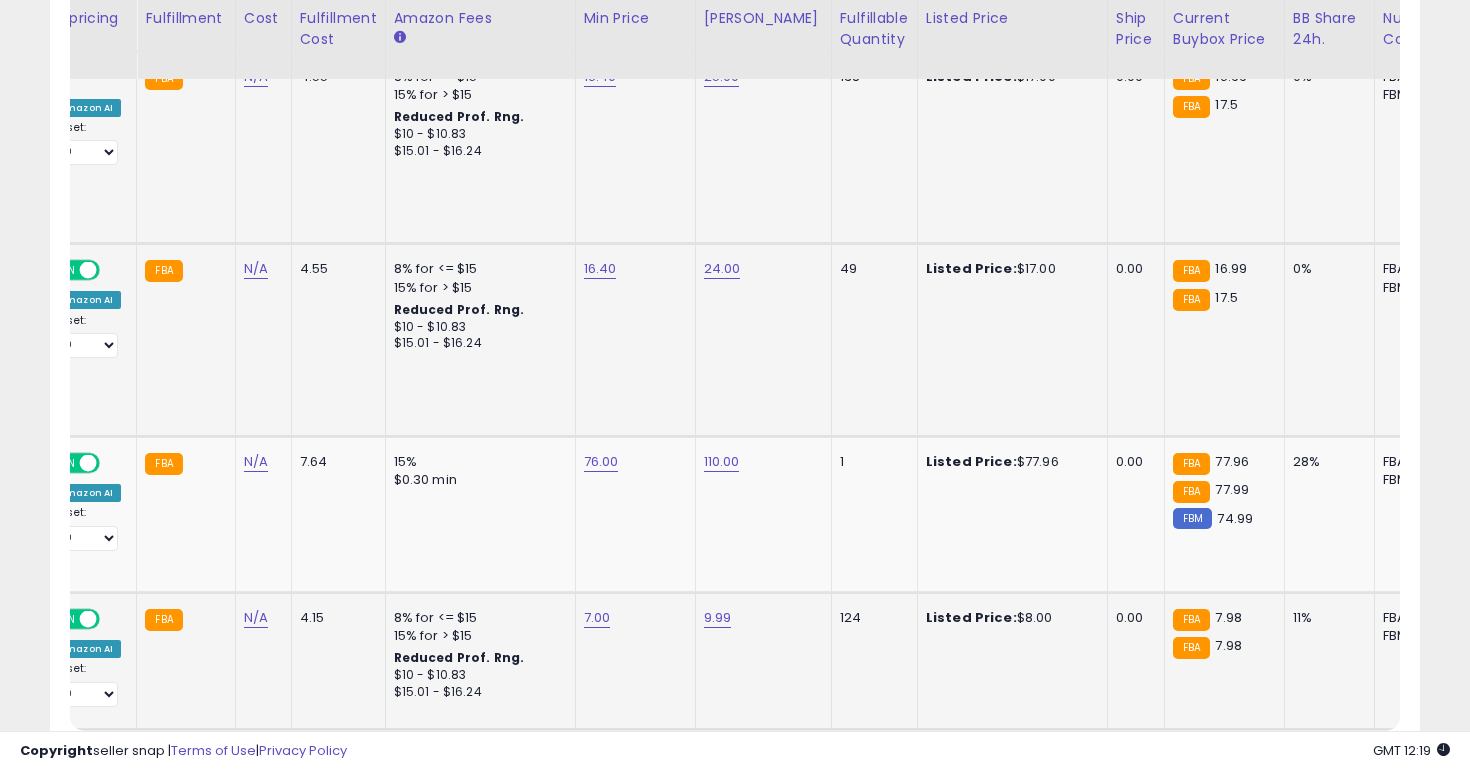 click on "2" 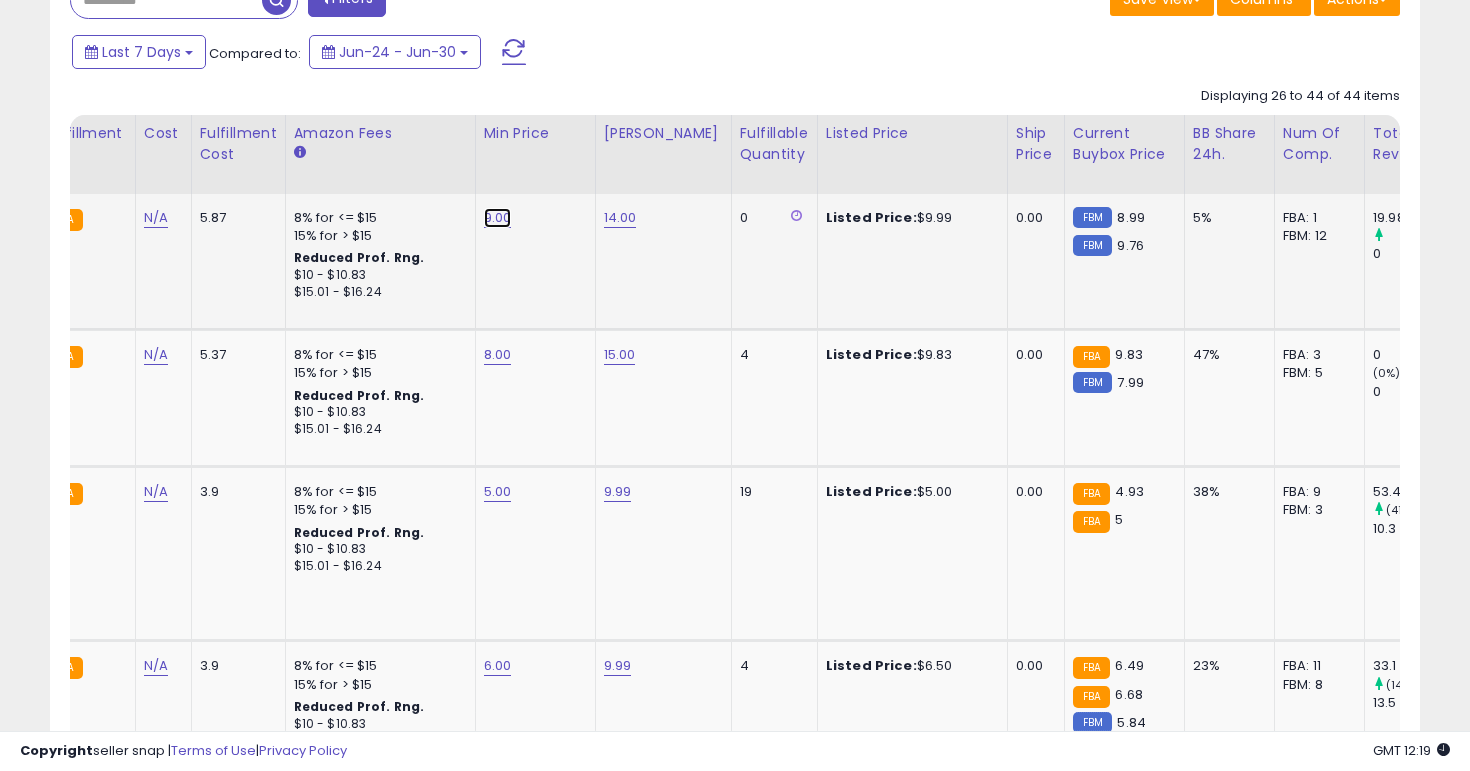 click on "9.00" at bounding box center (498, 218) 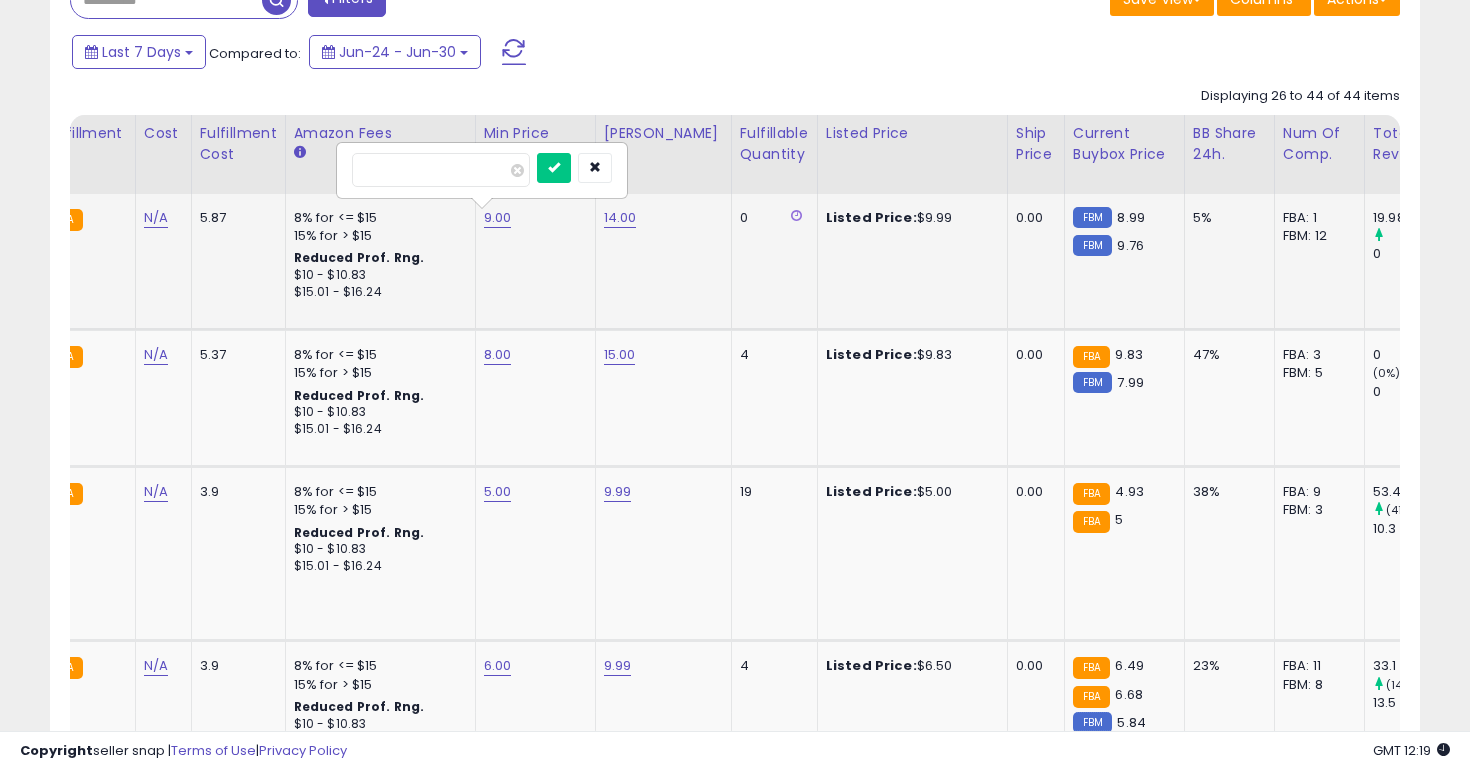type on "*" 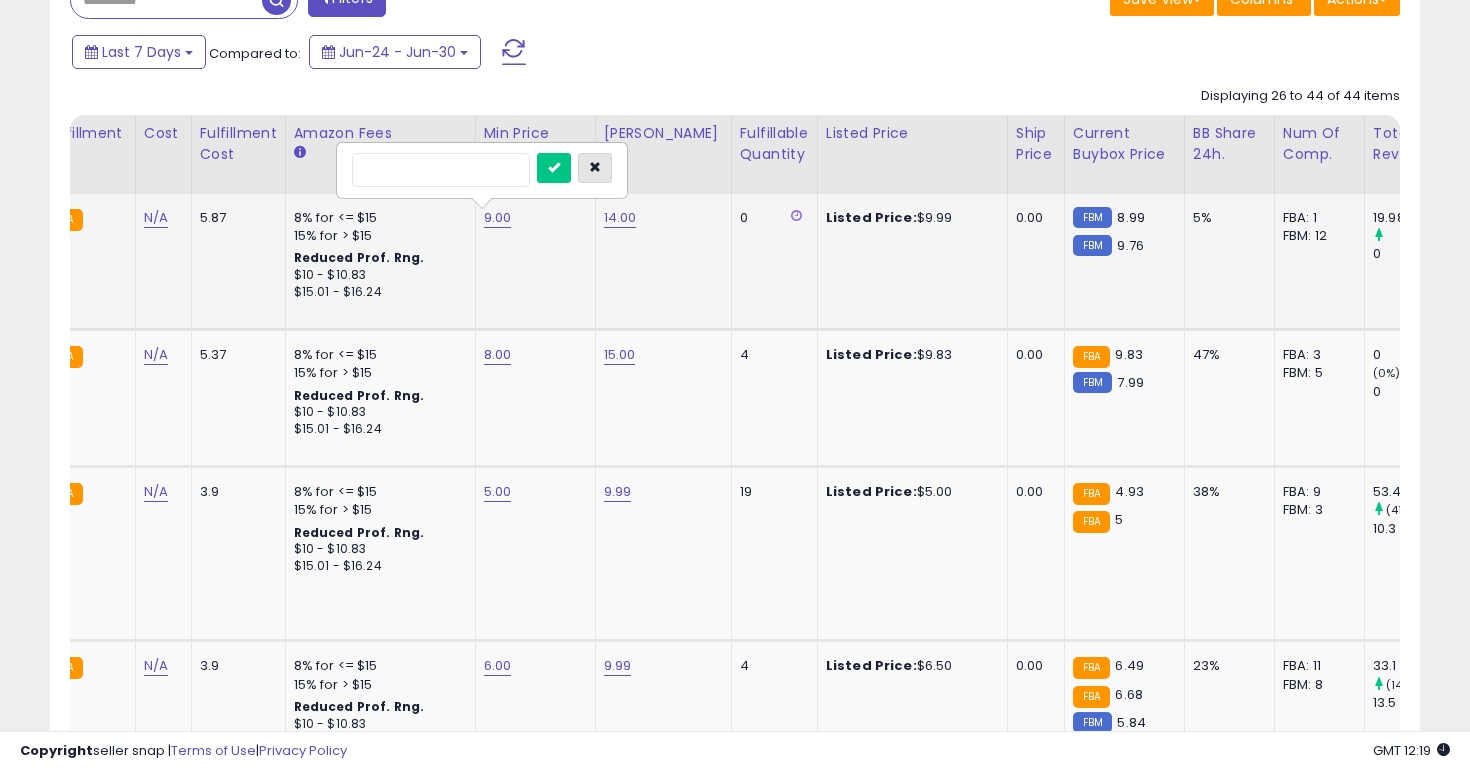 type 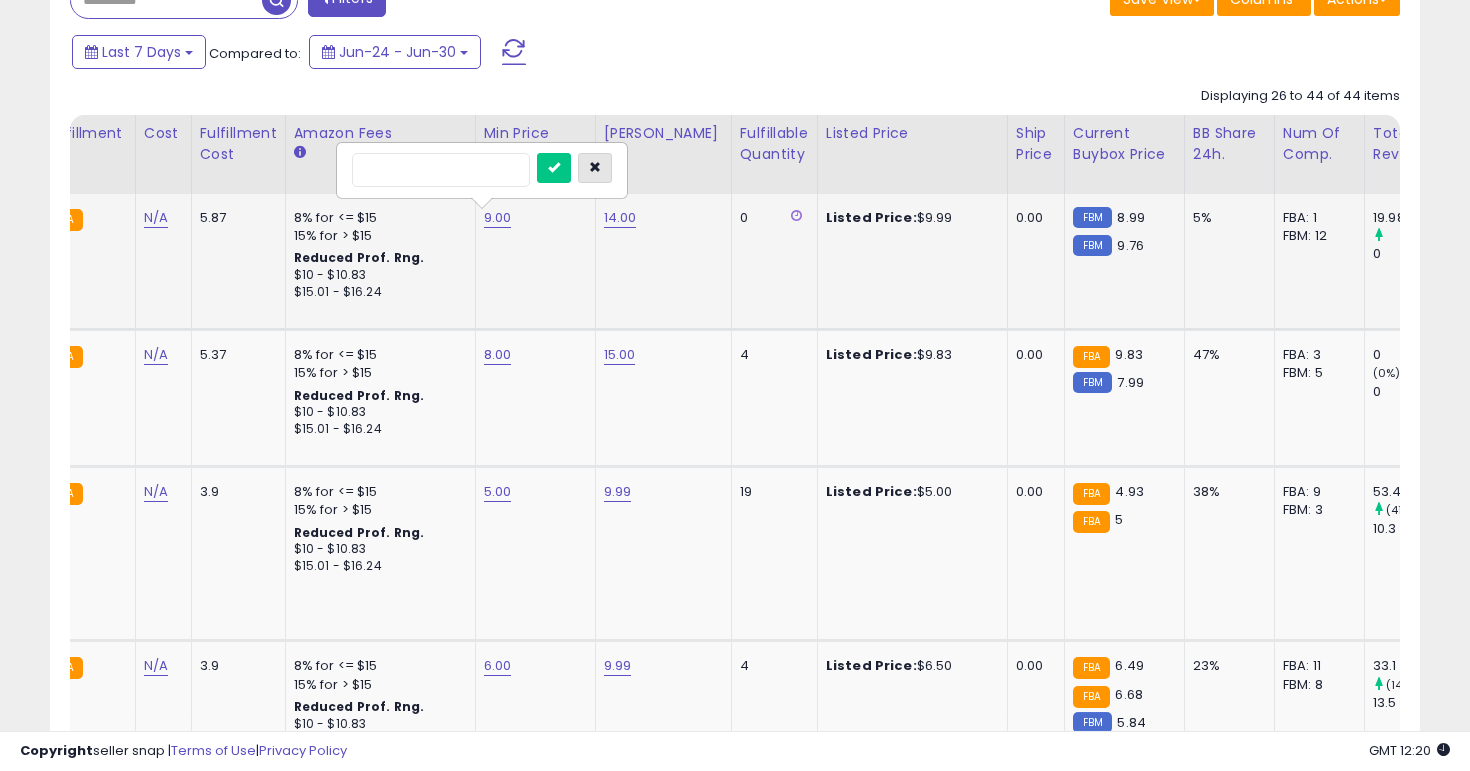 click at bounding box center (595, 168) 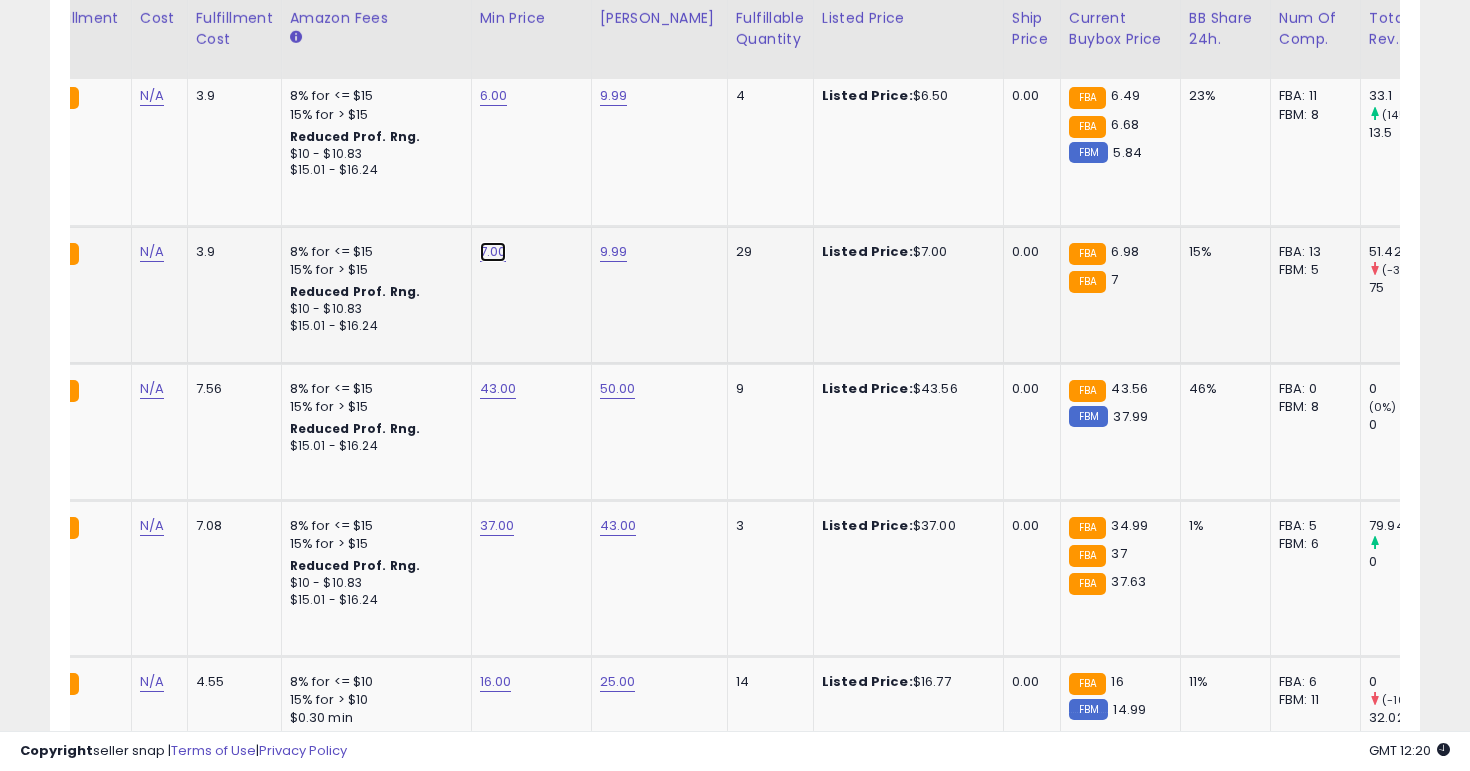 click on "7.00" at bounding box center [494, -352] 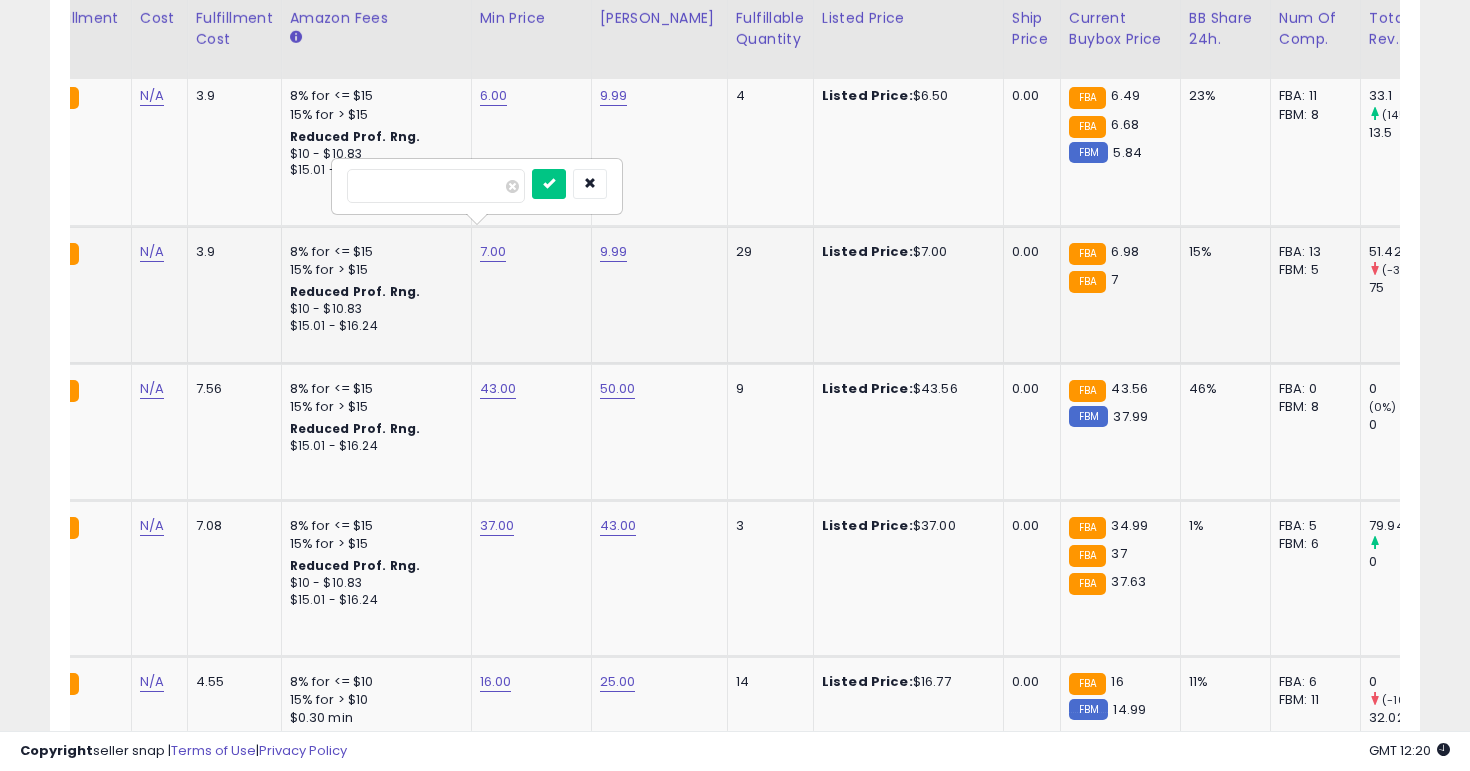 type on "*" 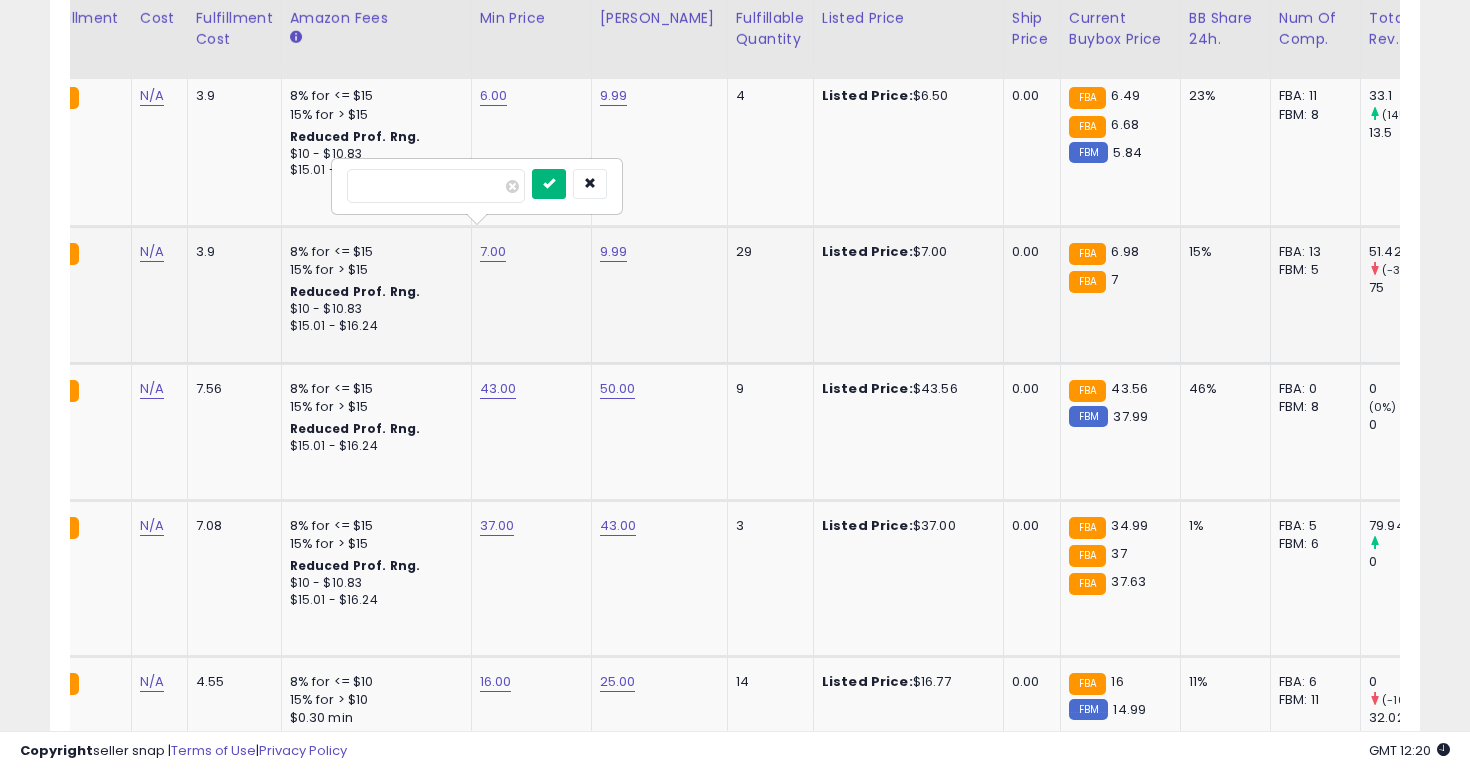 type on "***" 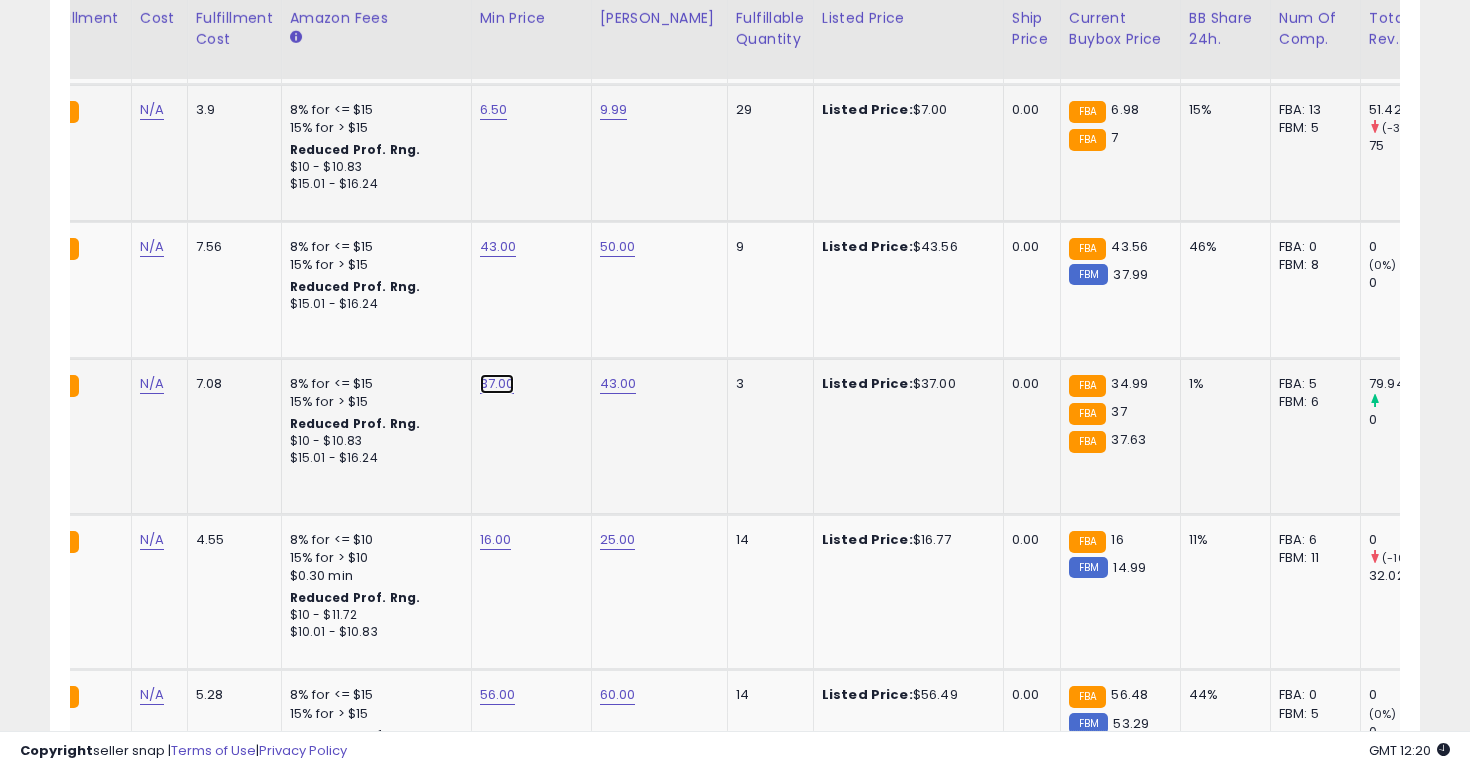 click on "37.00" at bounding box center [494, -494] 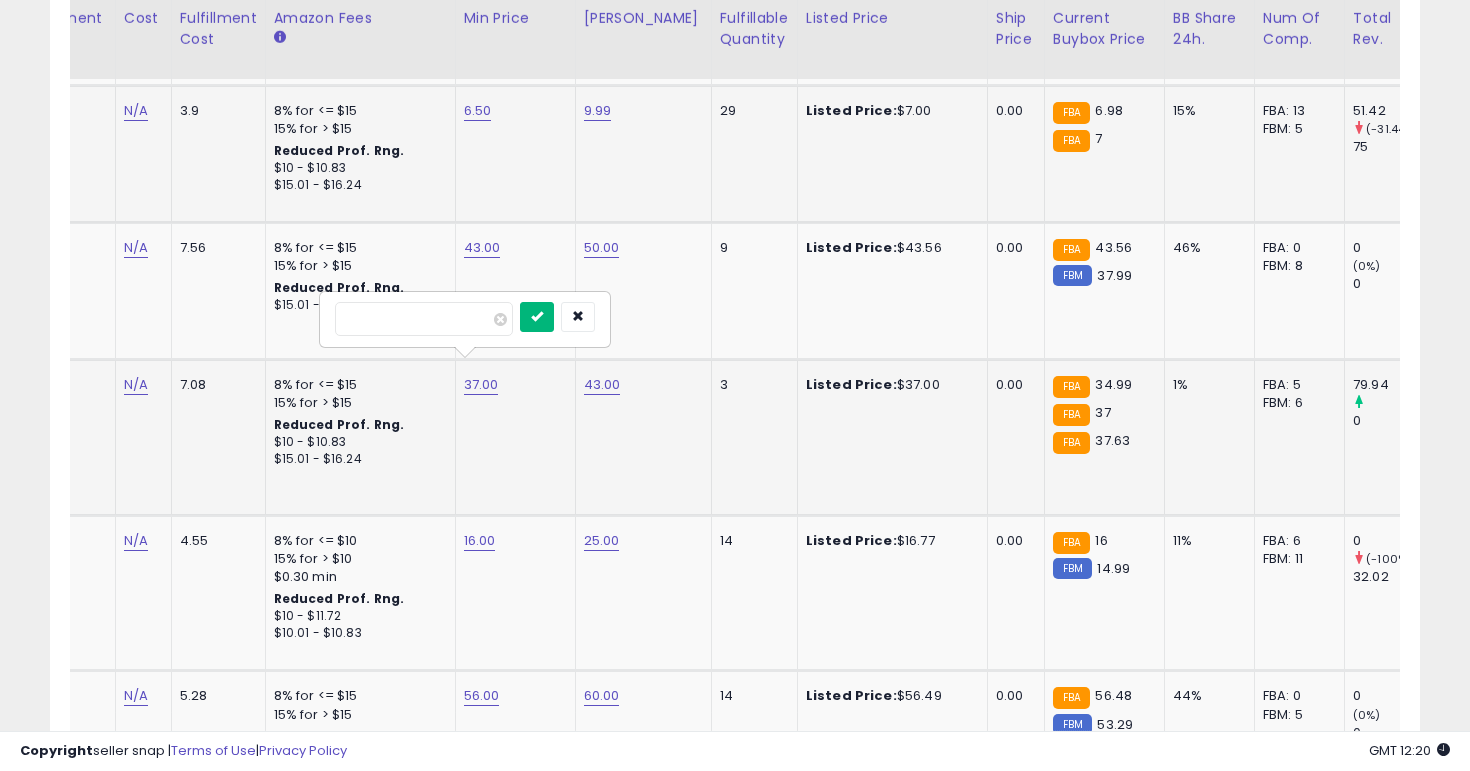 type on "**" 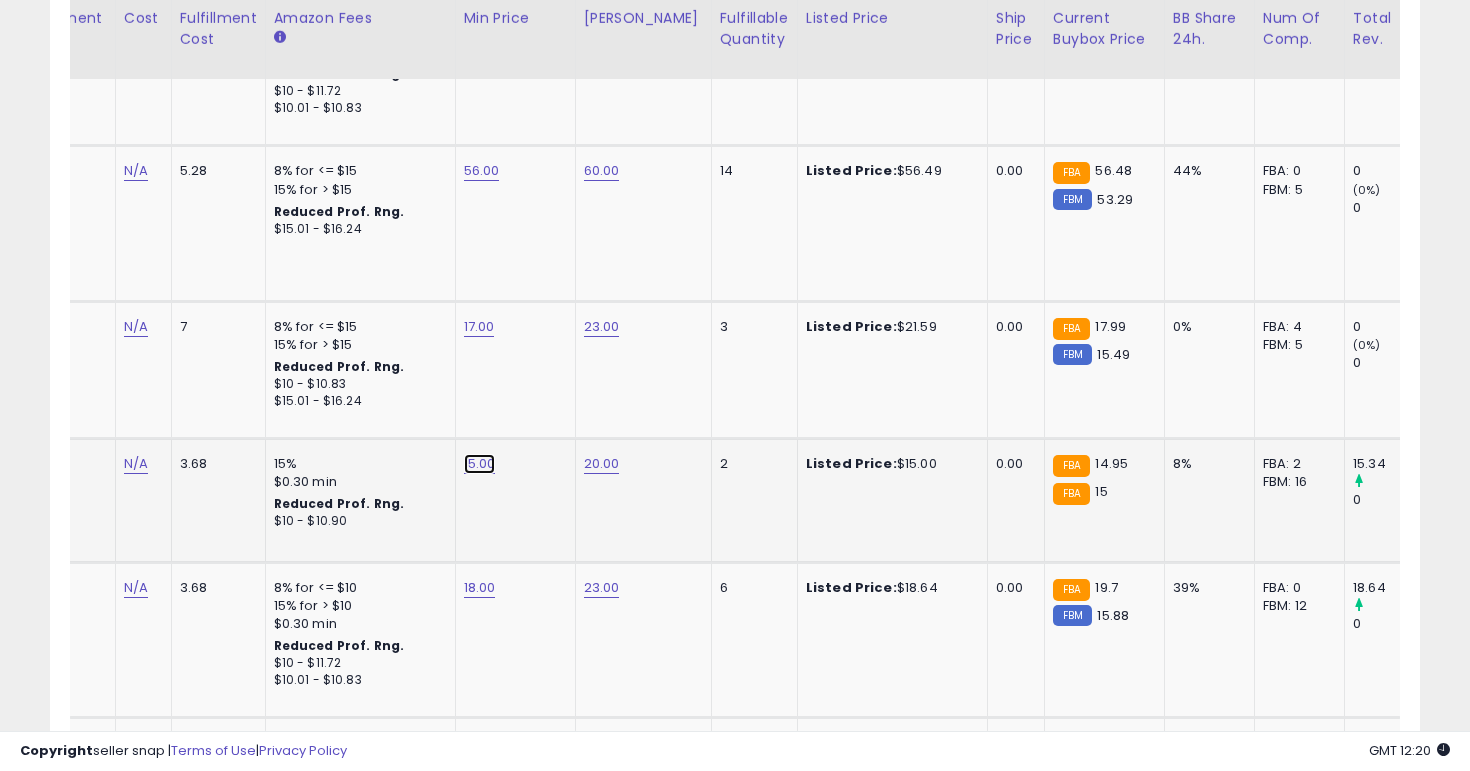 click on "15.00" at bounding box center (478, -1018) 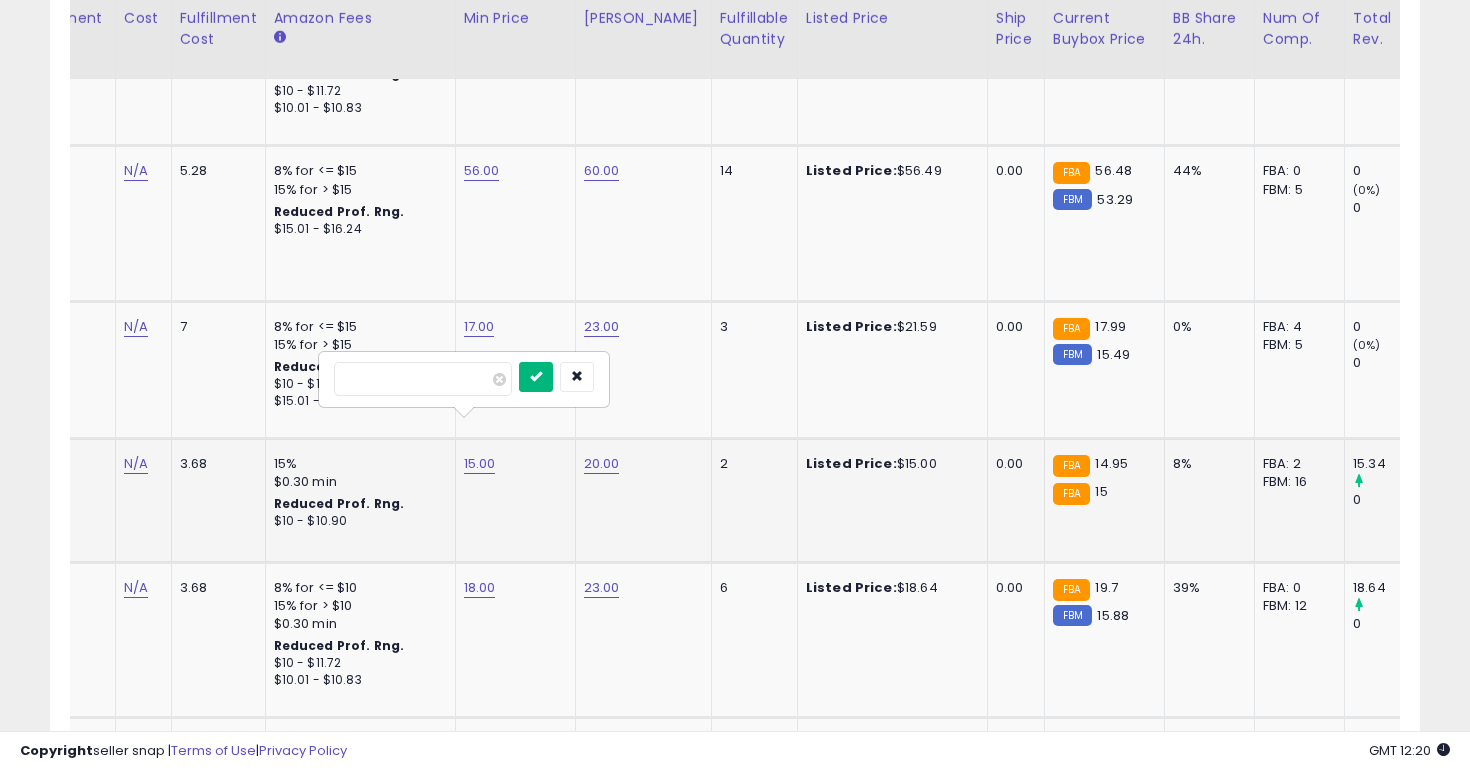 type on "**" 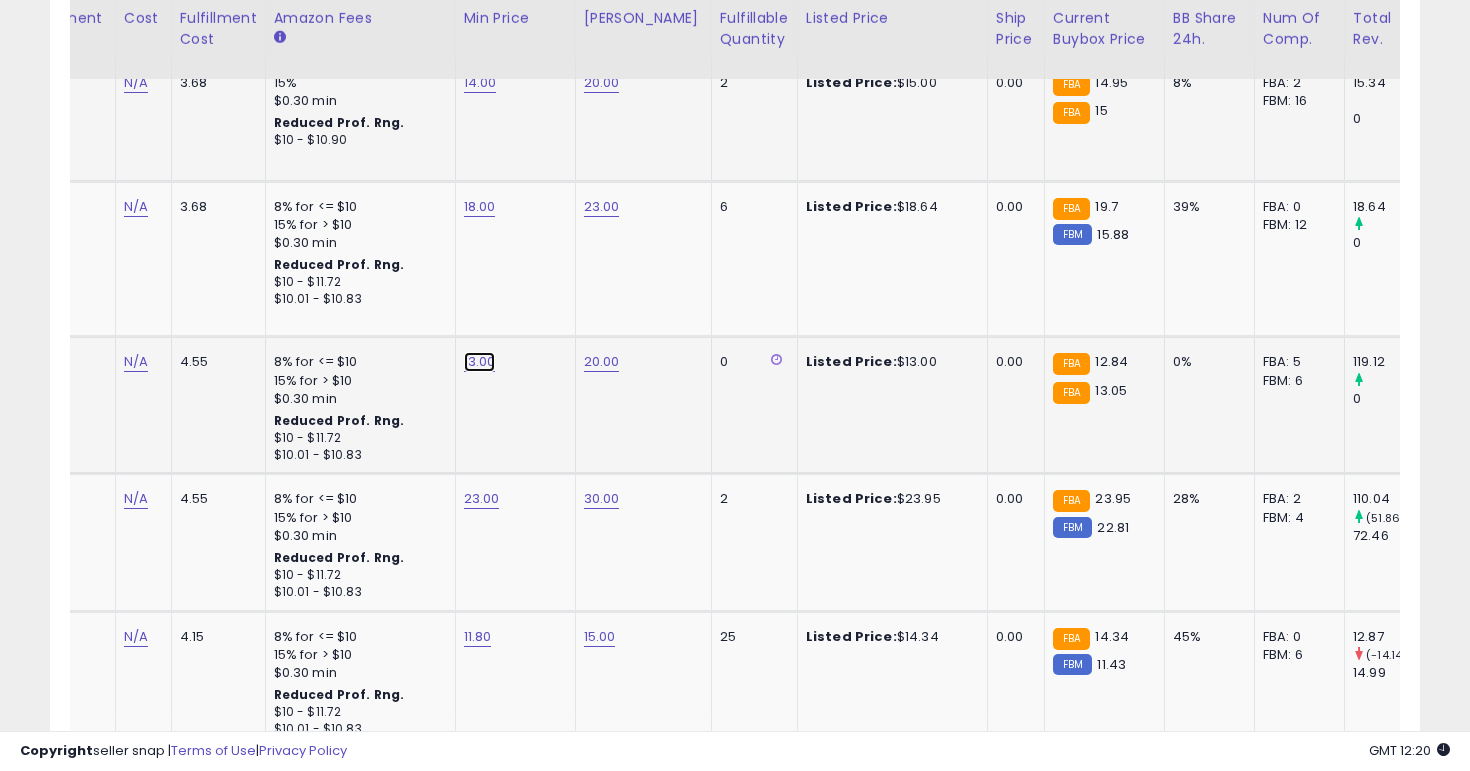 click on "13.00" at bounding box center [478, -1399] 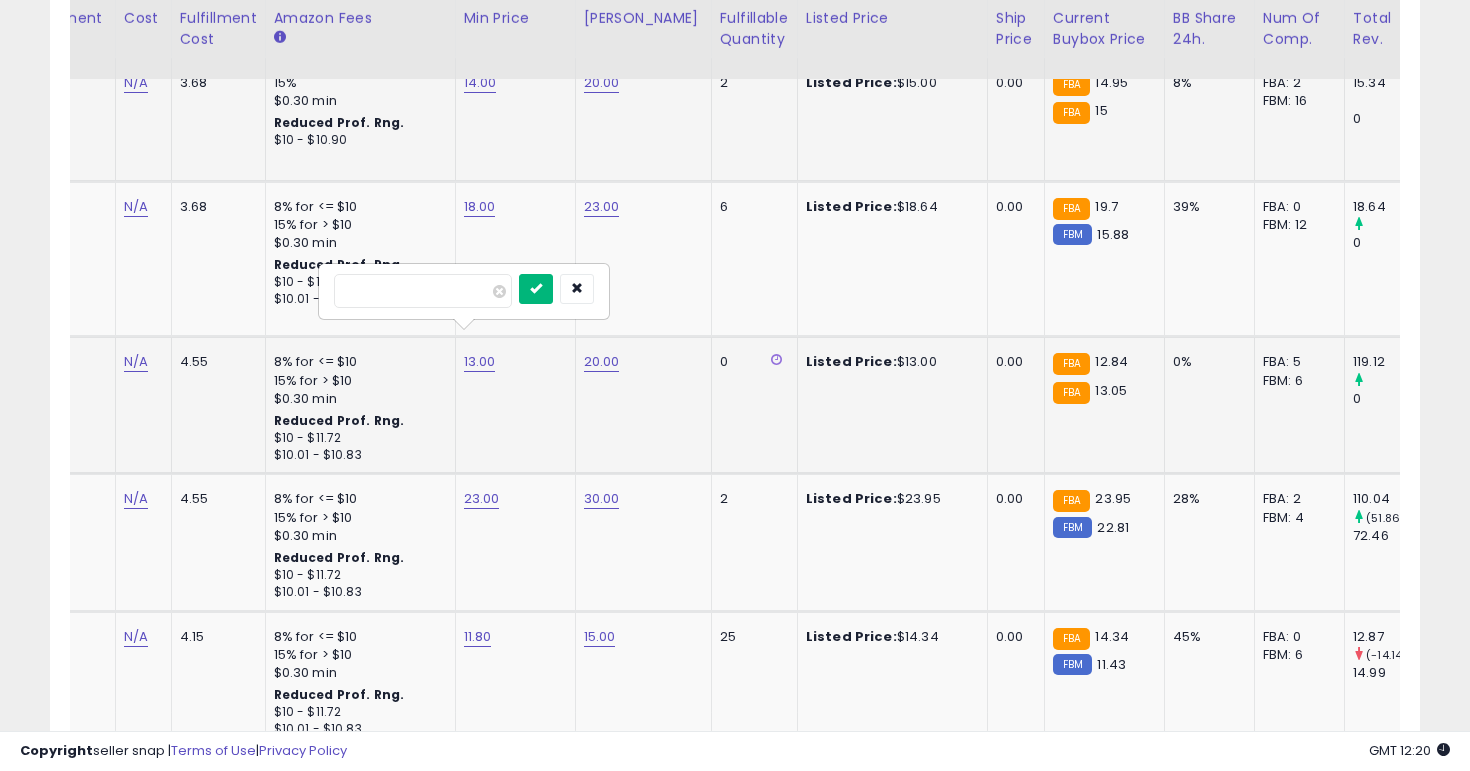 type on "**" 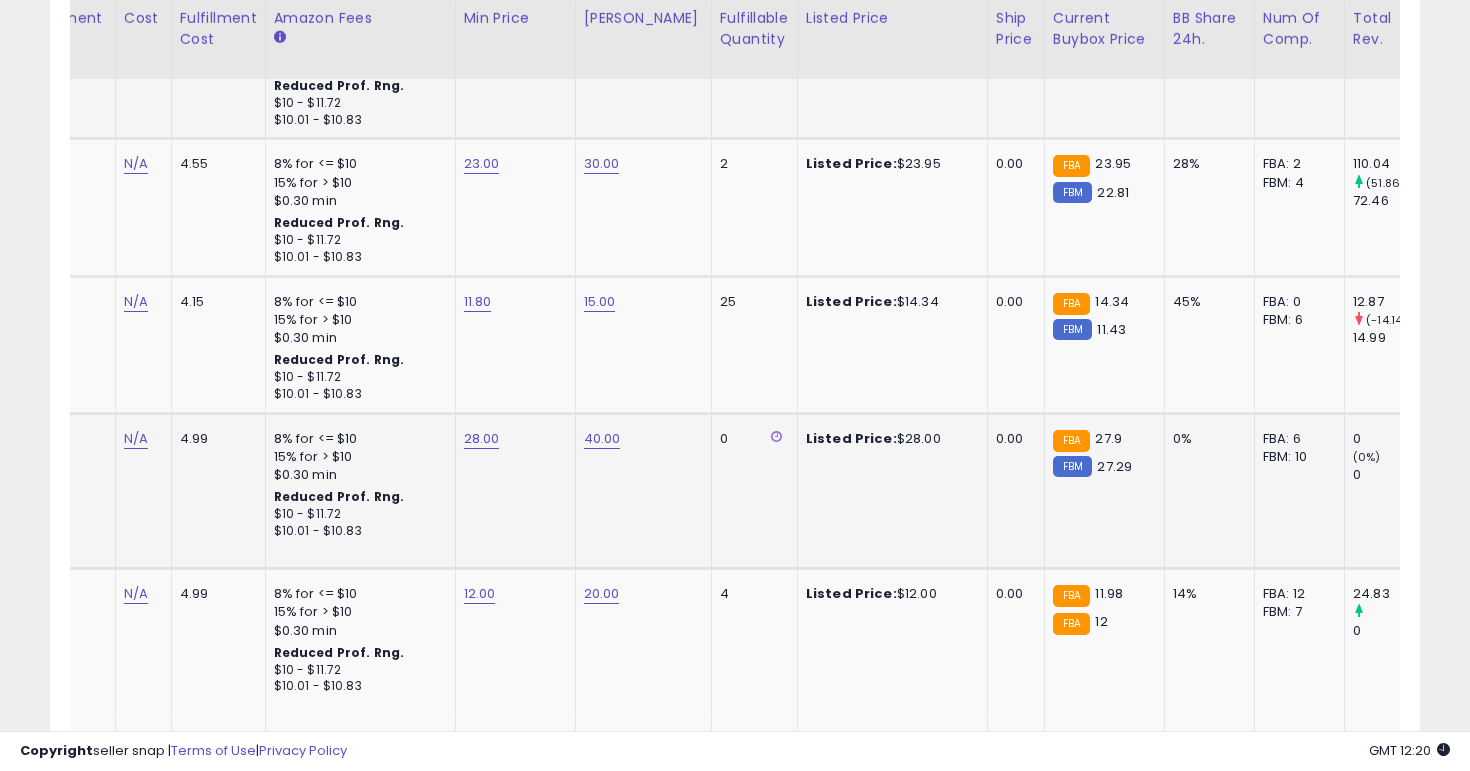 click on "28.00" 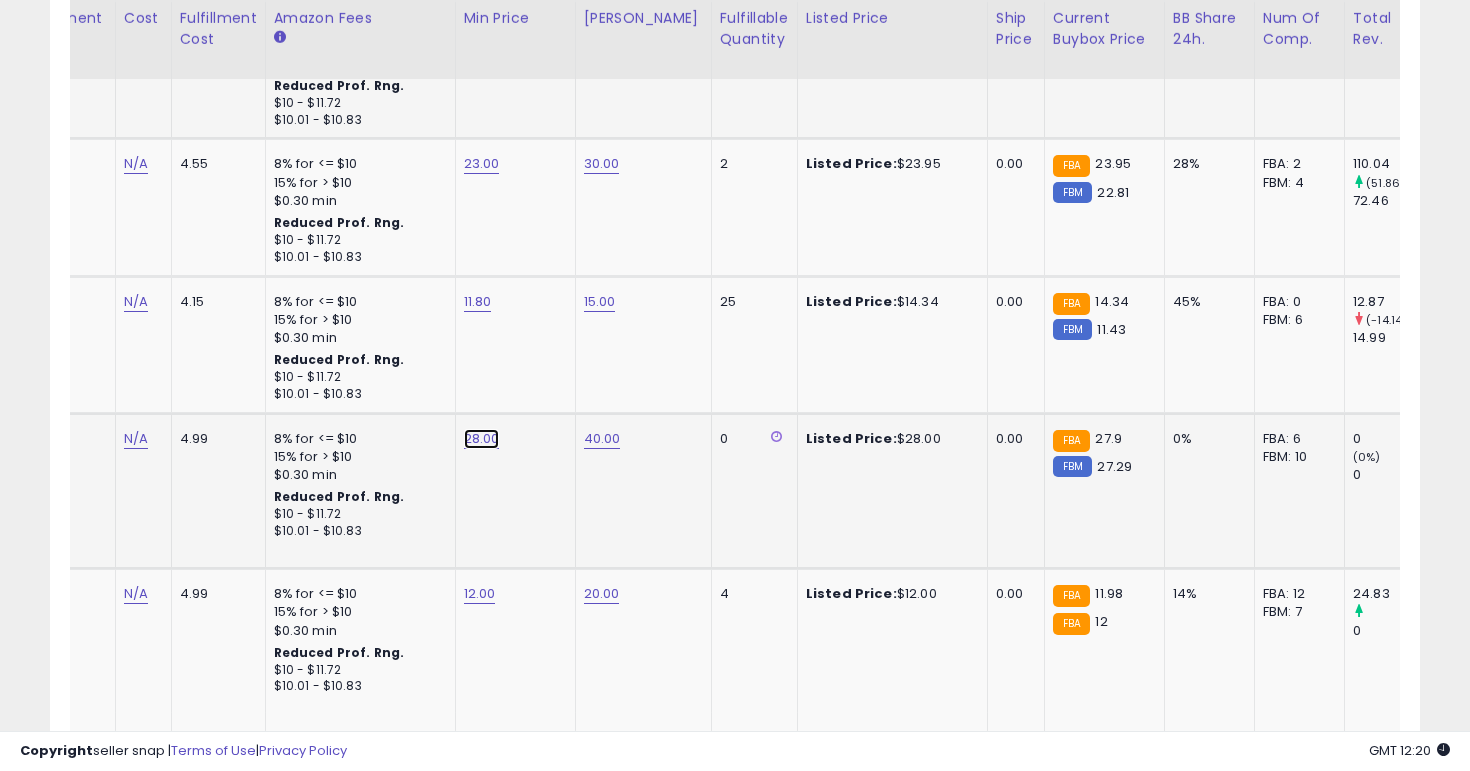 click on "28.00" at bounding box center [478, -1734] 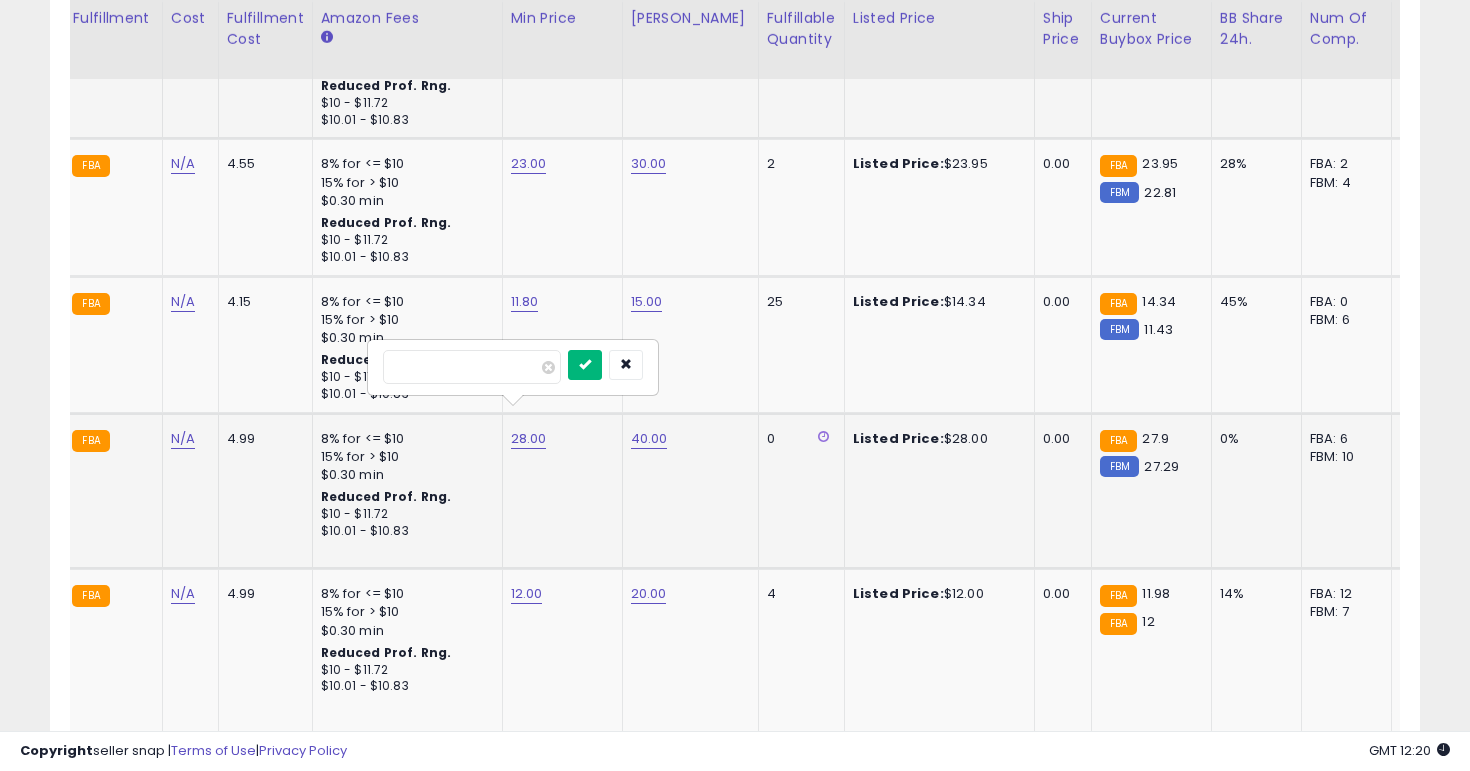 type on "**" 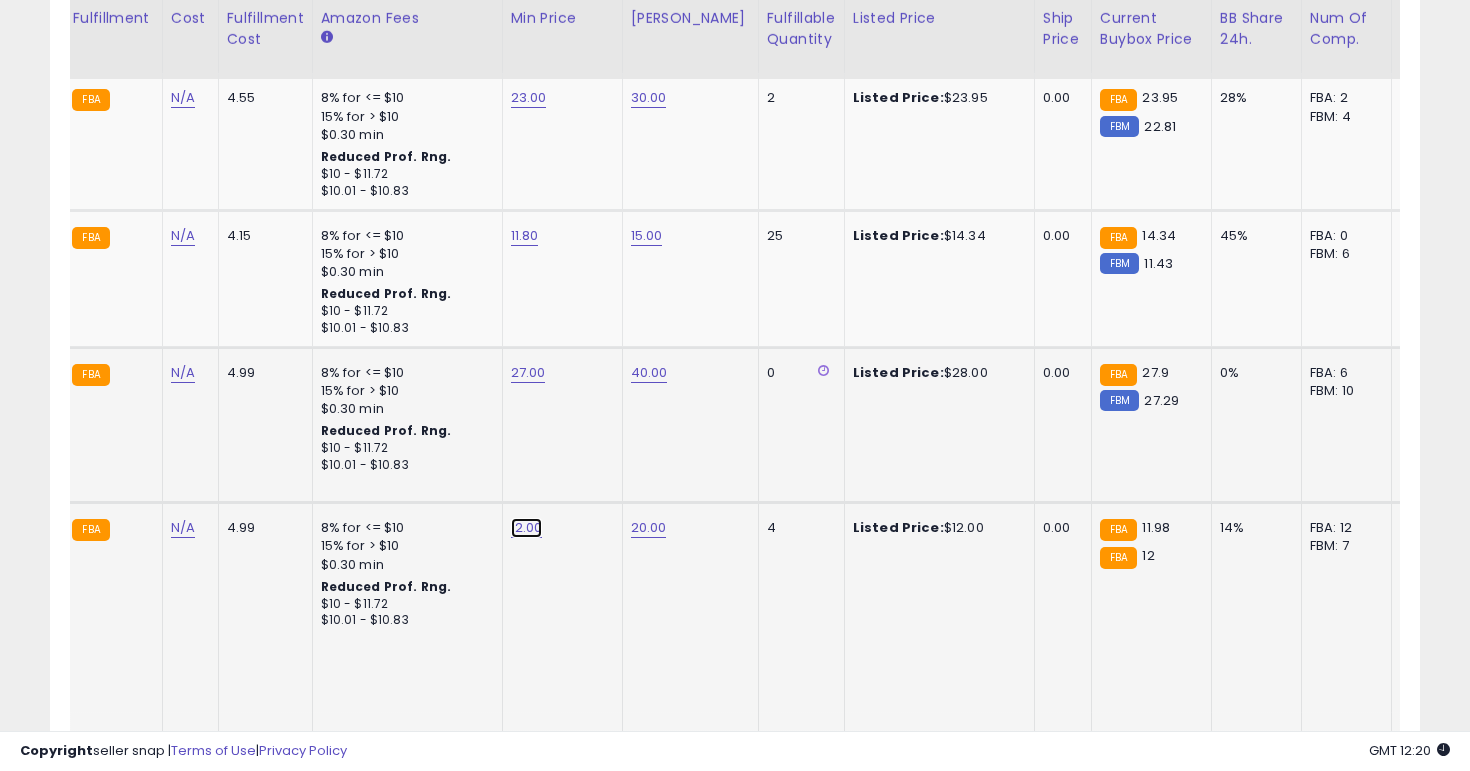 click on "12.00" at bounding box center (525, -1800) 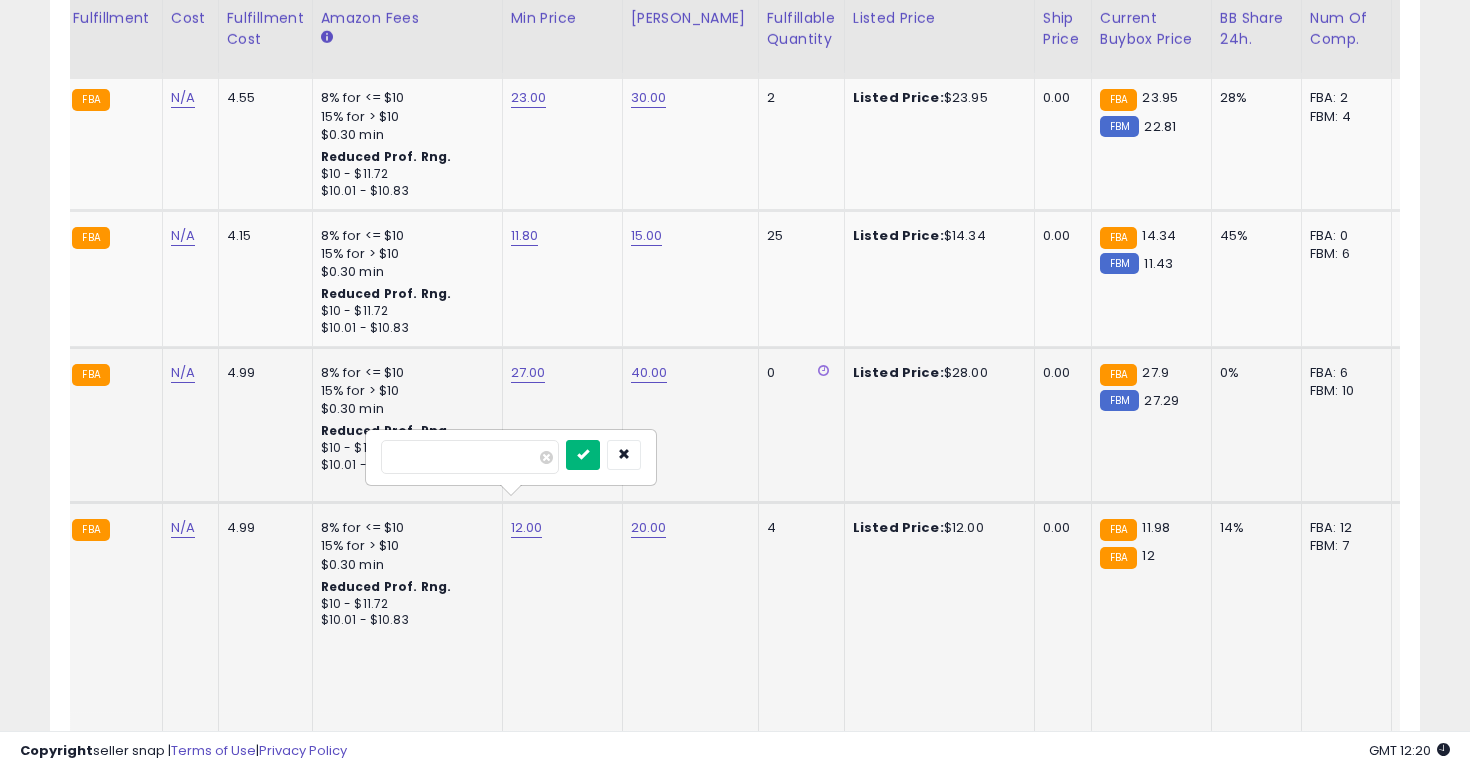 type on "**" 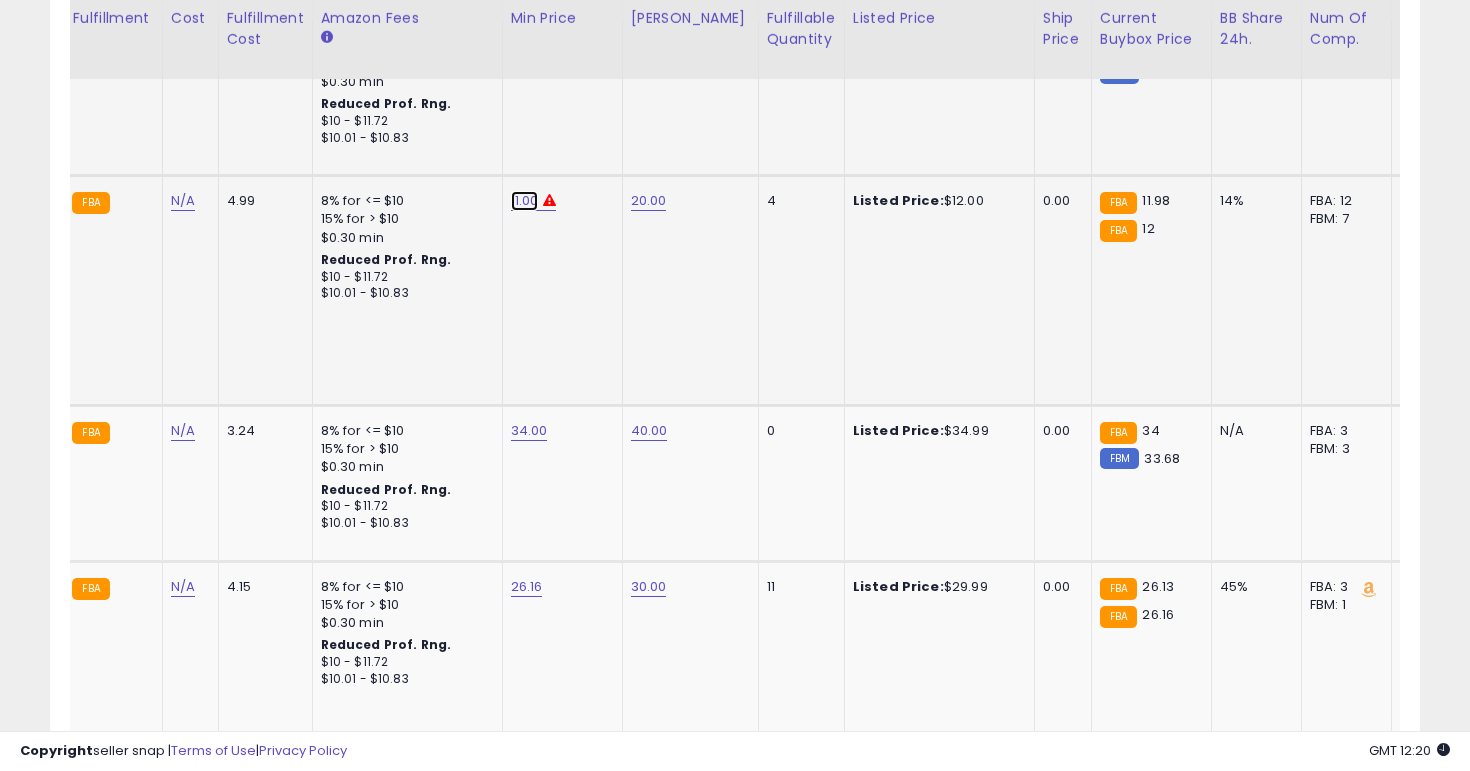 click on "11.00" at bounding box center (525, -2127) 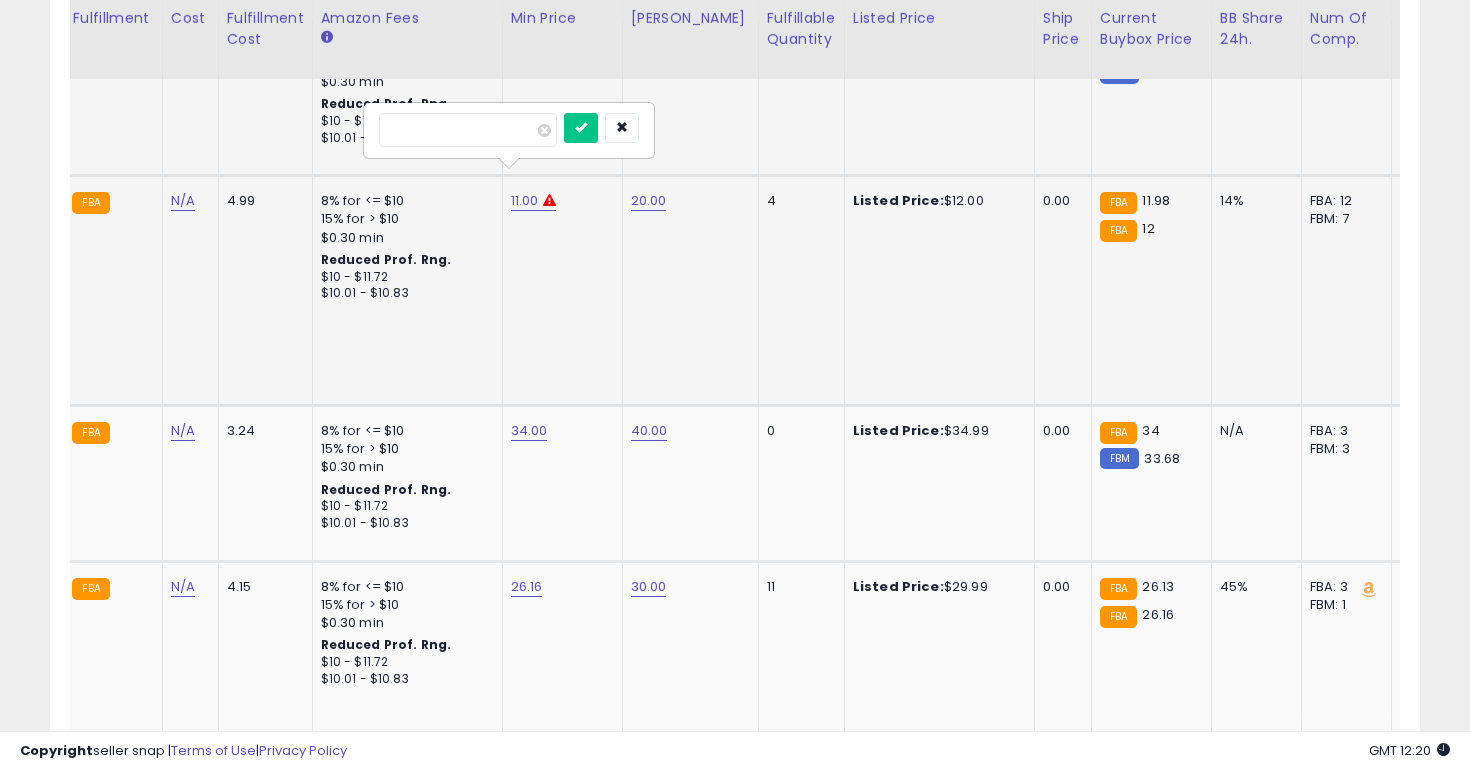 type on "****" 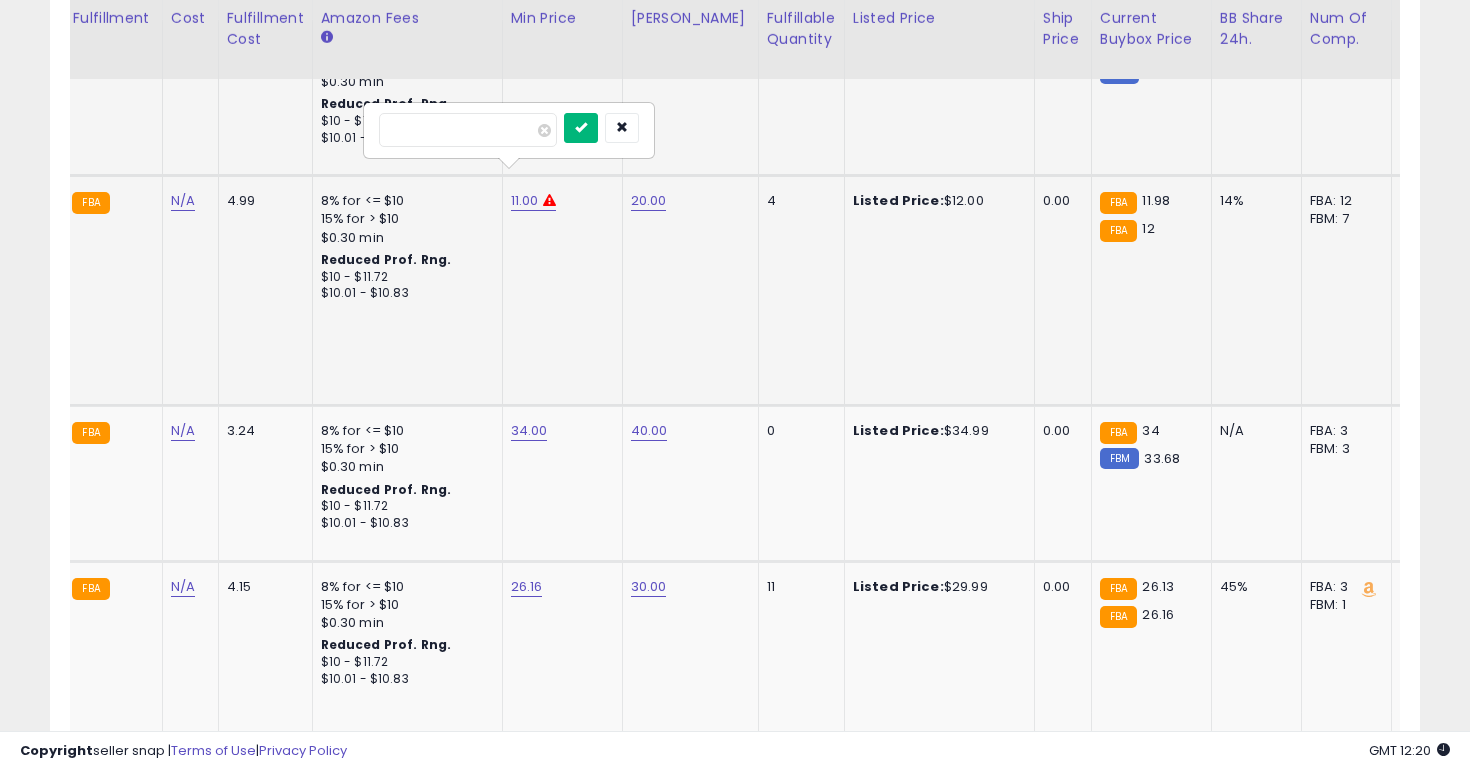 click at bounding box center [581, 128] 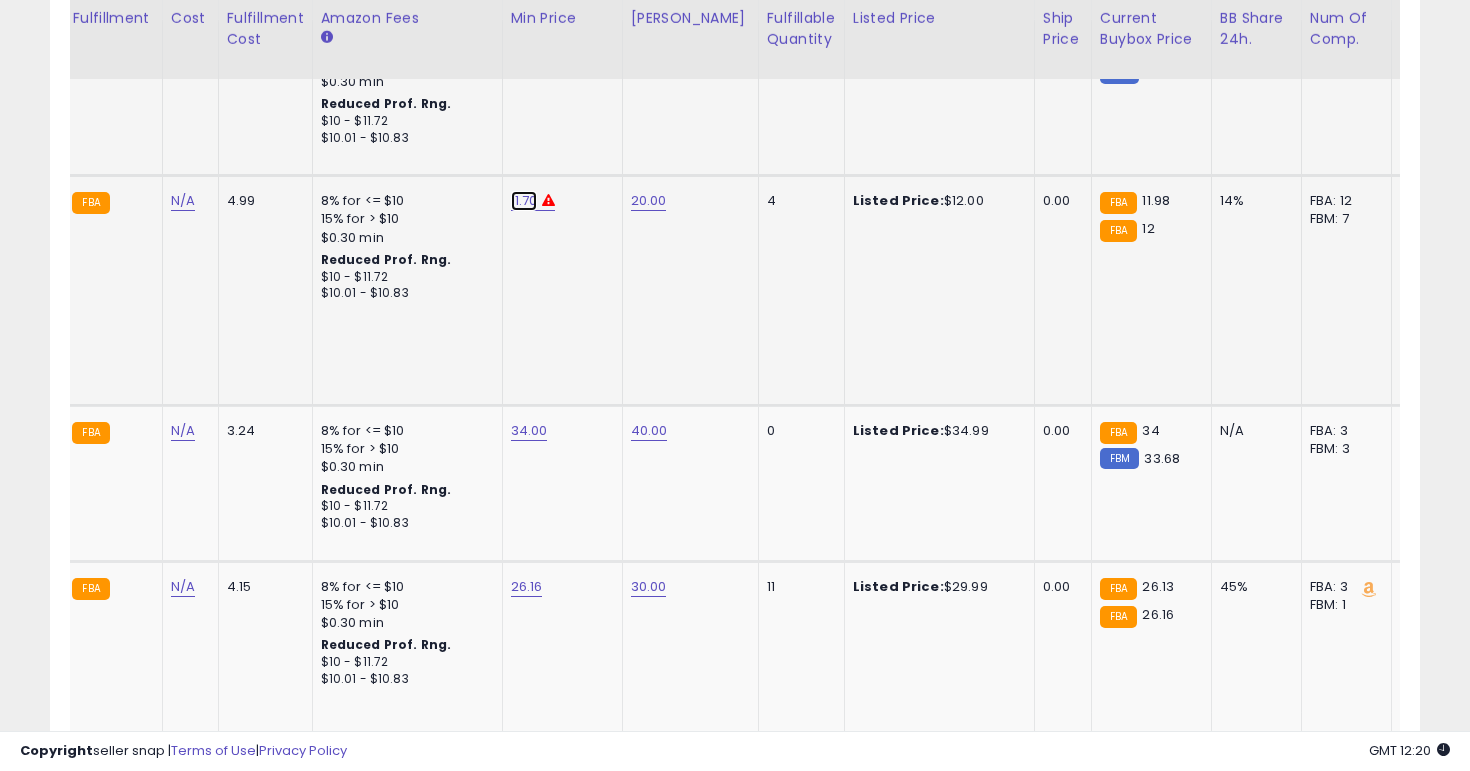 click on "11.70" at bounding box center [525, -2127] 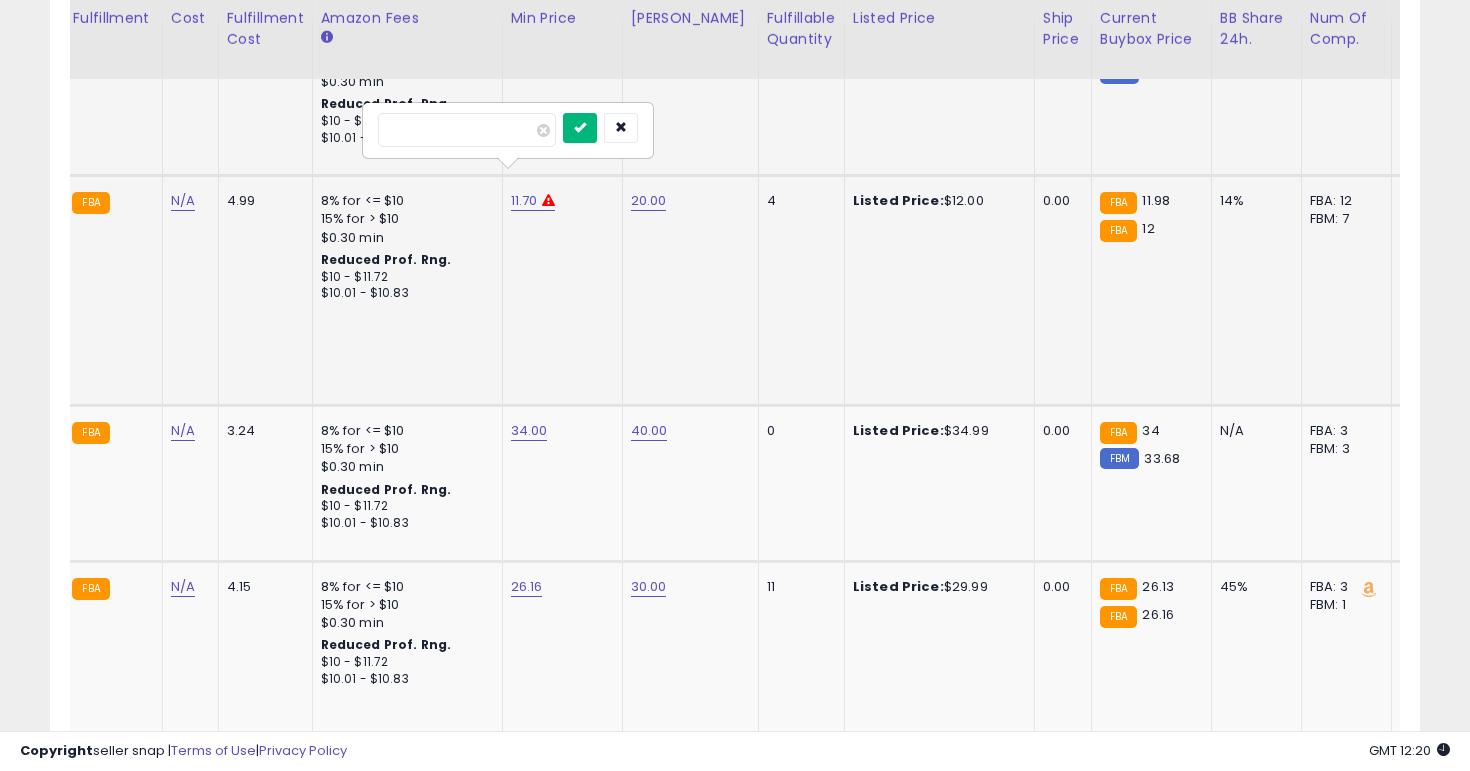 type on "****" 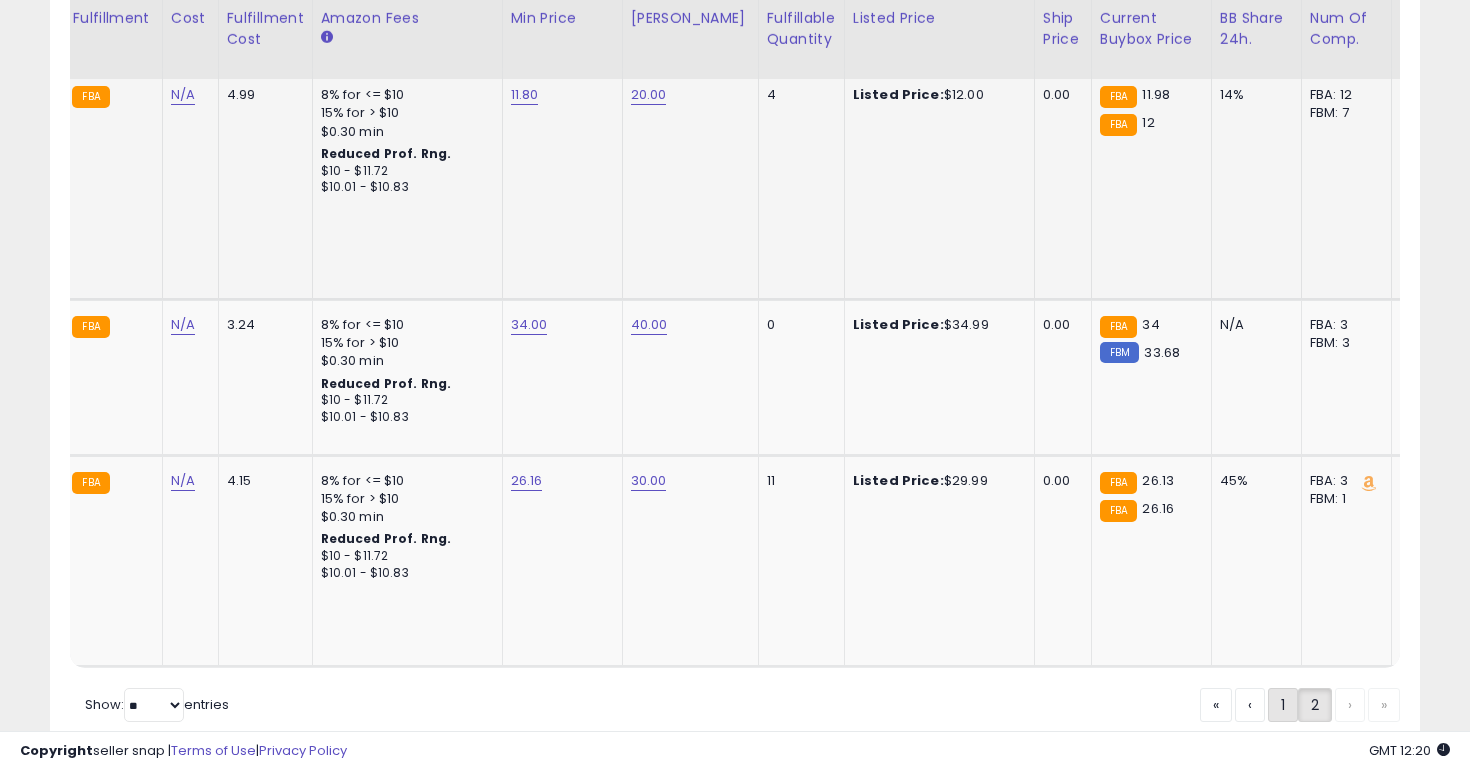 click on "1" 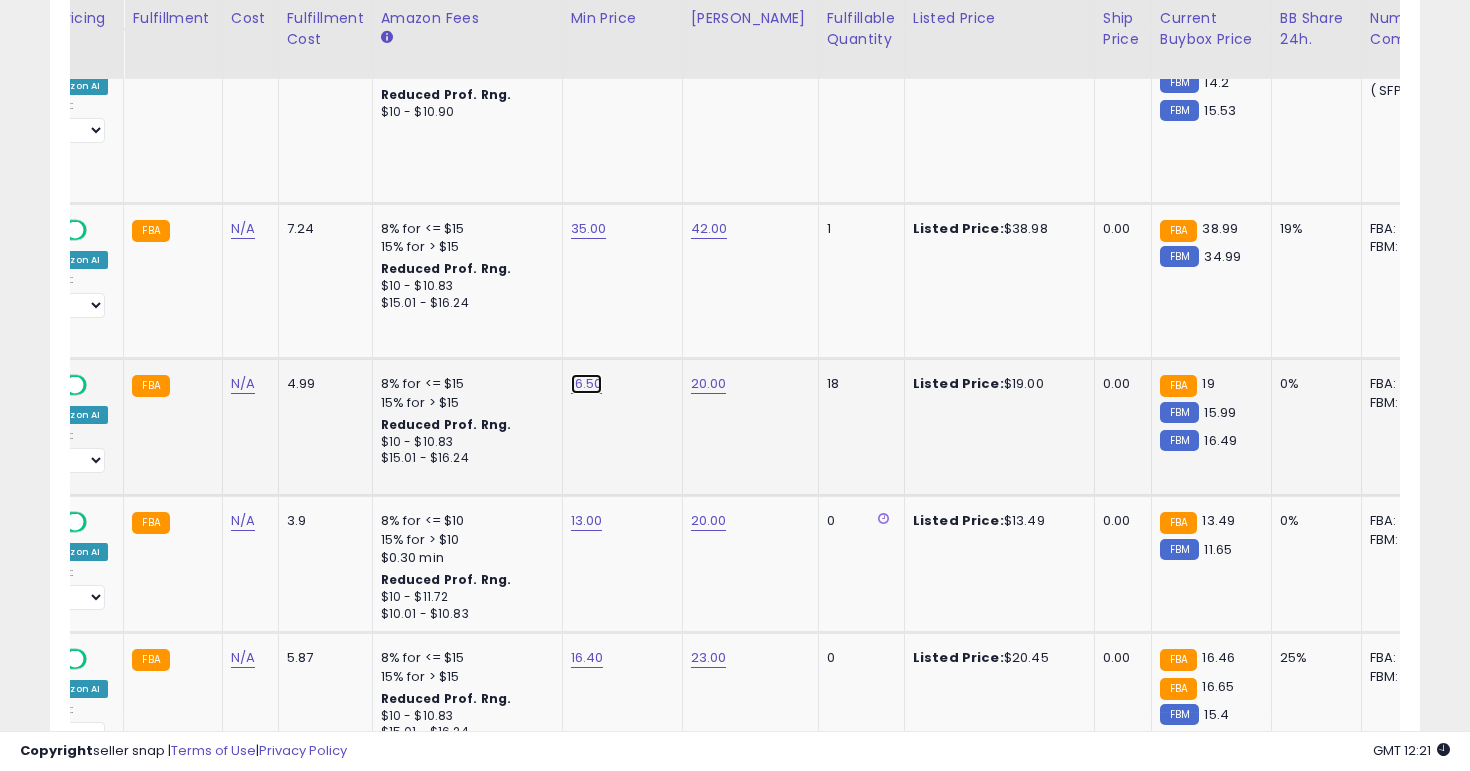 click on "16.50" at bounding box center [587, -957] 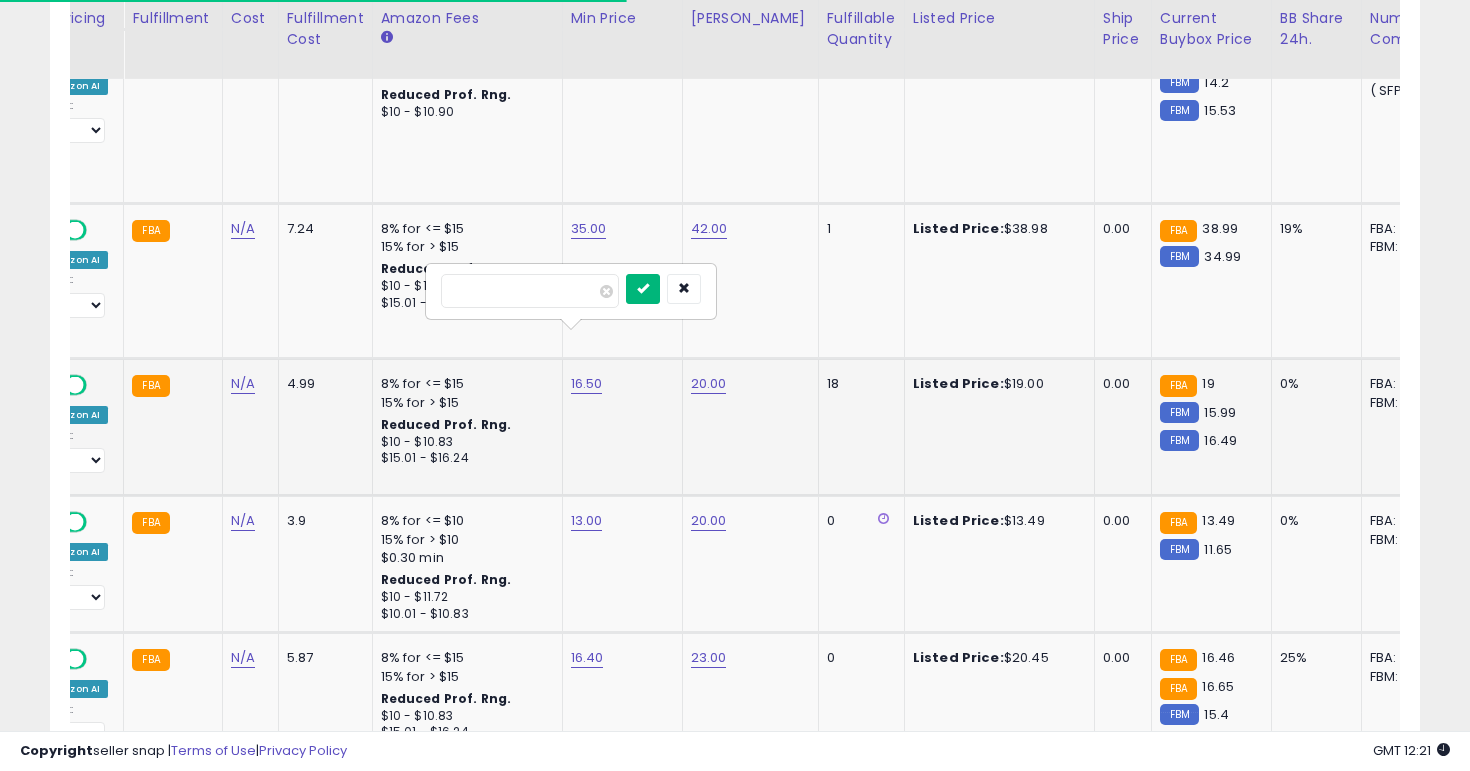 type on "**" 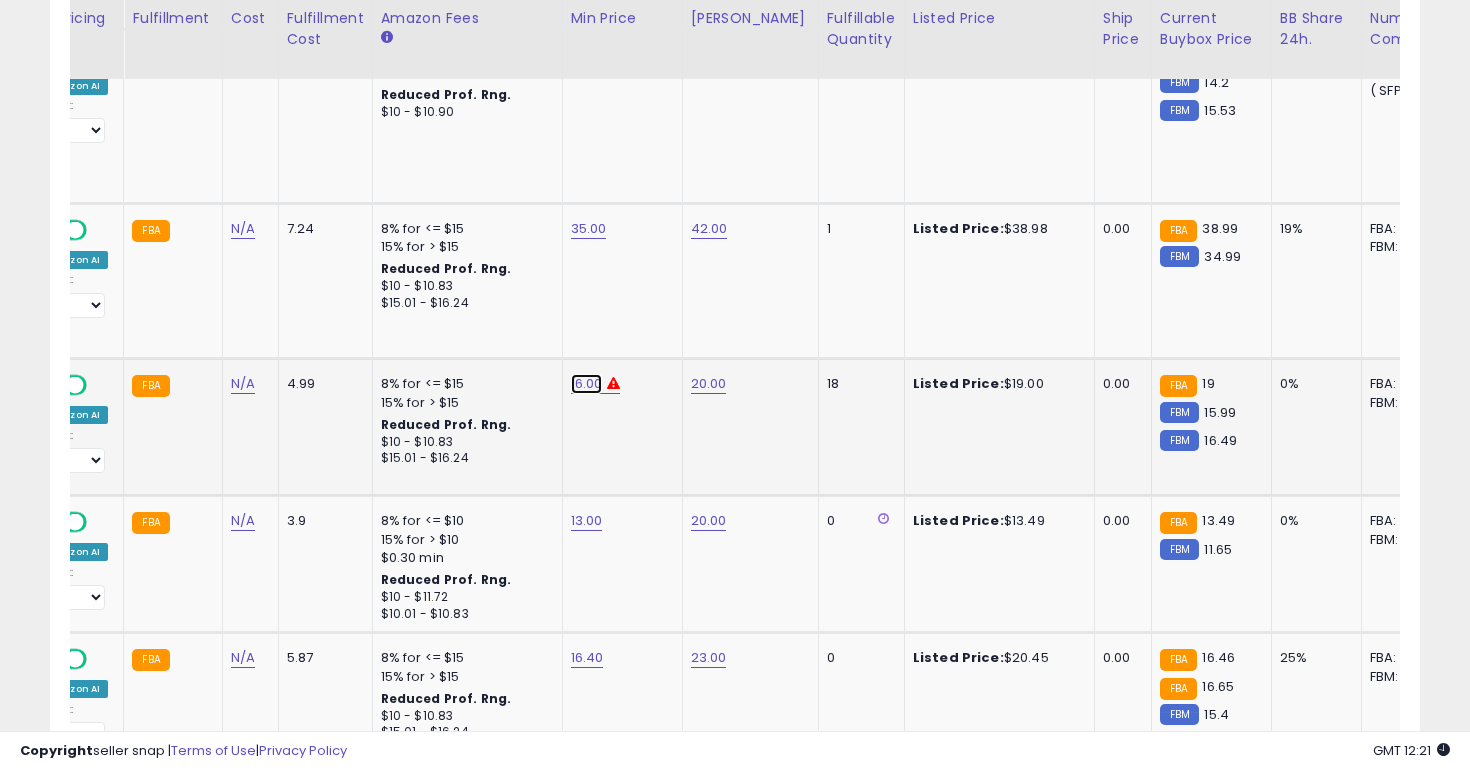 click on "16.00" at bounding box center (587, -957) 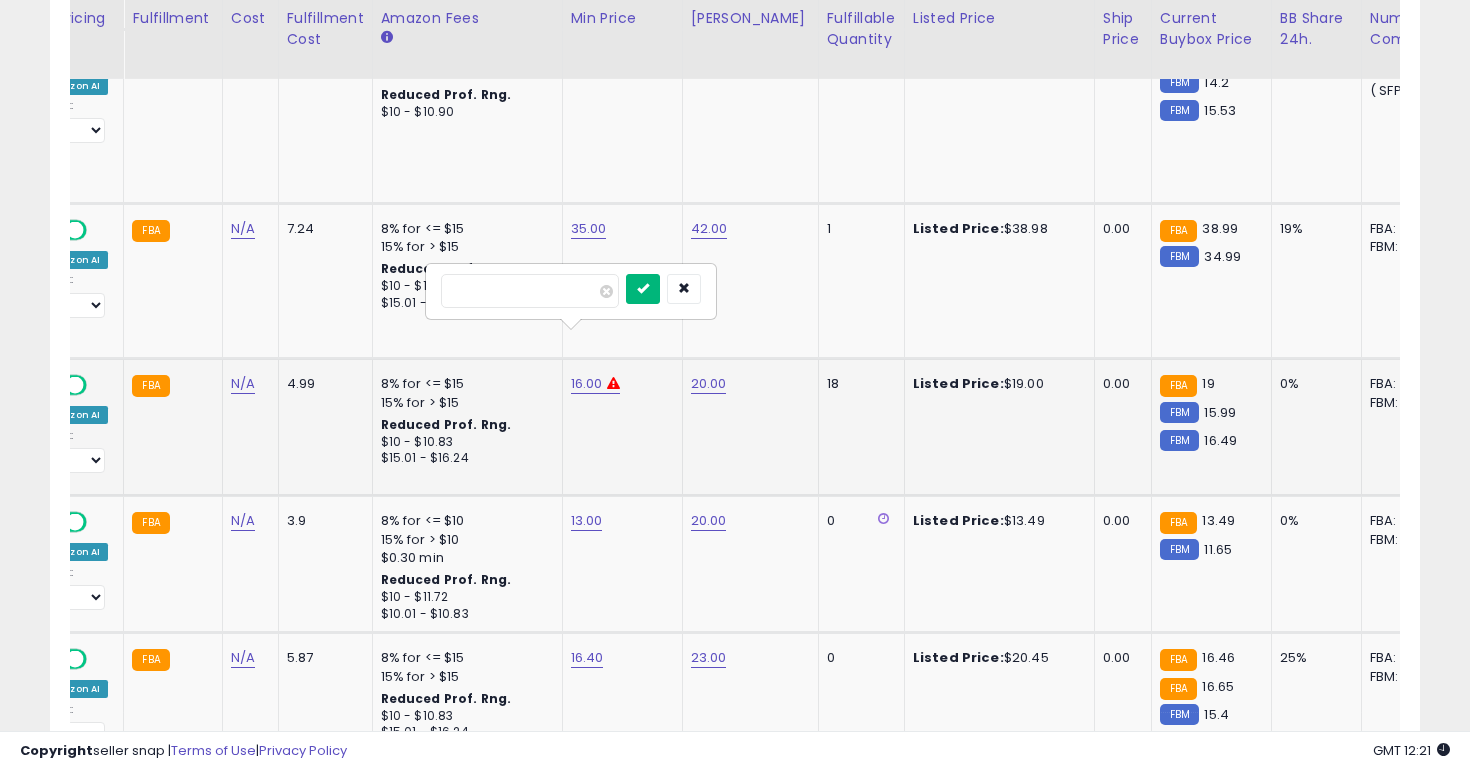 type on "****" 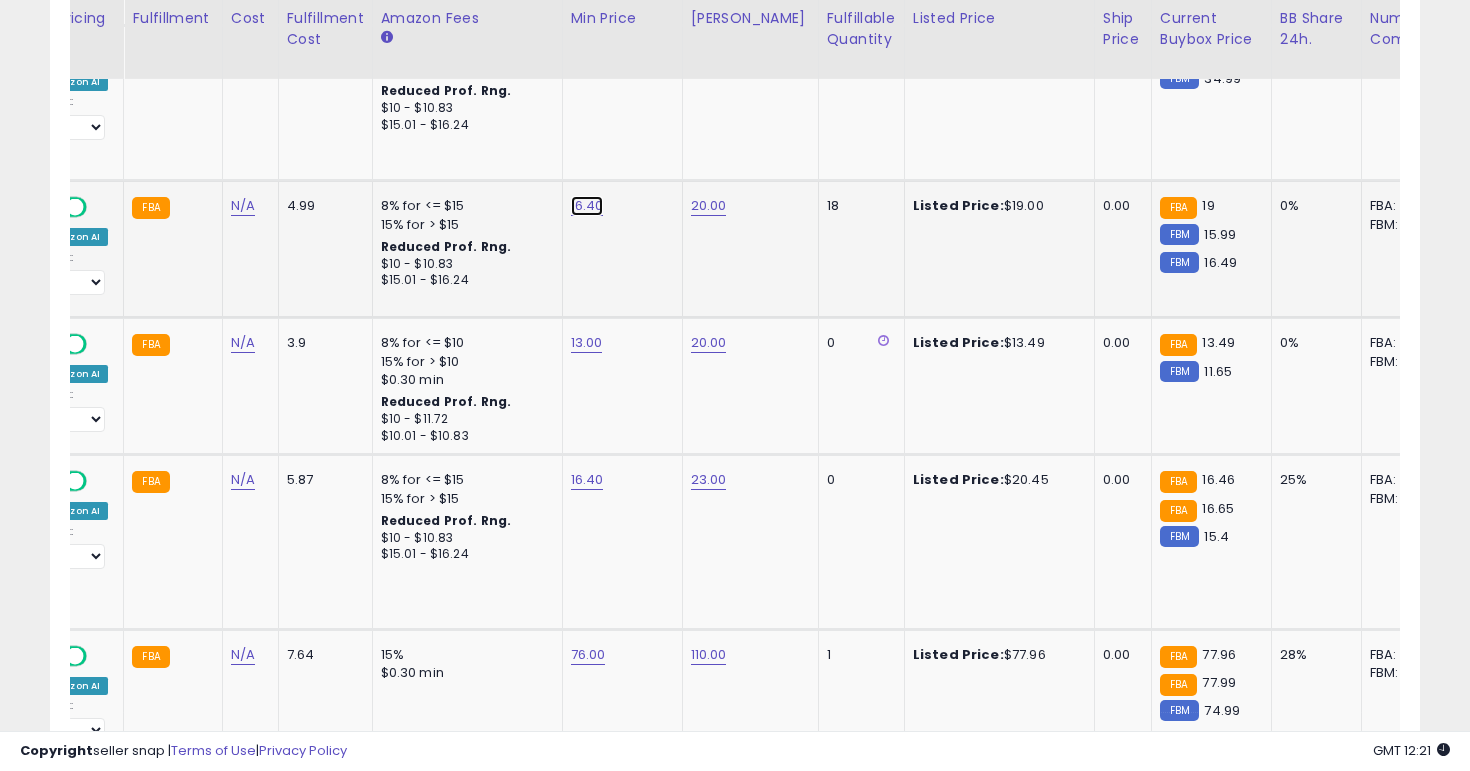 click on "16.40" at bounding box center (587, -1135) 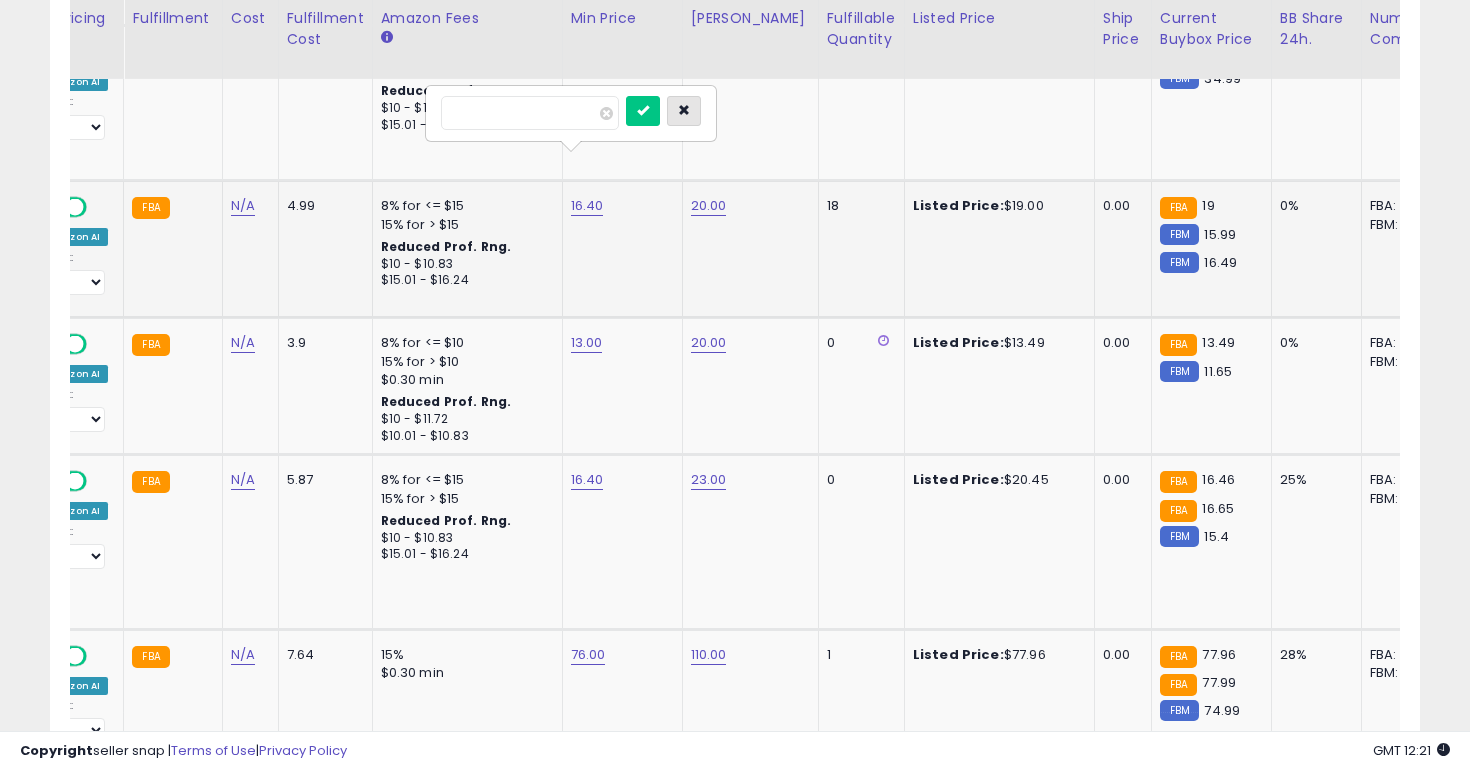 click at bounding box center [684, 110] 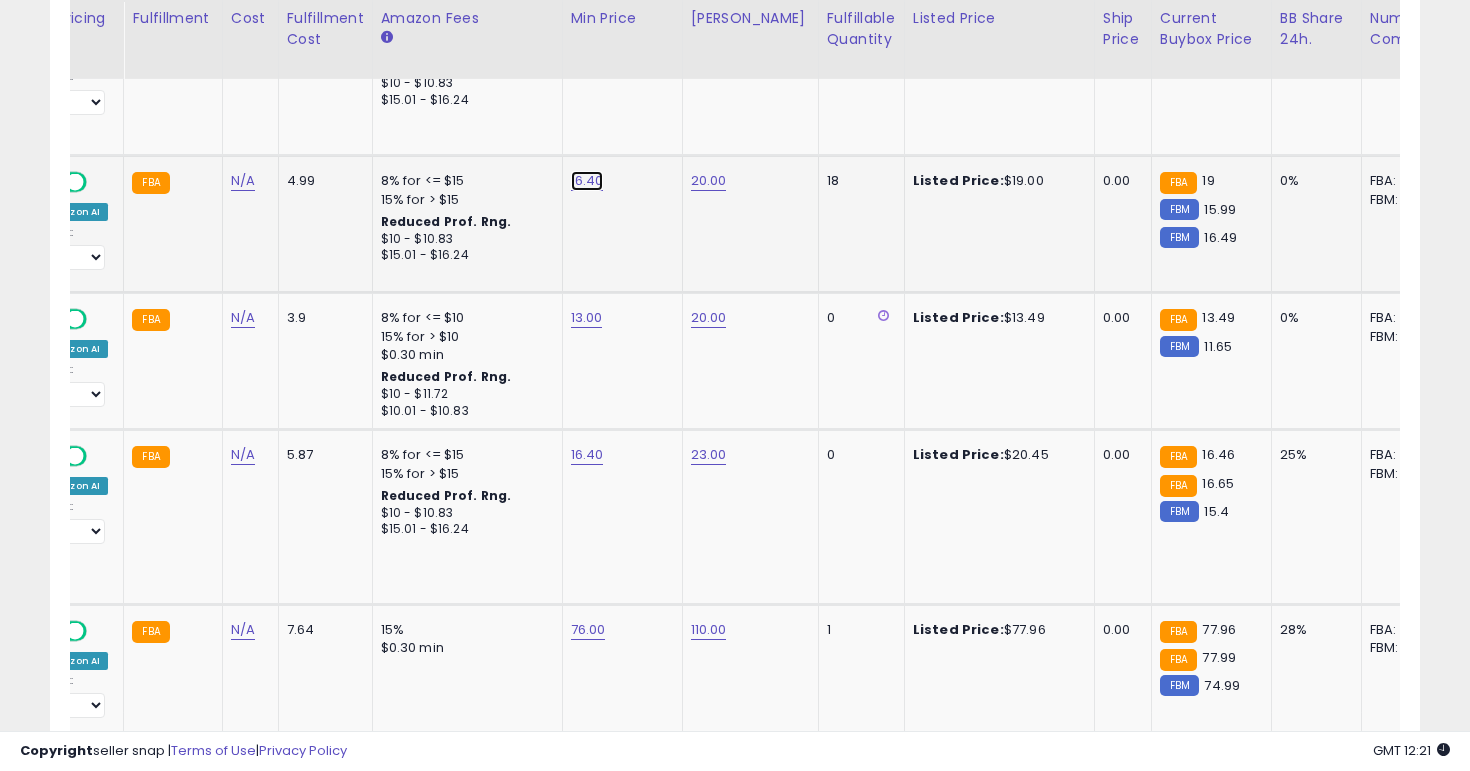 click on "16.40" at bounding box center (587, -1160) 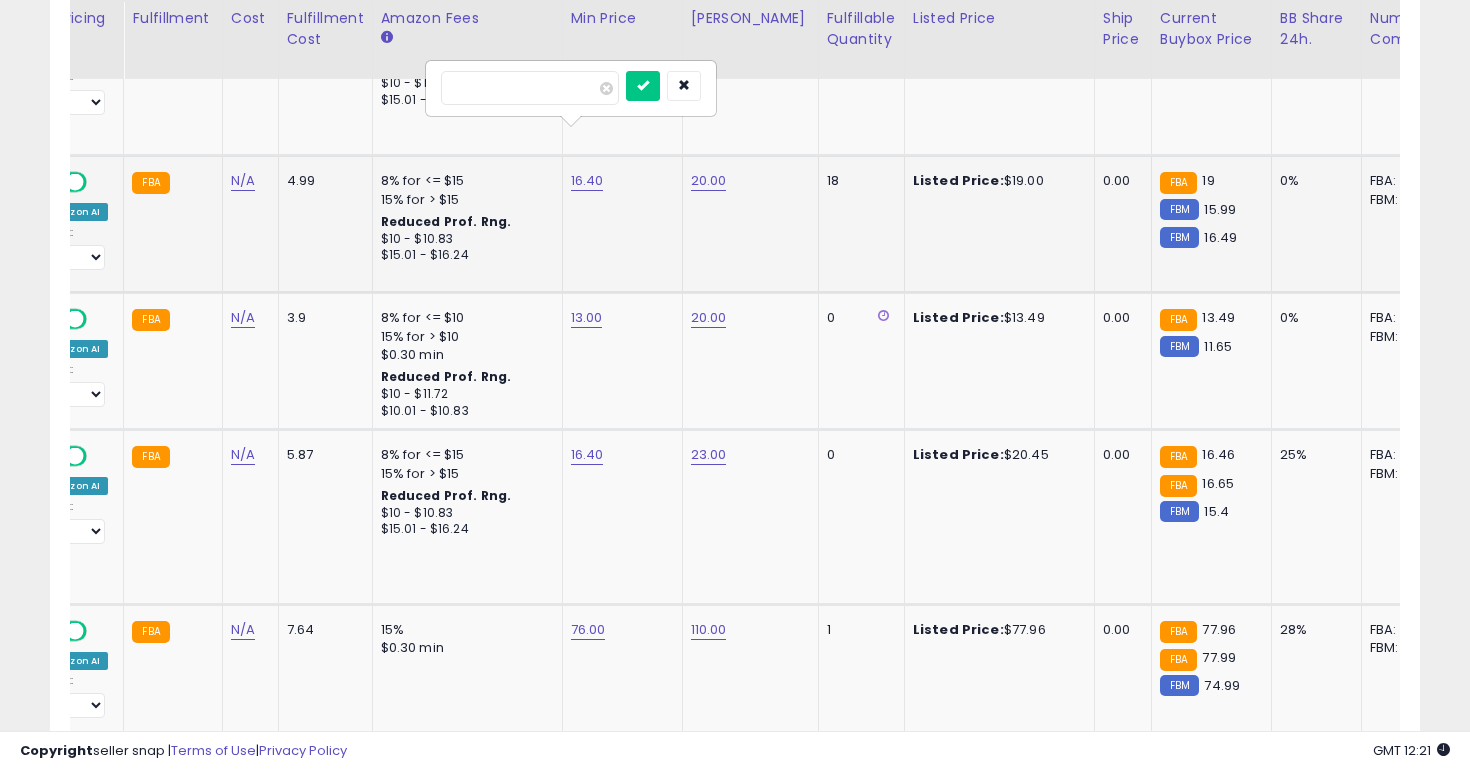 type on "**" 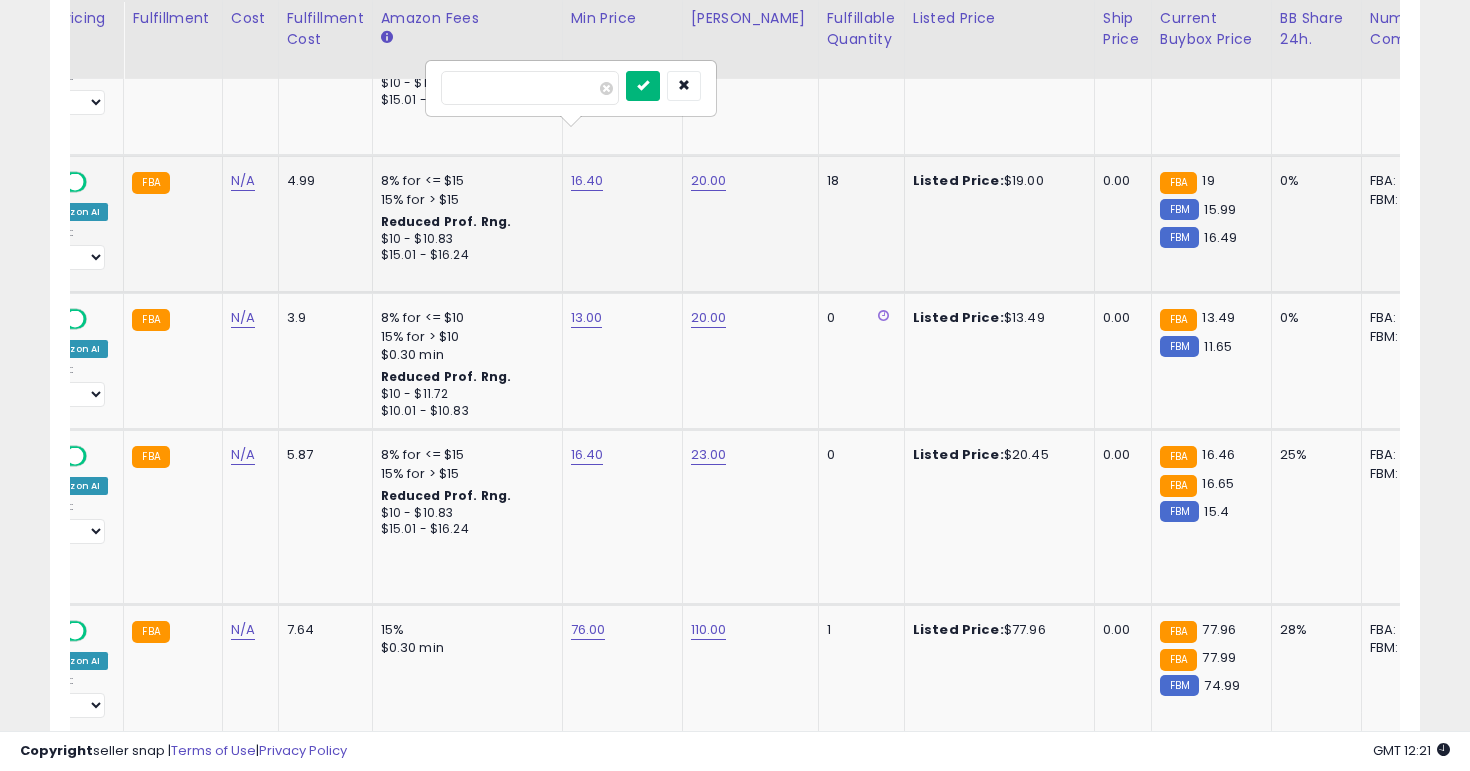 click at bounding box center [643, 86] 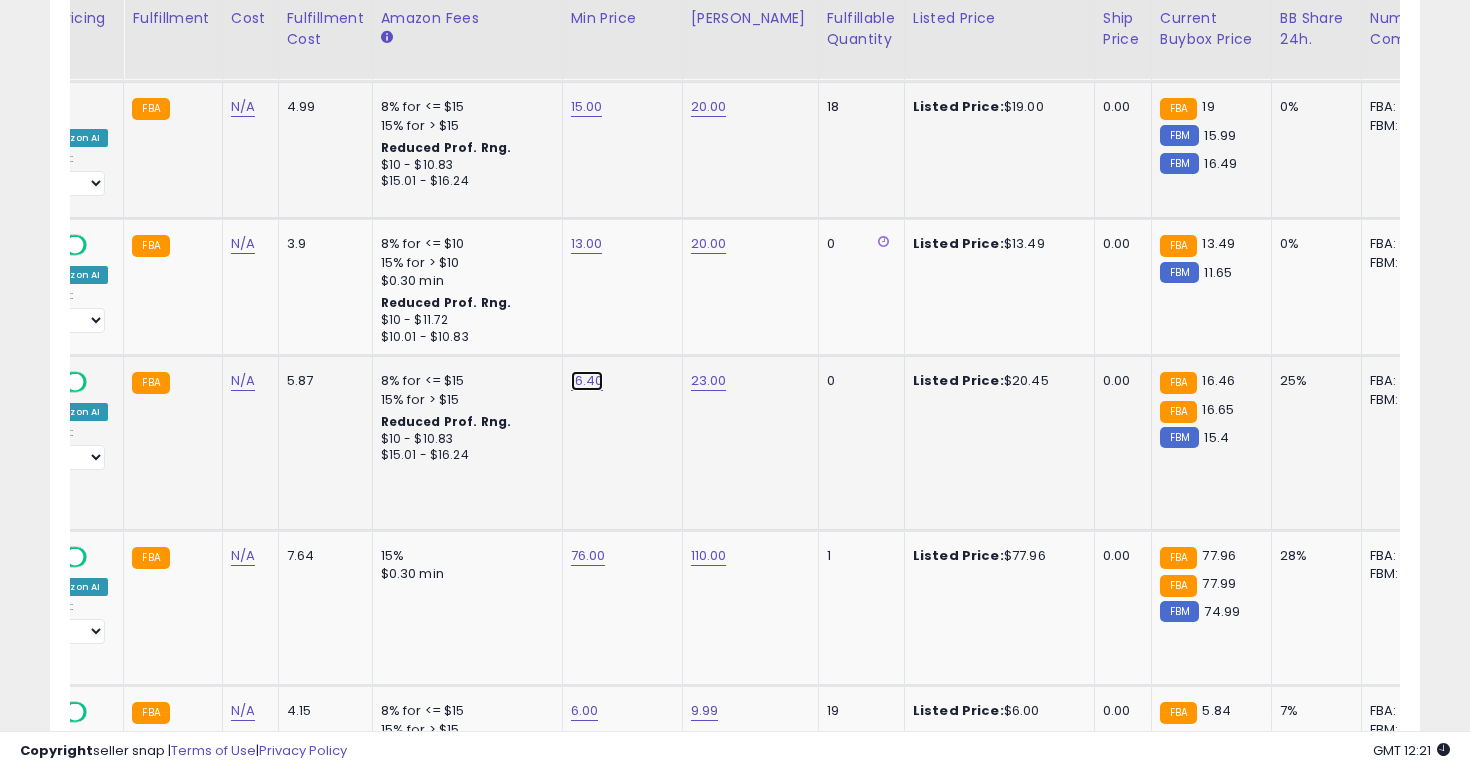click on "16.40" at bounding box center (587, -1234) 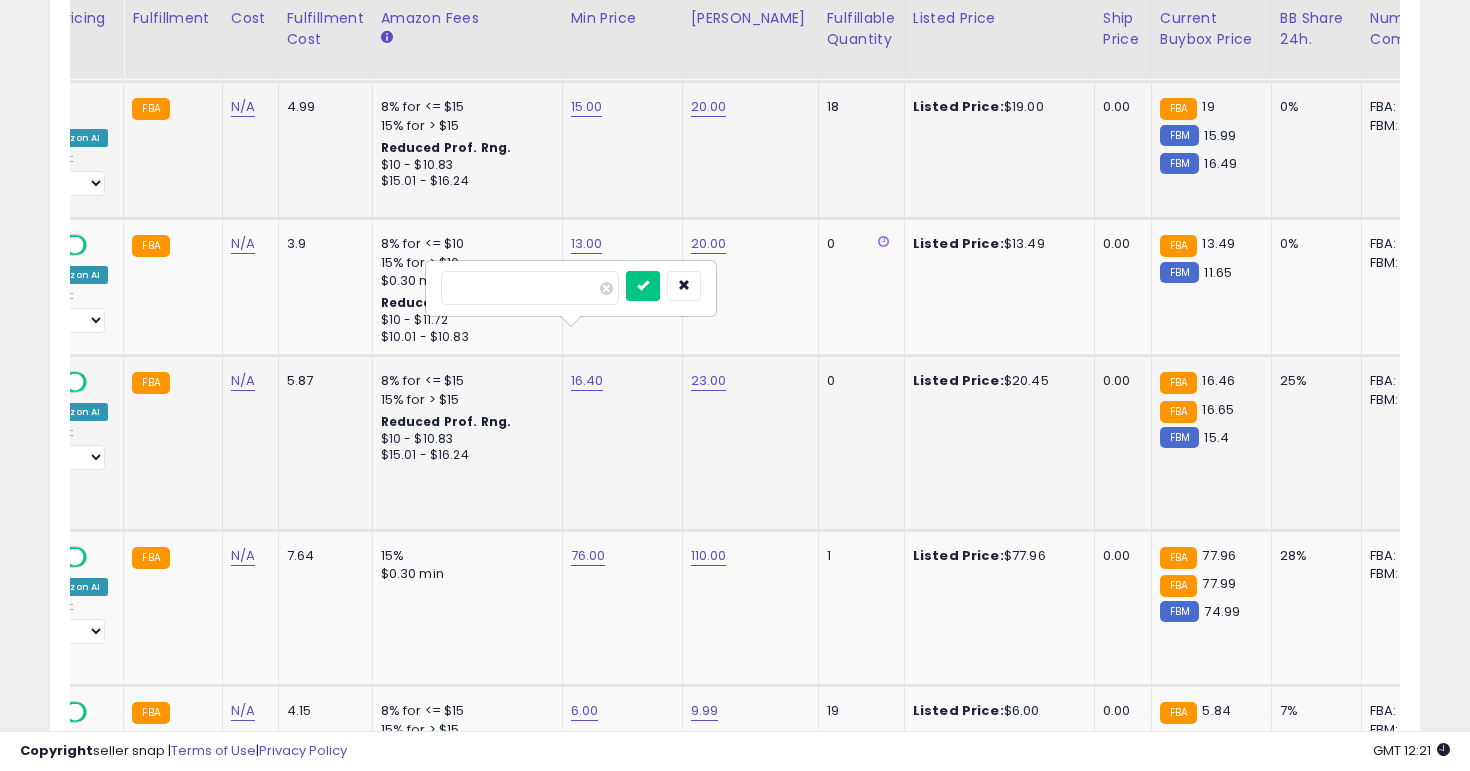type on "**" 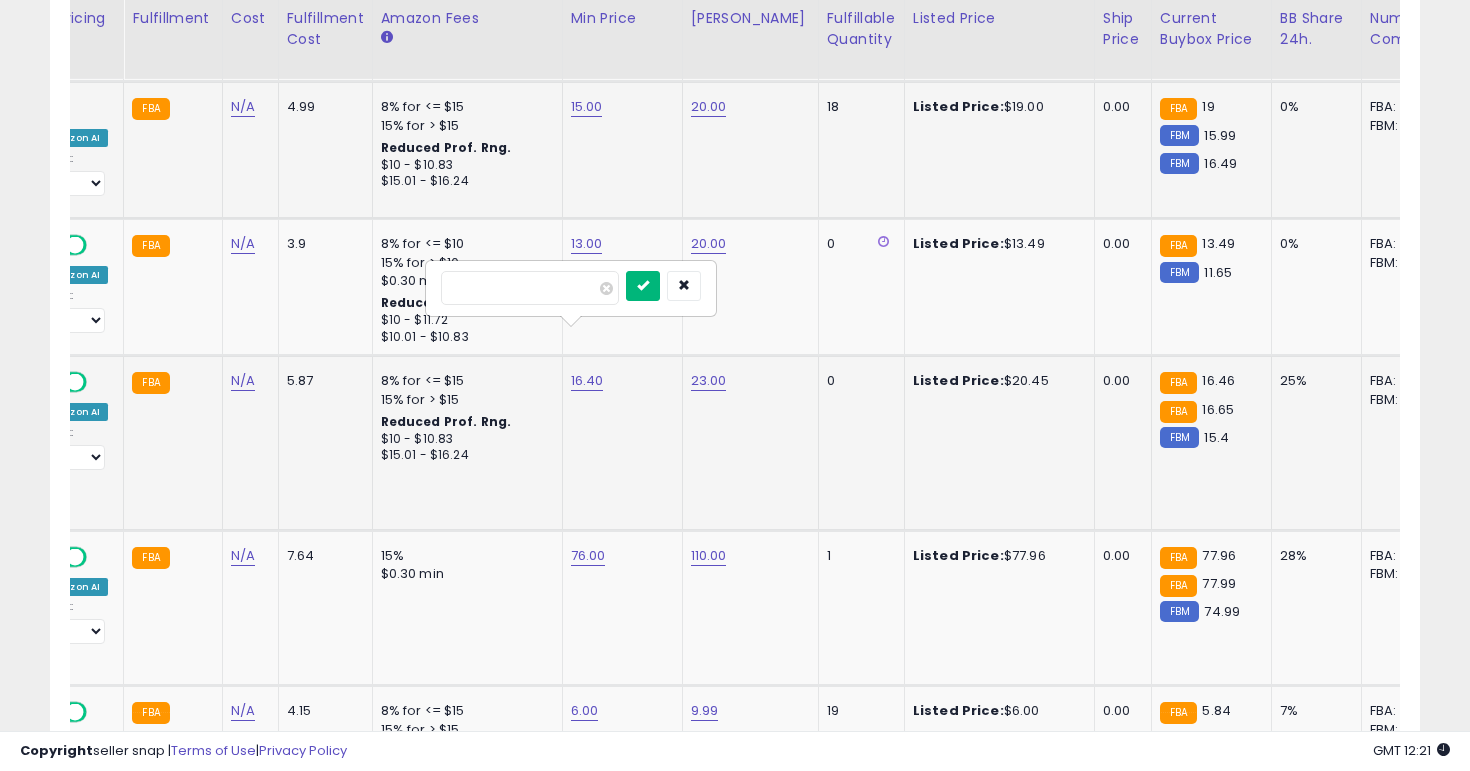 click at bounding box center [643, 285] 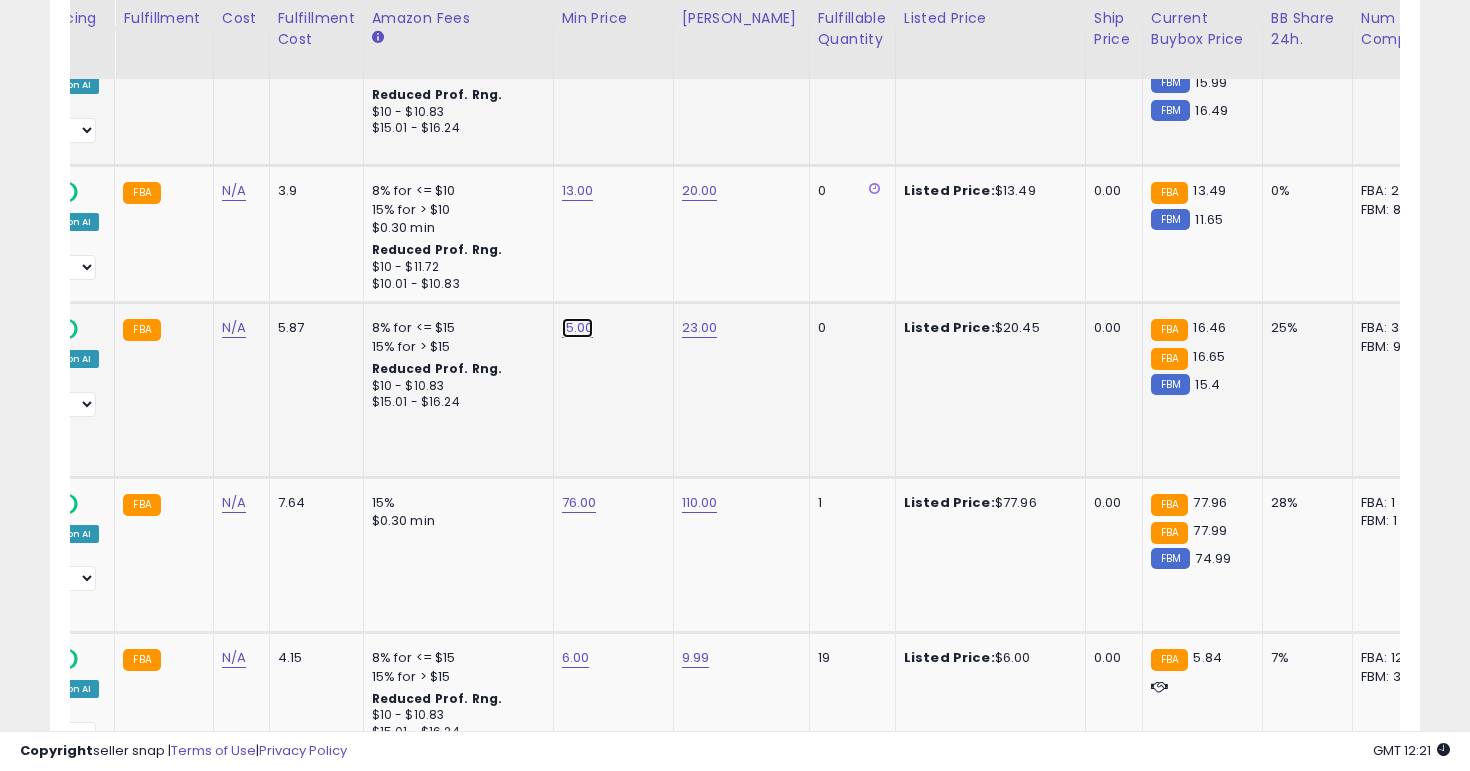 click on "15.00" at bounding box center (578, -1287) 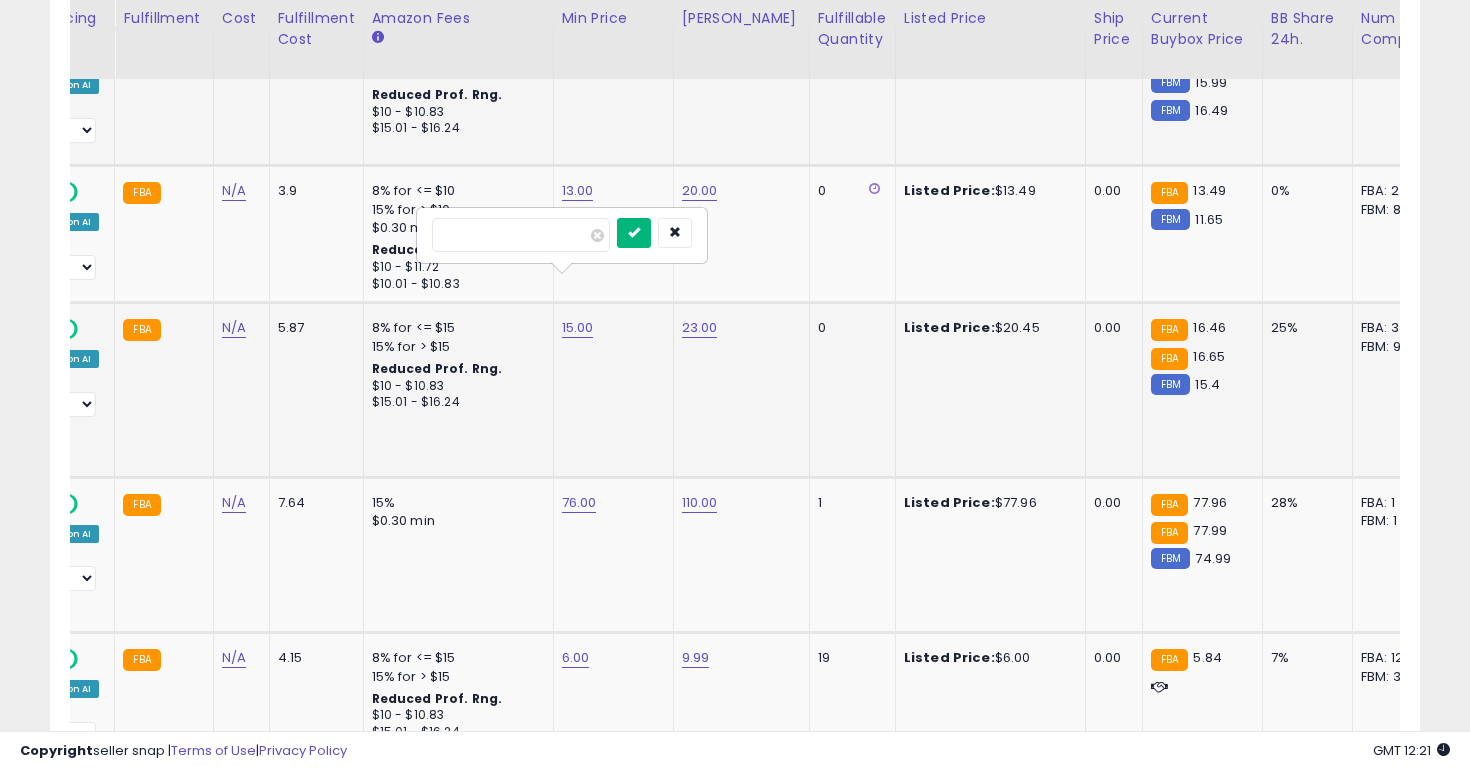 type on "****" 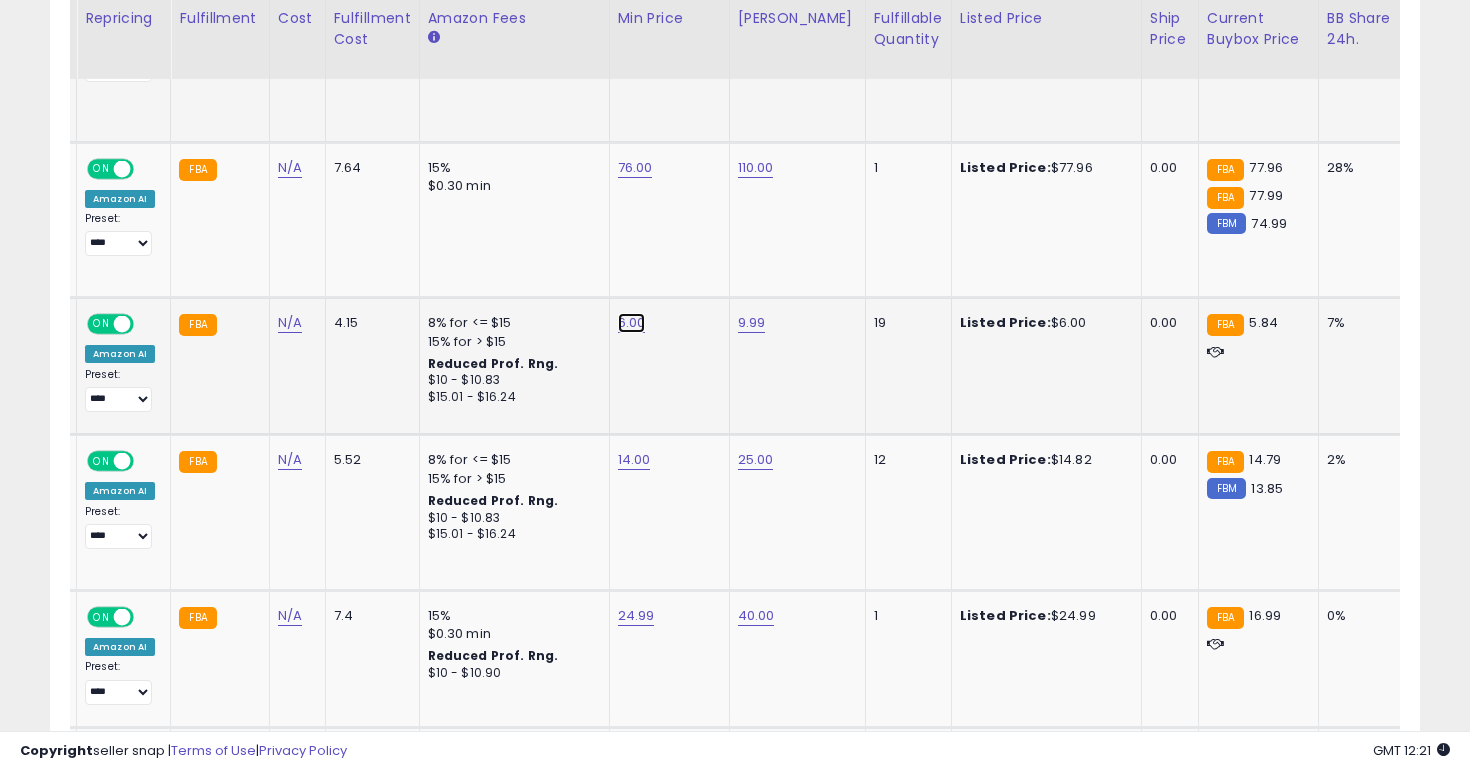 click on "6.00" at bounding box center (634, -1622) 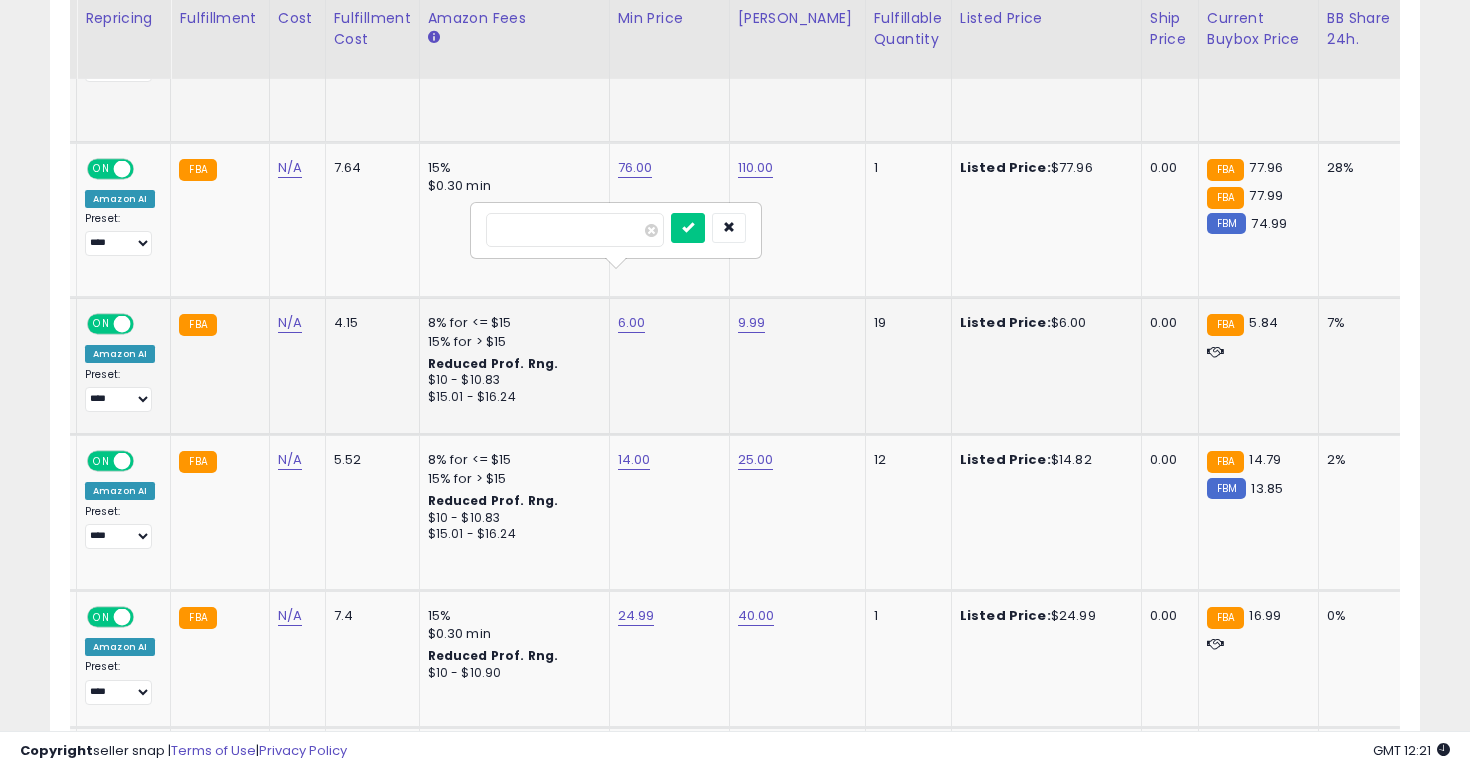 type on "*" 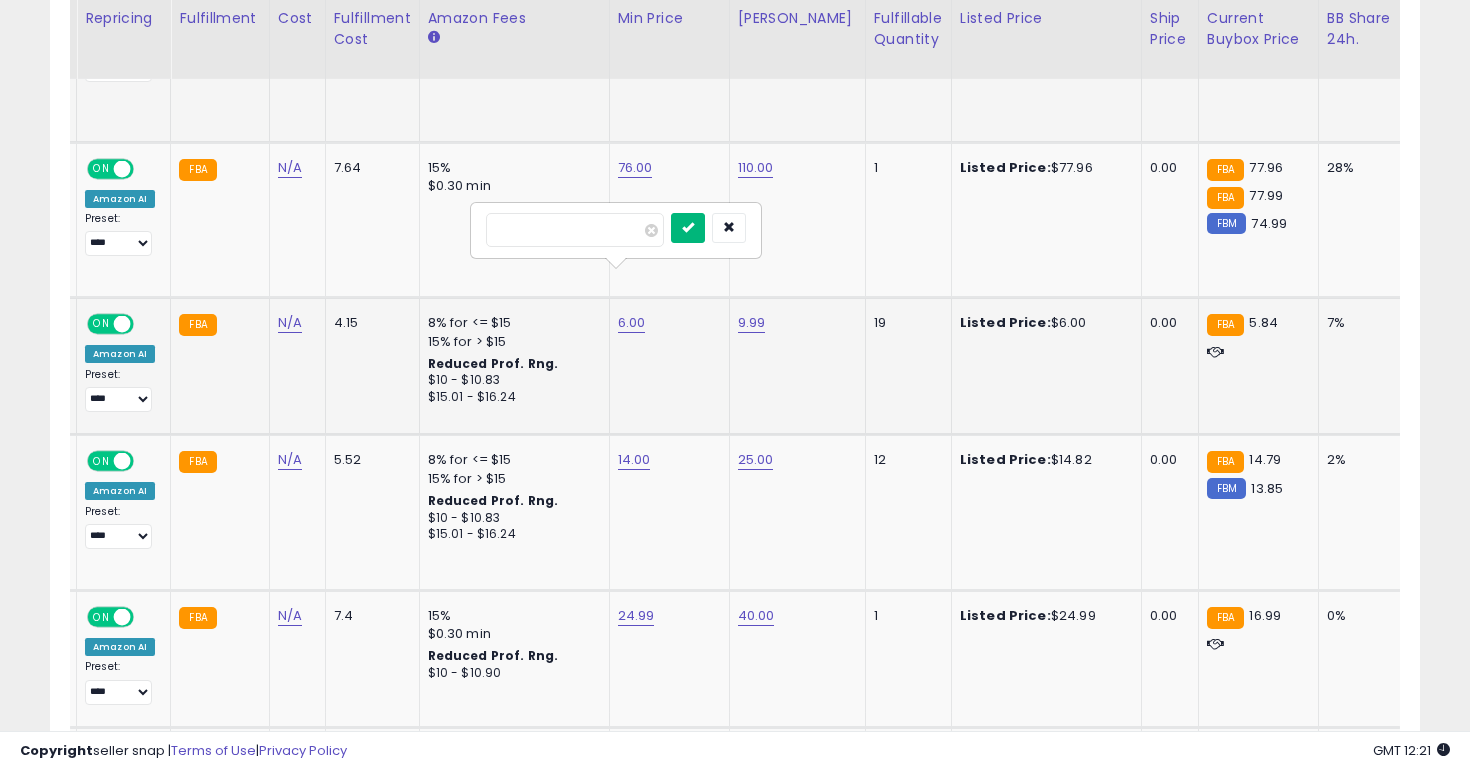 type on "***" 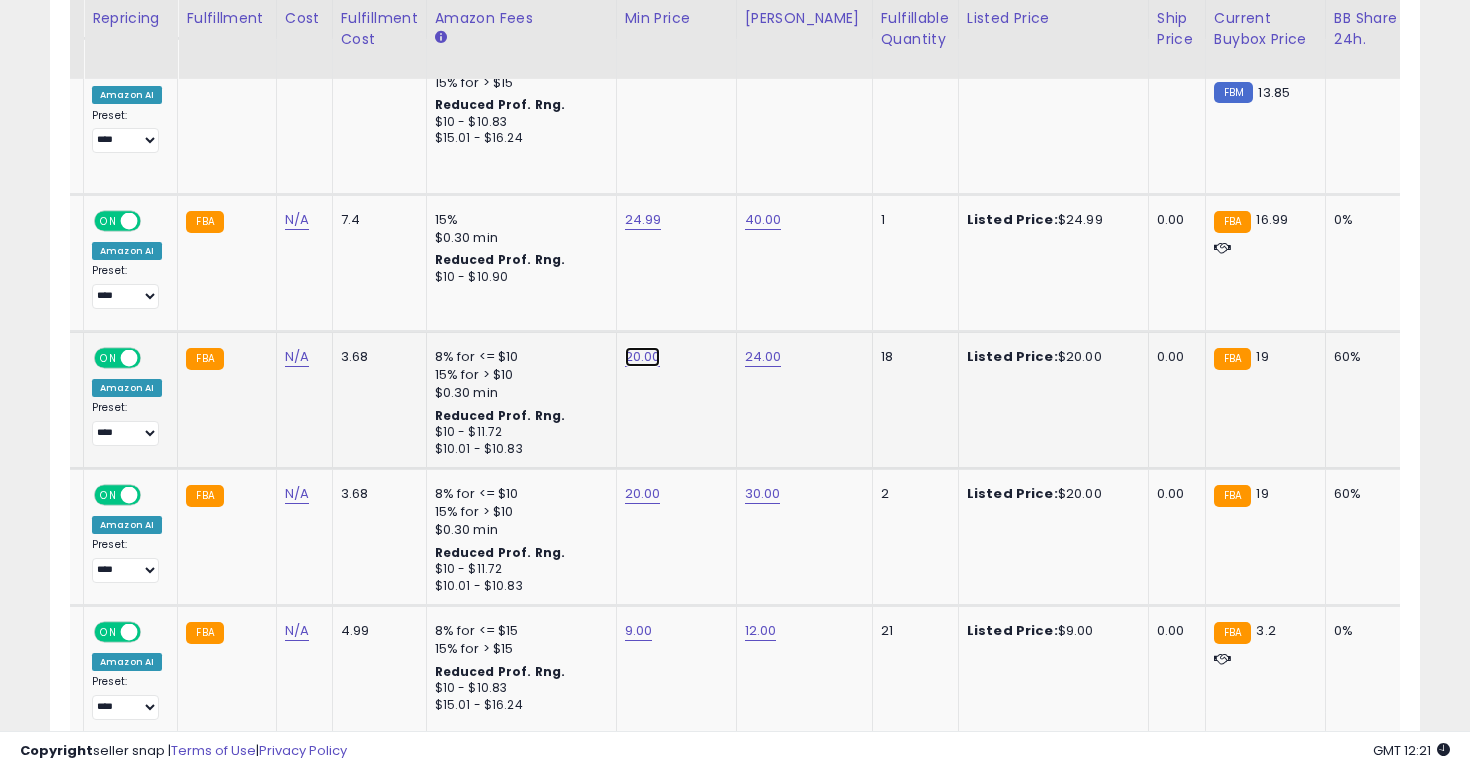 click on "20.00" at bounding box center [641, -2018] 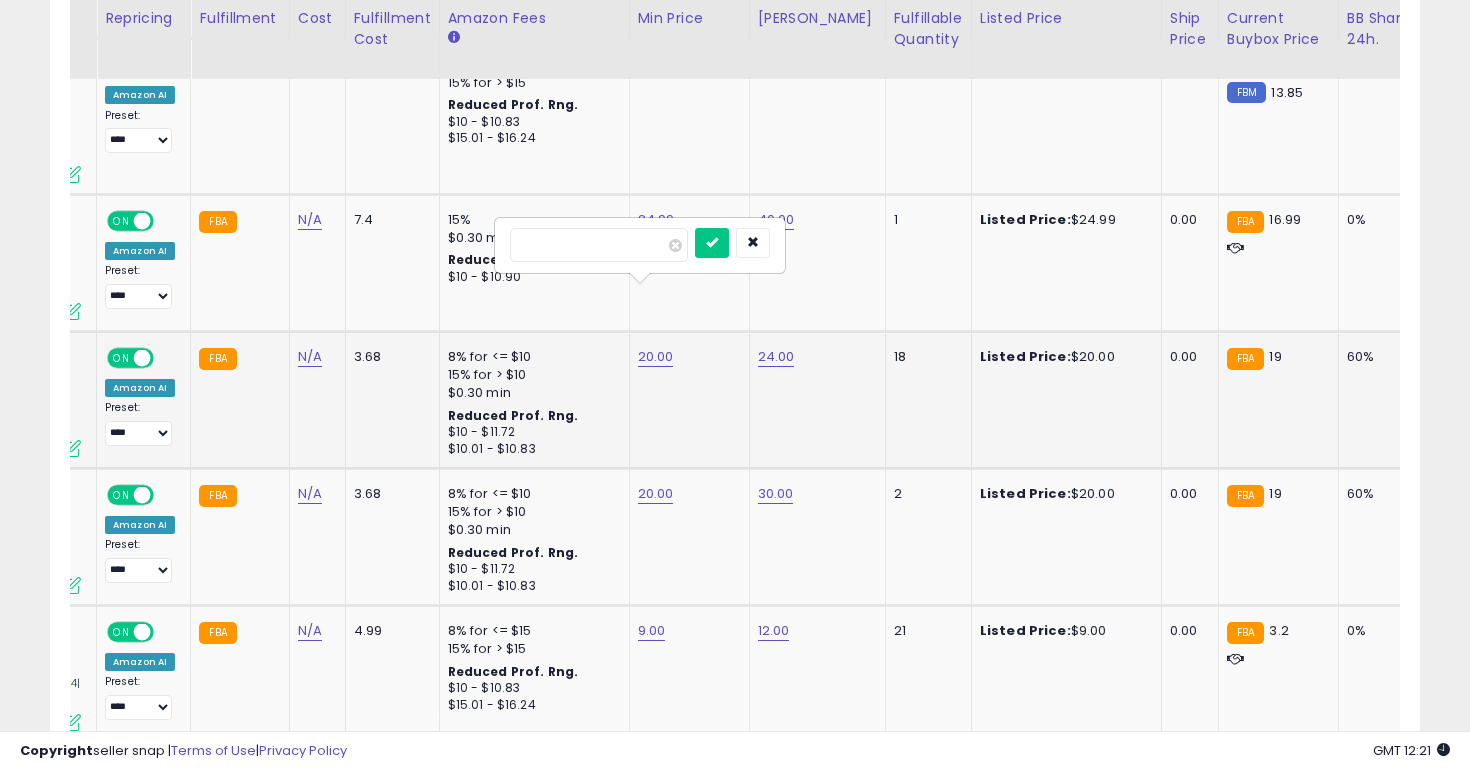 type on "*" 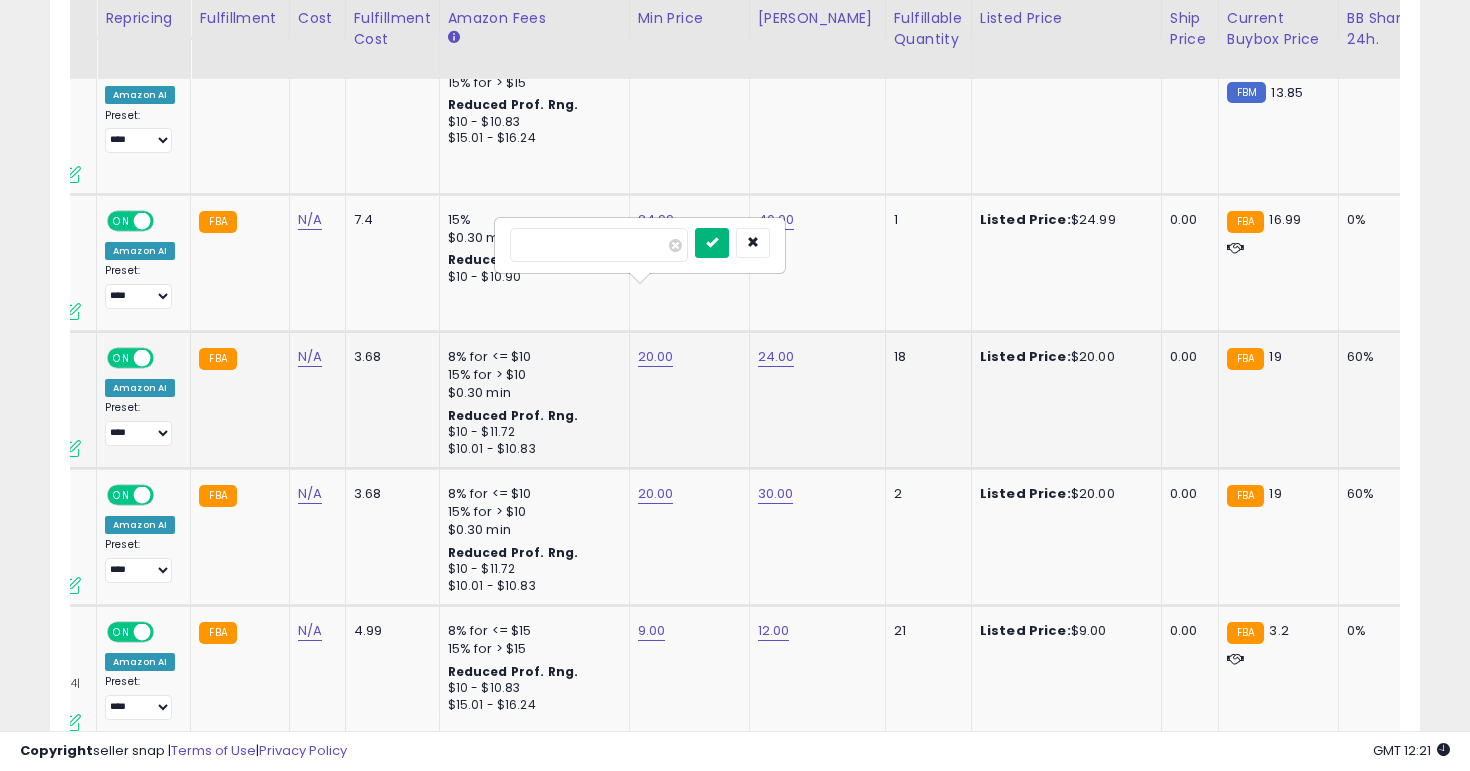 type on "**" 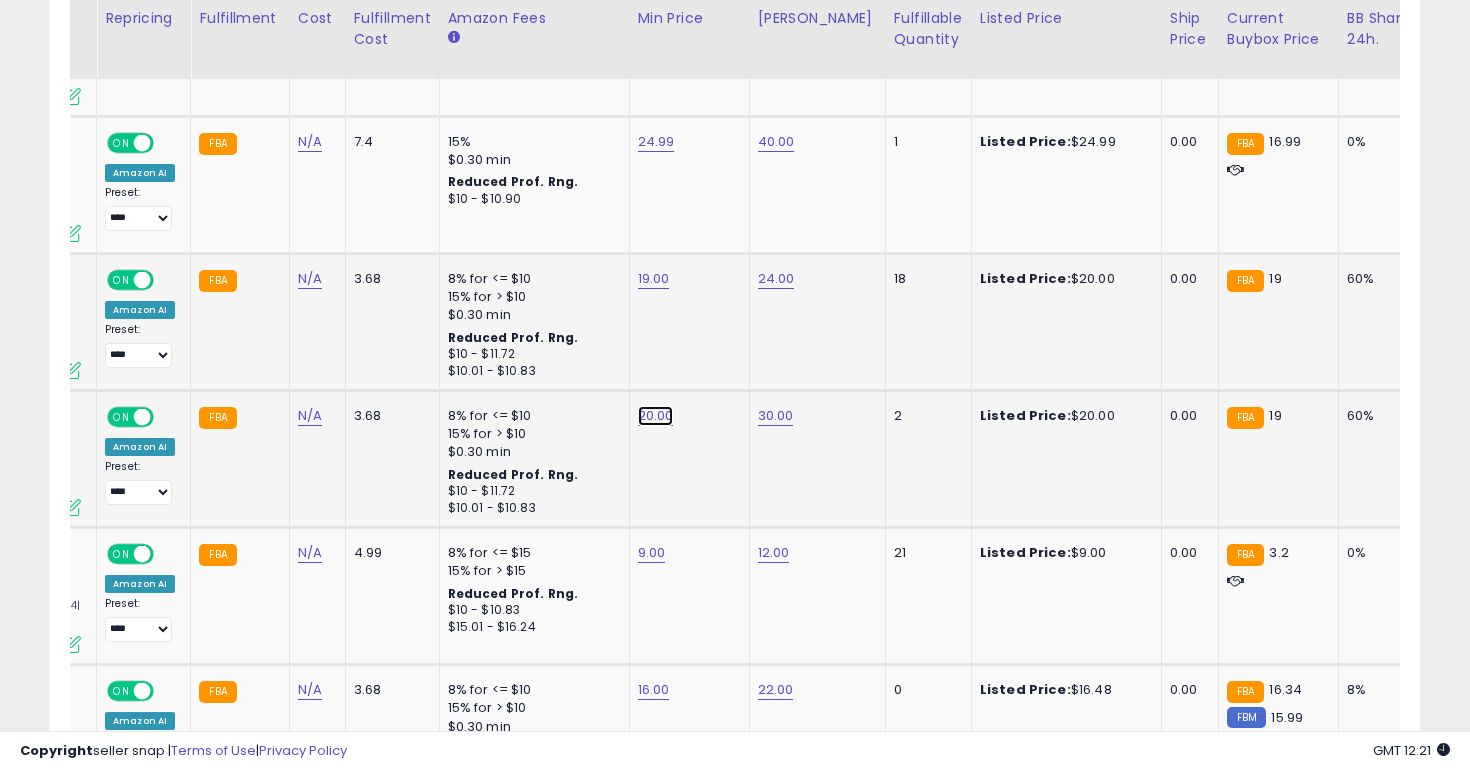 click on "20.00" at bounding box center [654, -2096] 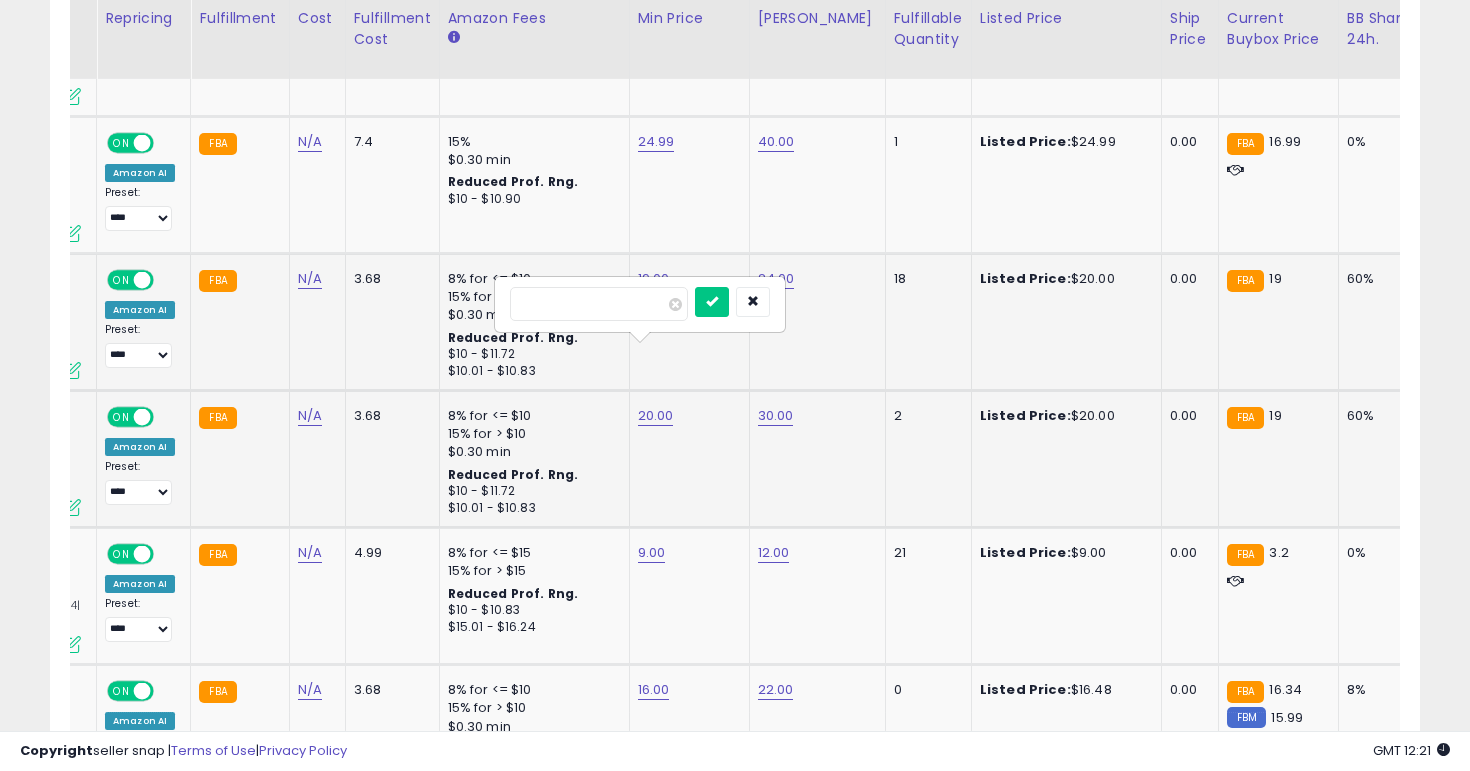 type on "*" 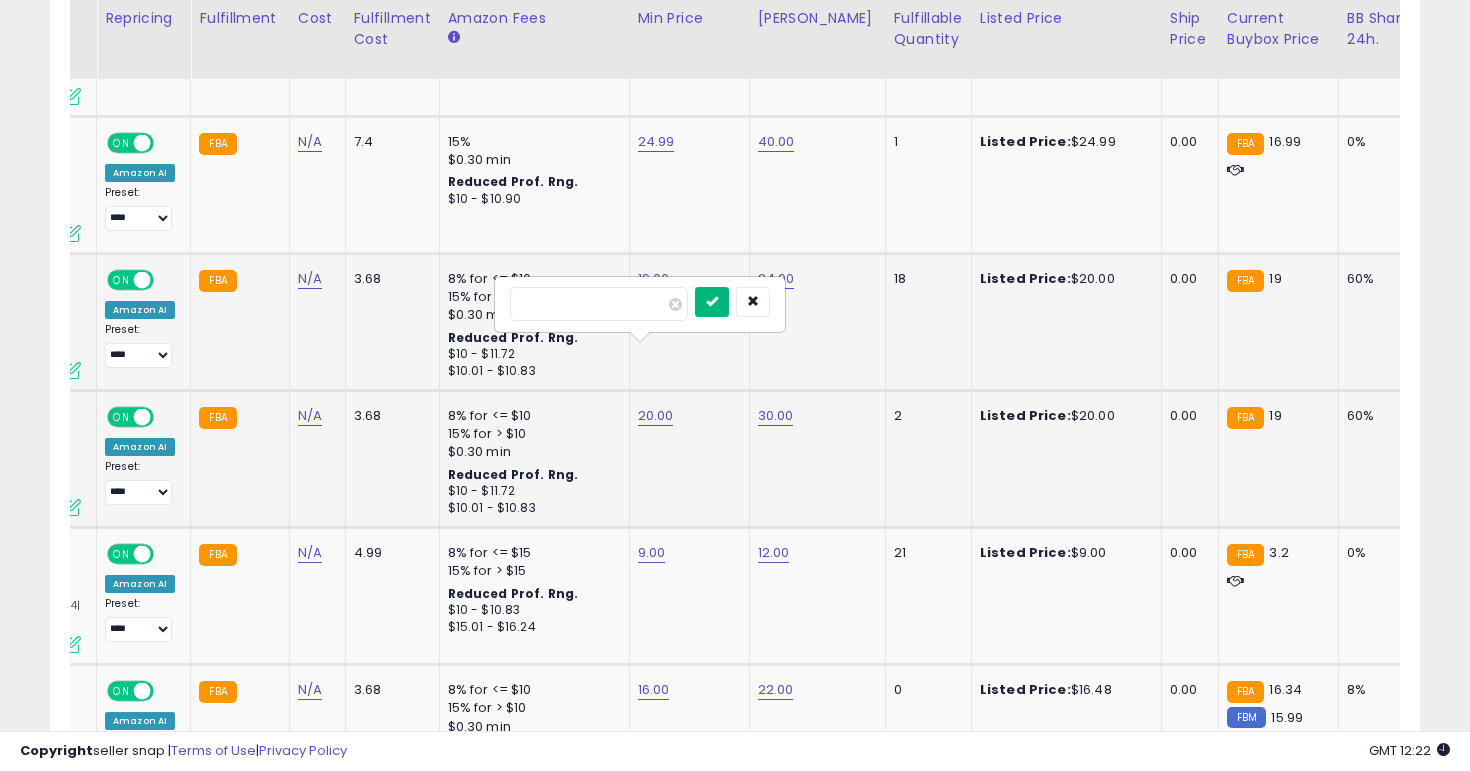 type on "**" 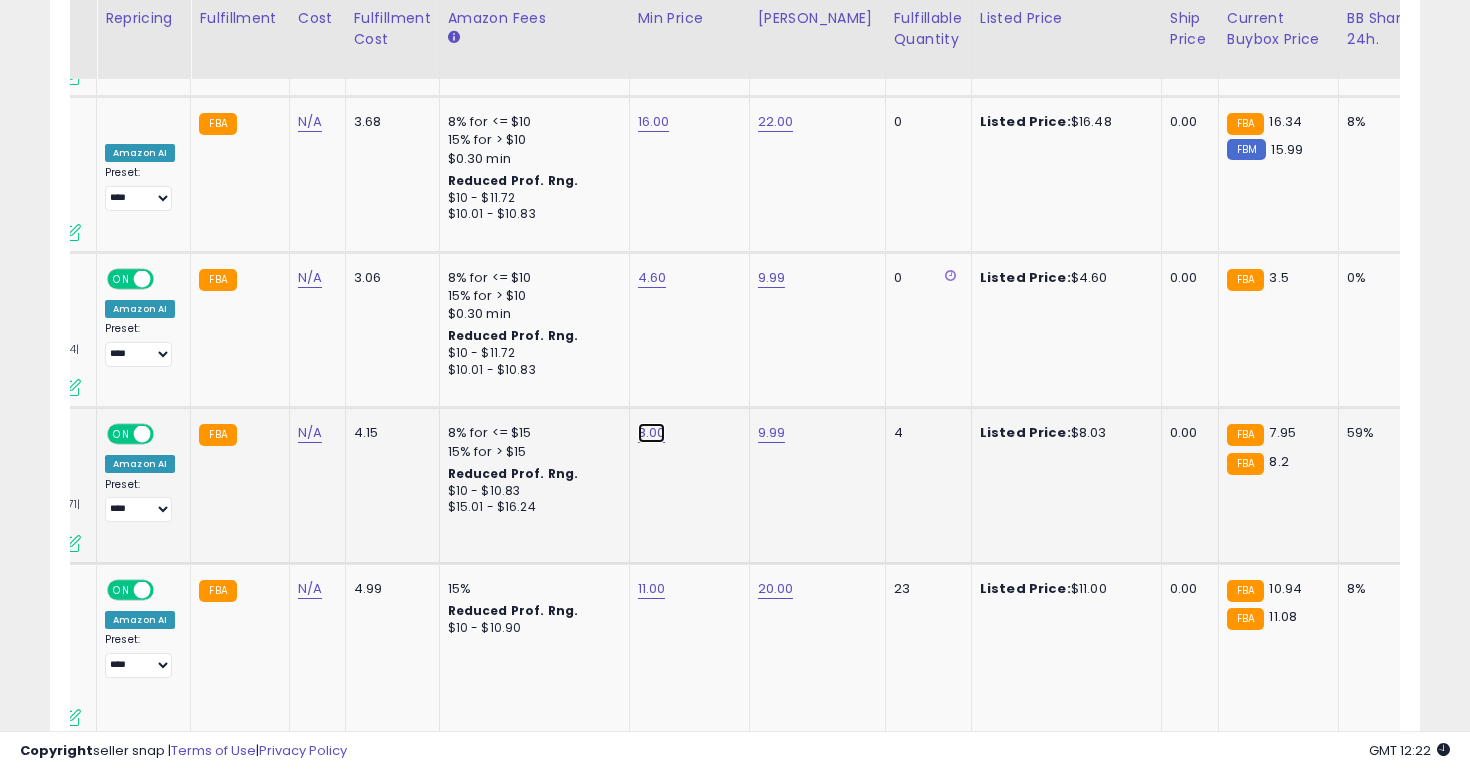 click on "8.00" at bounding box center (654, -2664) 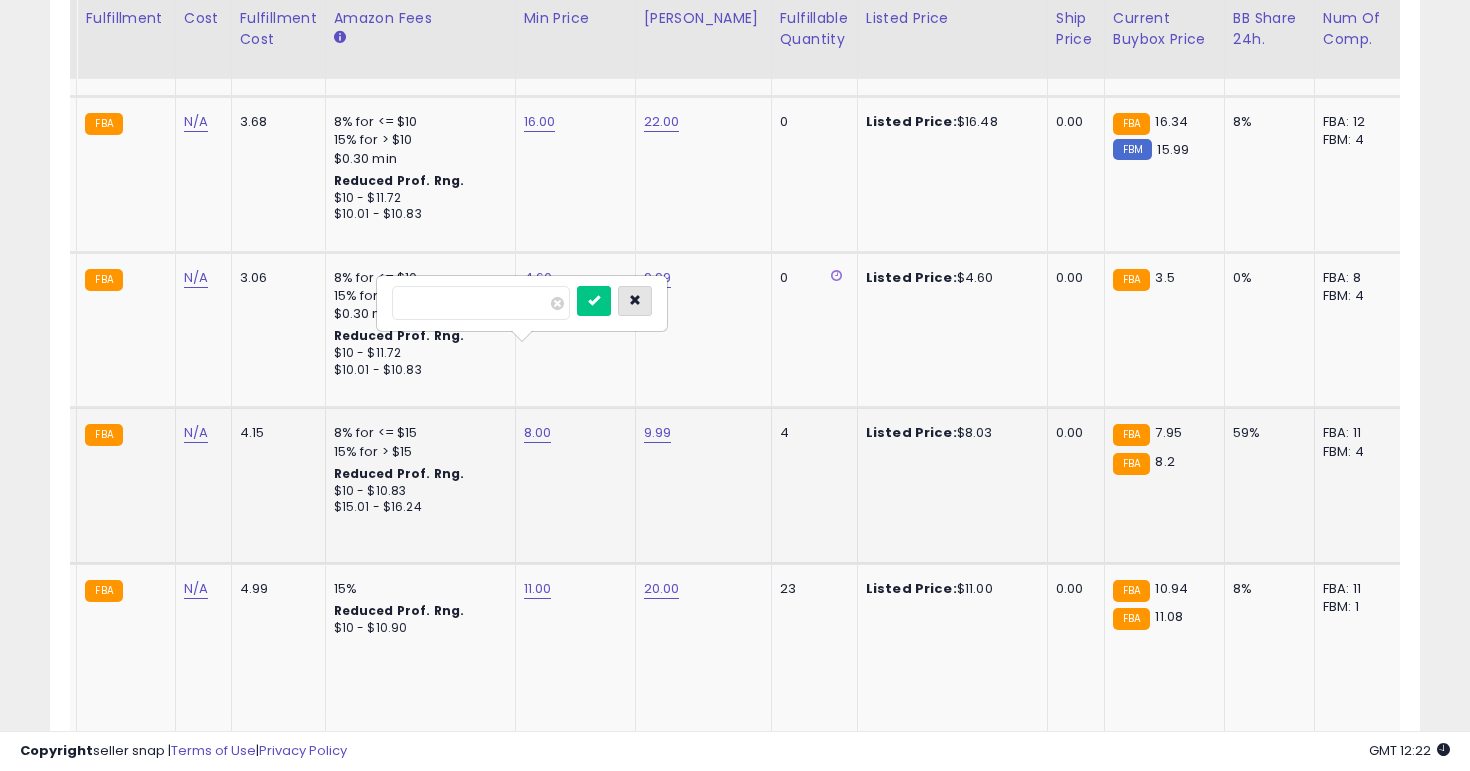 click at bounding box center [635, 301] 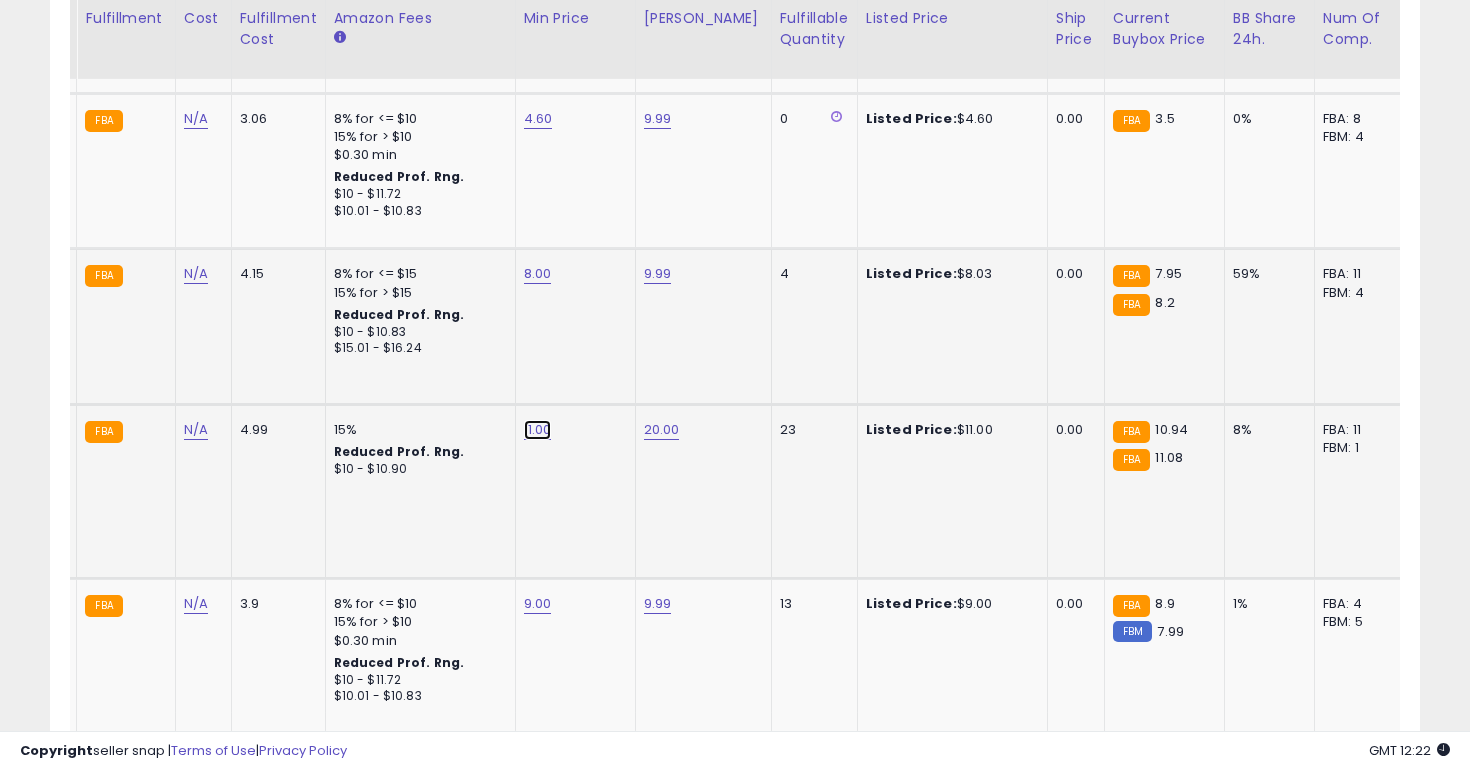 click on "11.00" at bounding box center [540, -2823] 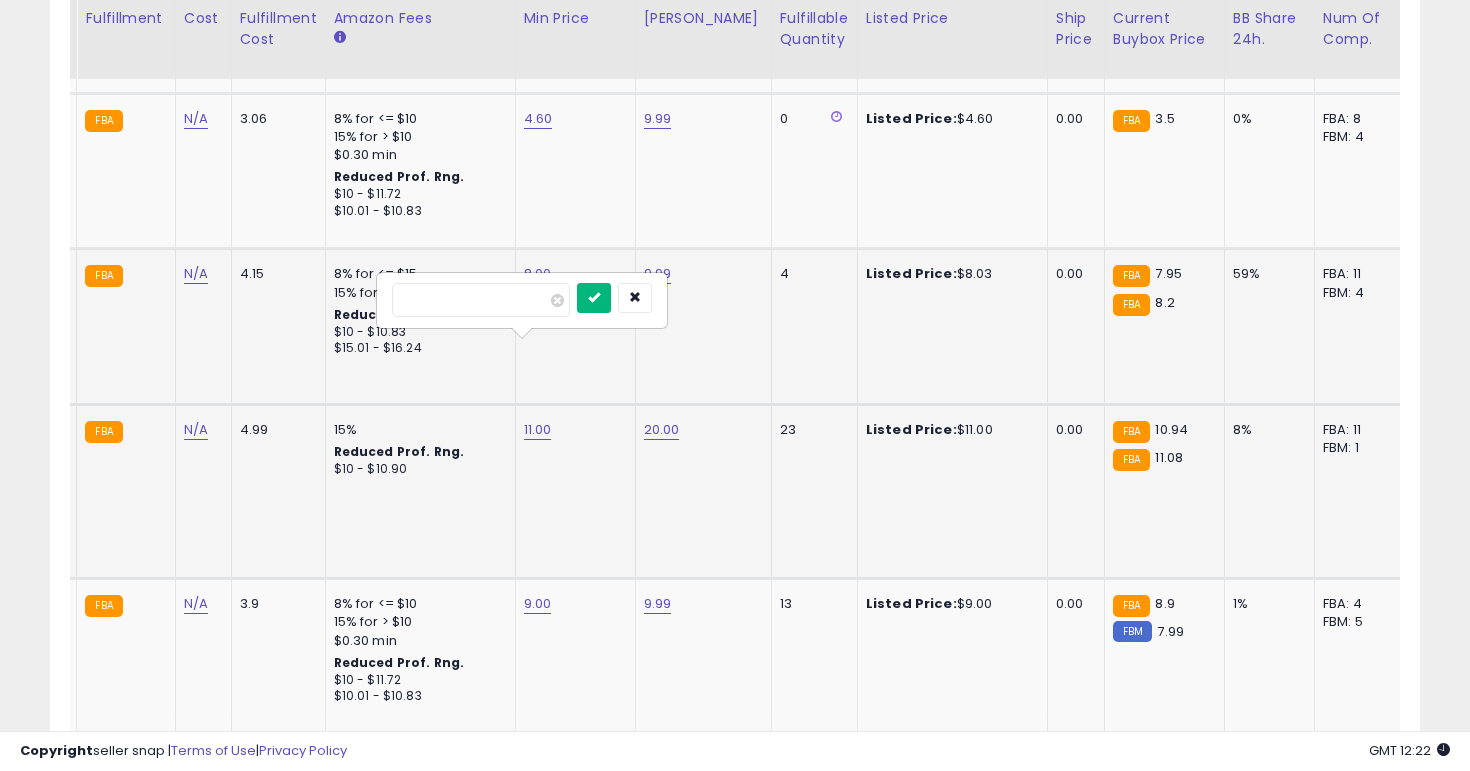 type on "****" 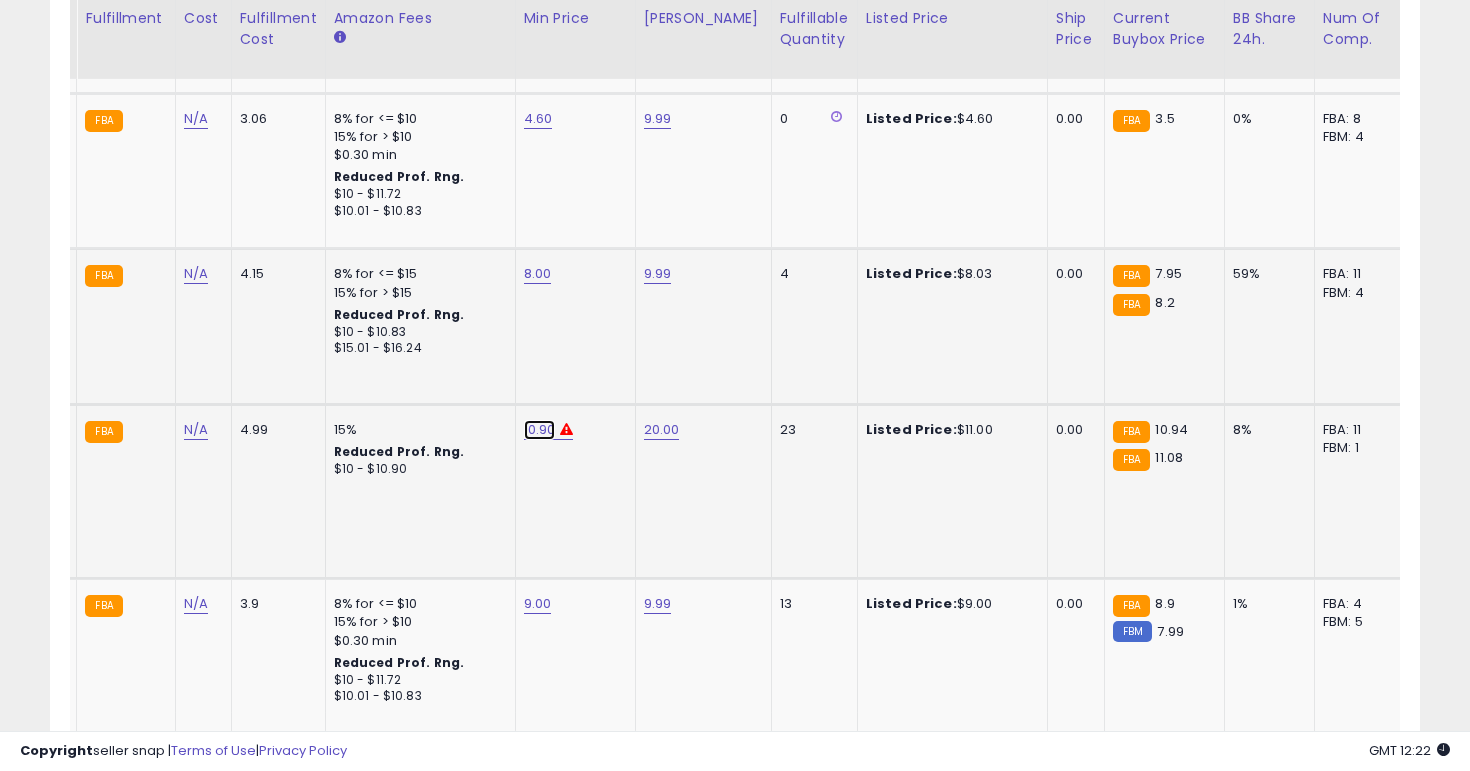 click on "10.90" at bounding box center (540, -2823) 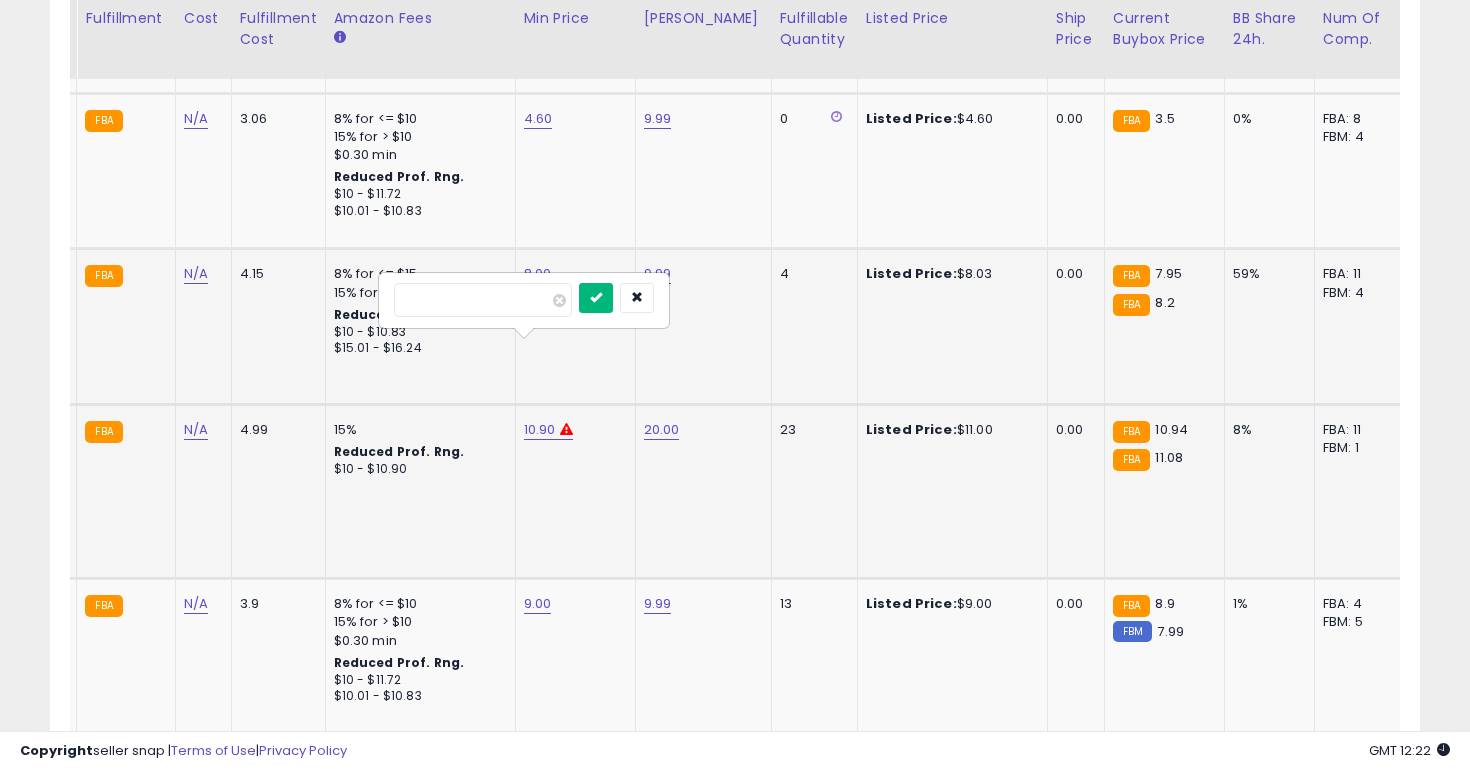 type on "**" 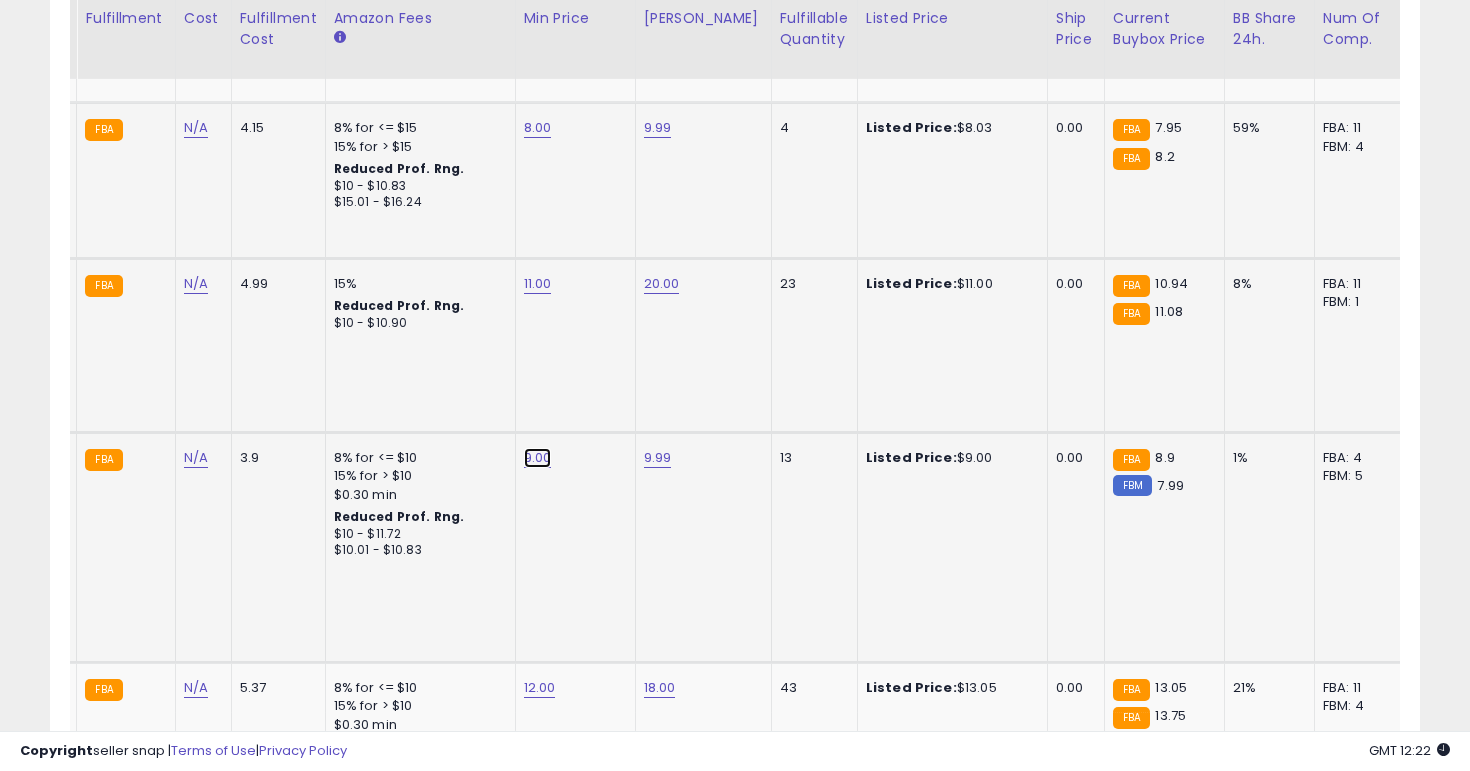 click on "9.00" at bounding box center (540, -2969) 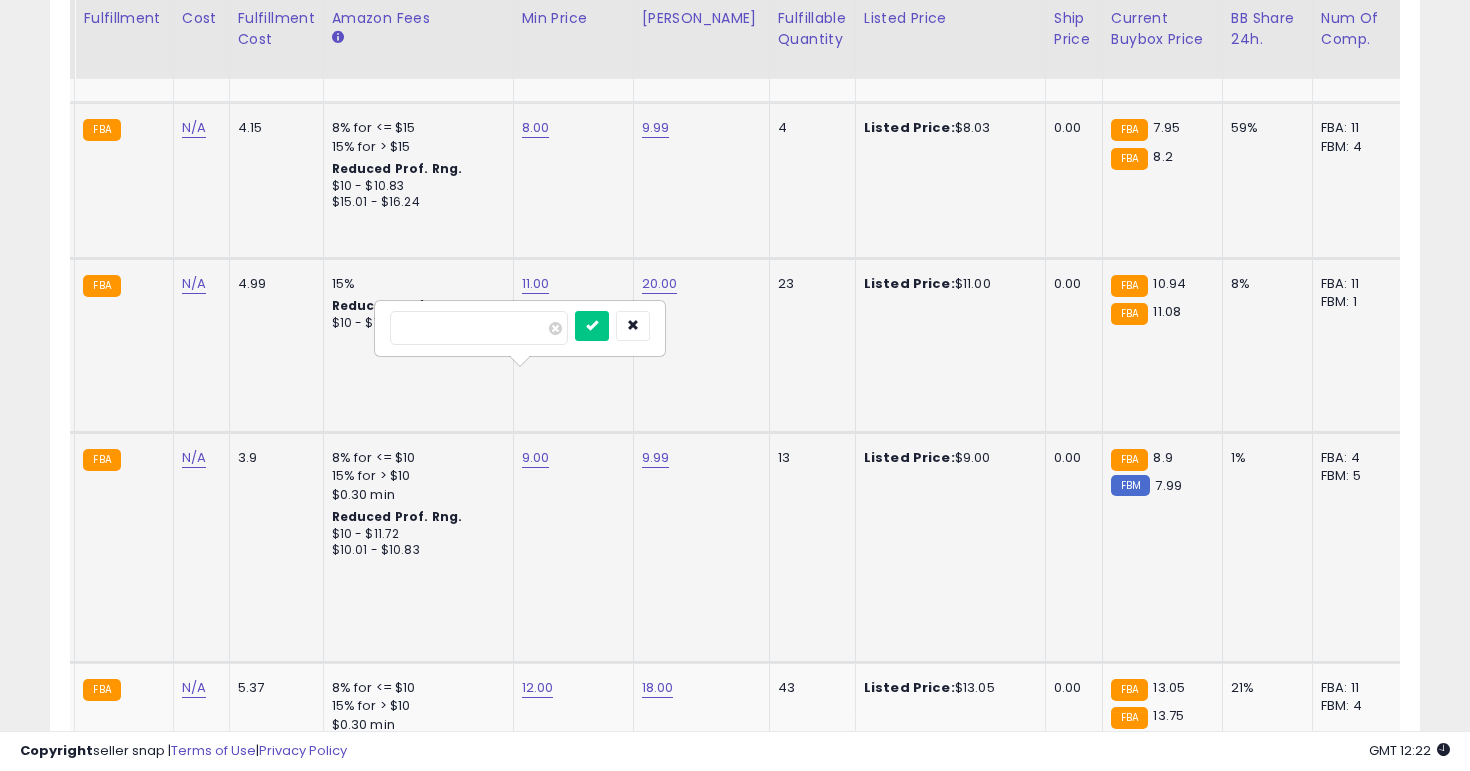 type on "*" 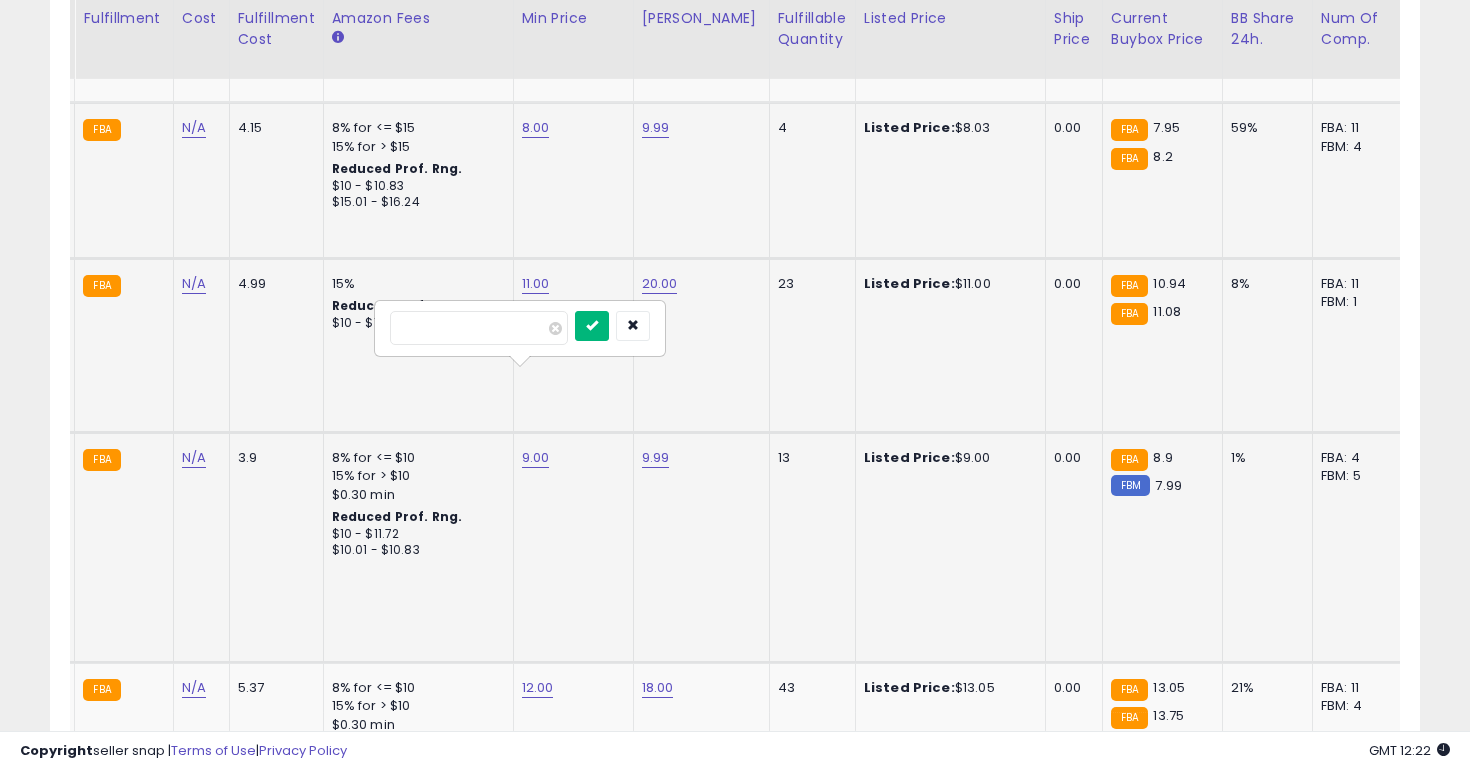 type on "*" 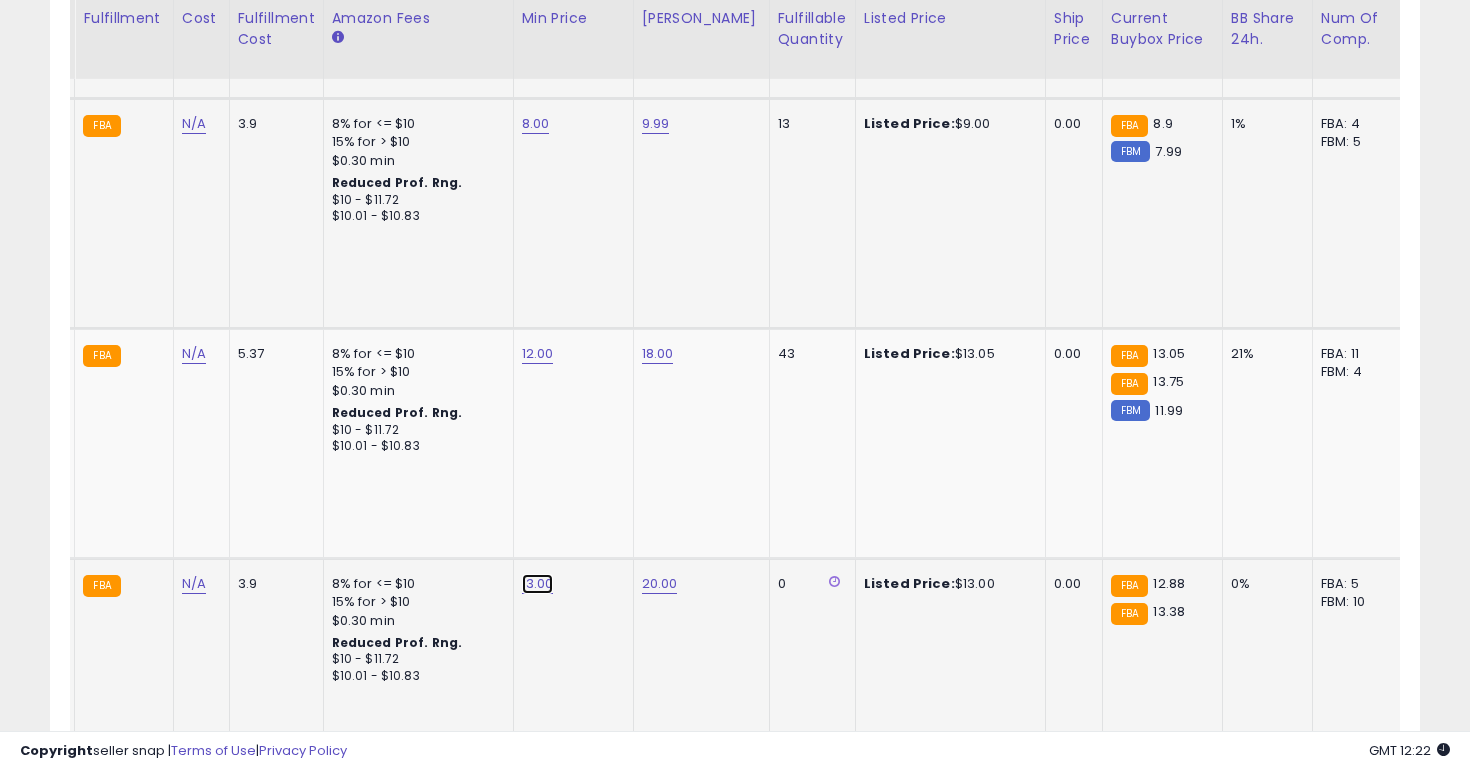 click on "13.00" at bounding box center (538, -3303) 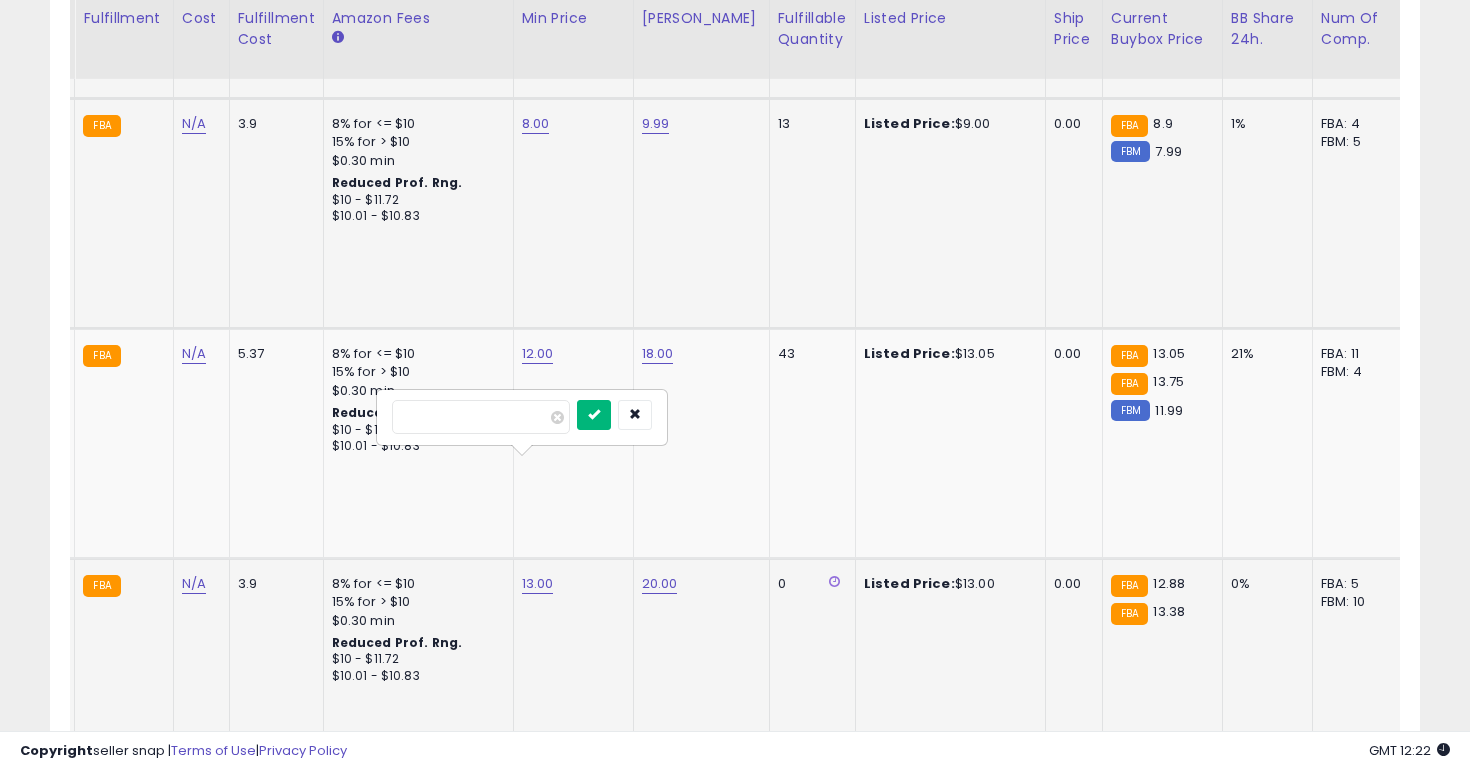 type on "**" 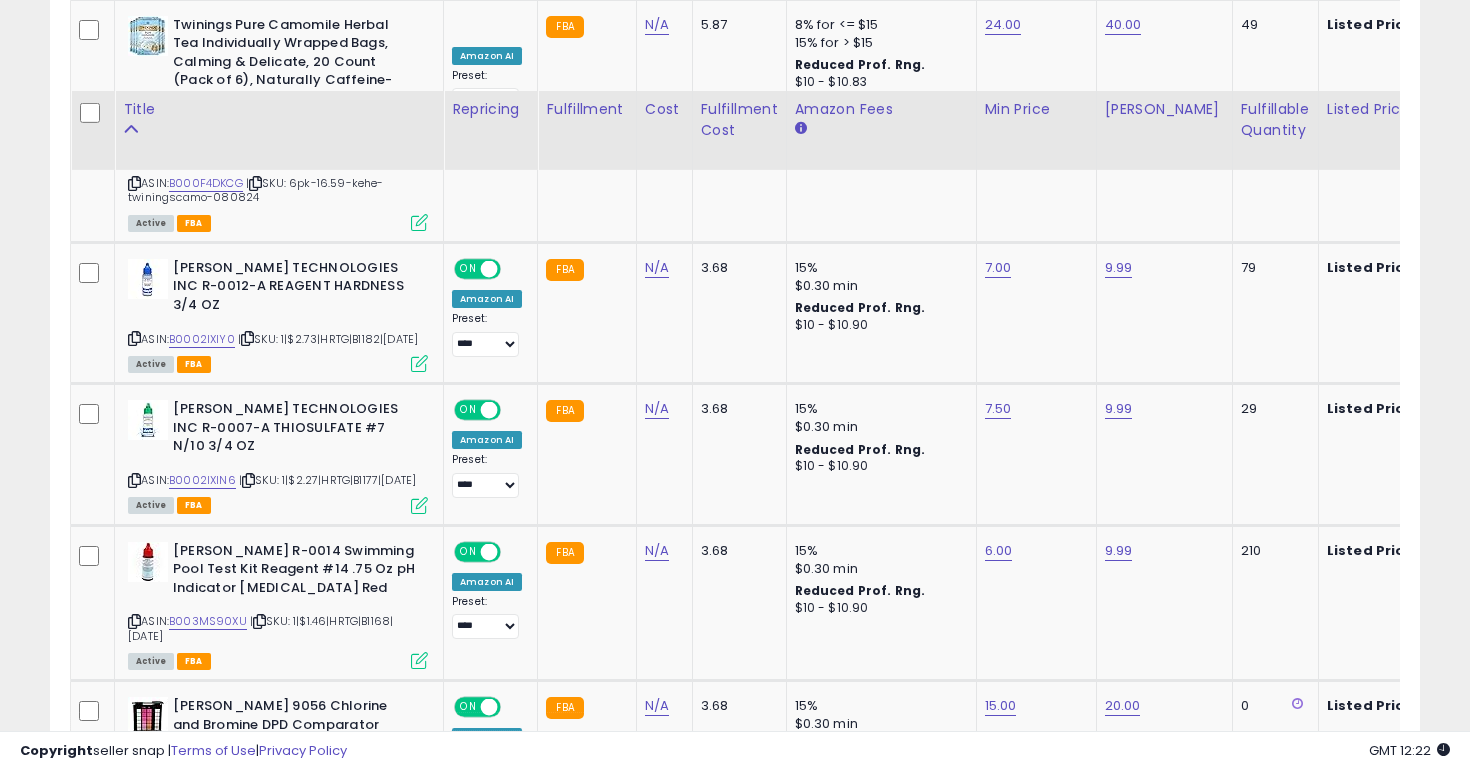 scroll, scrollTop: 1636, scrollLeft: 0, axis: vertical 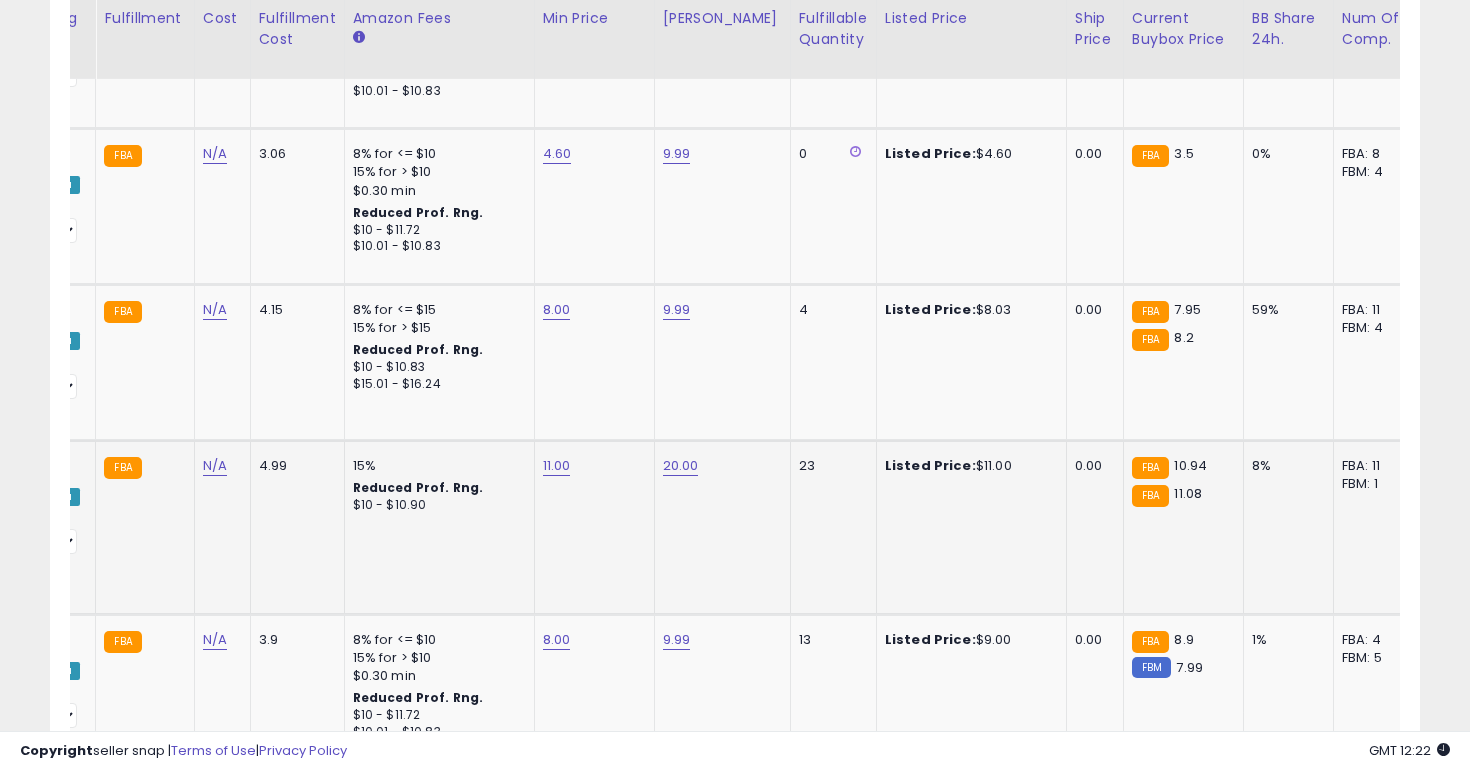 click on "11.00" 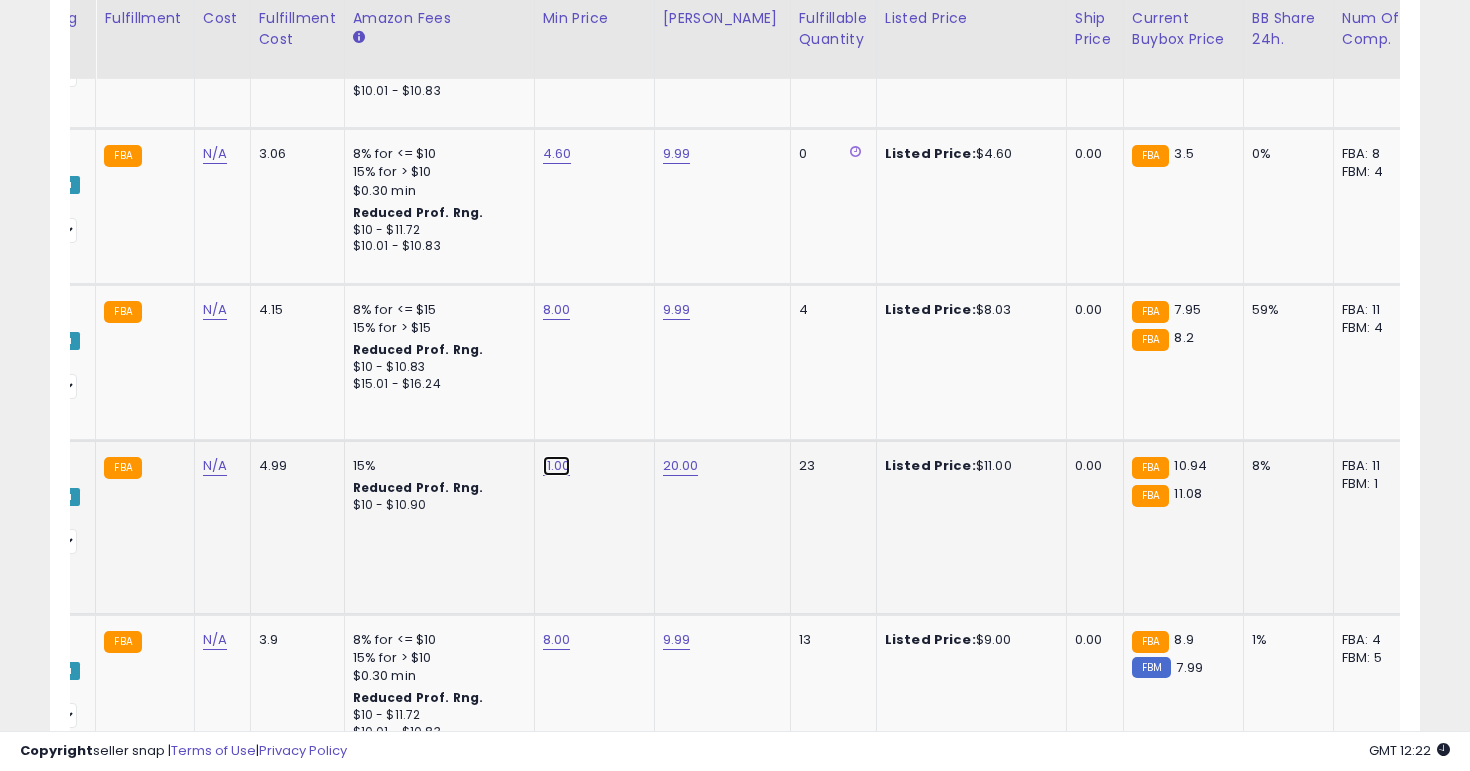 click on "11.00" at bounding box center [557, -2532] 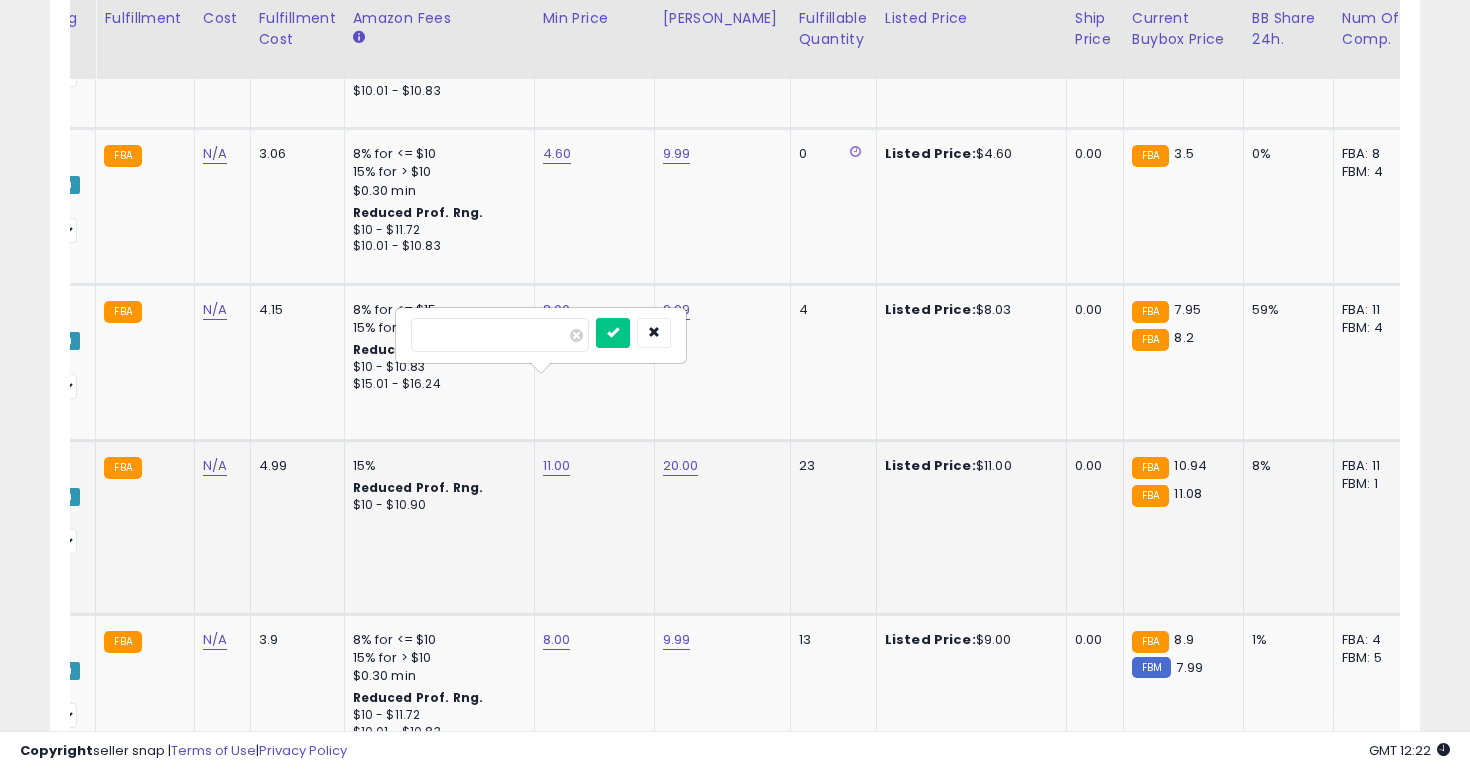 scroll, scrollTop: 0, scrollLeft: 0, axis: both 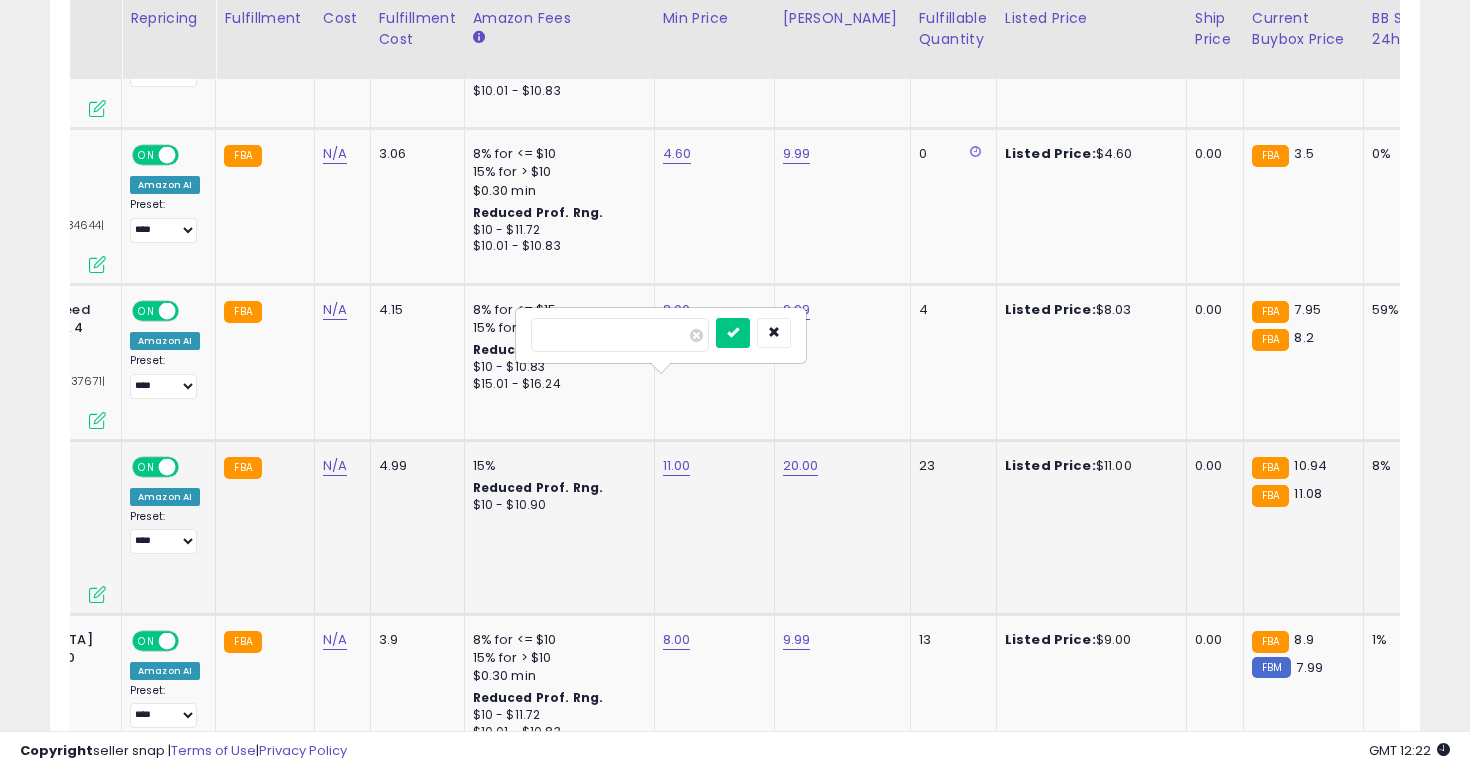 type on "*" 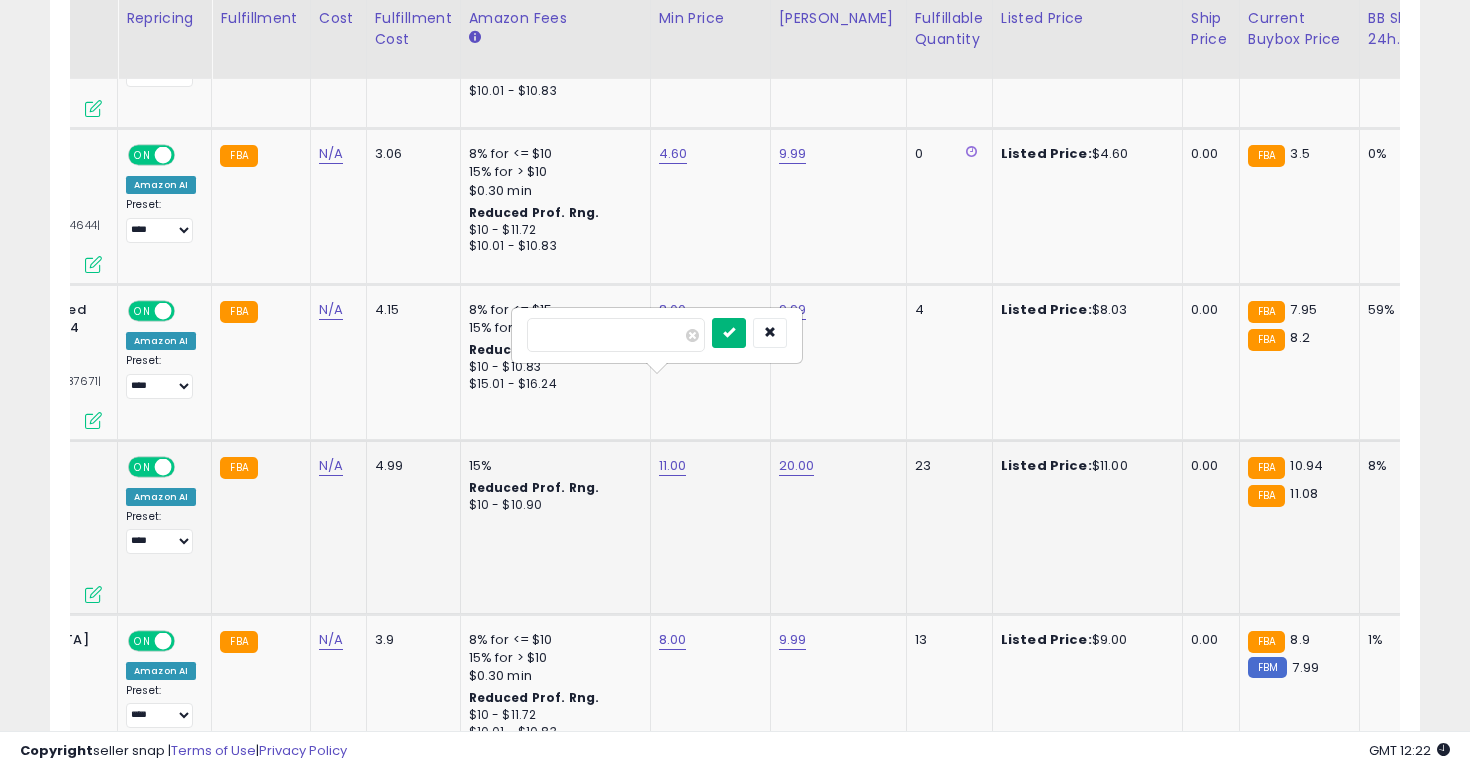 type on "****" 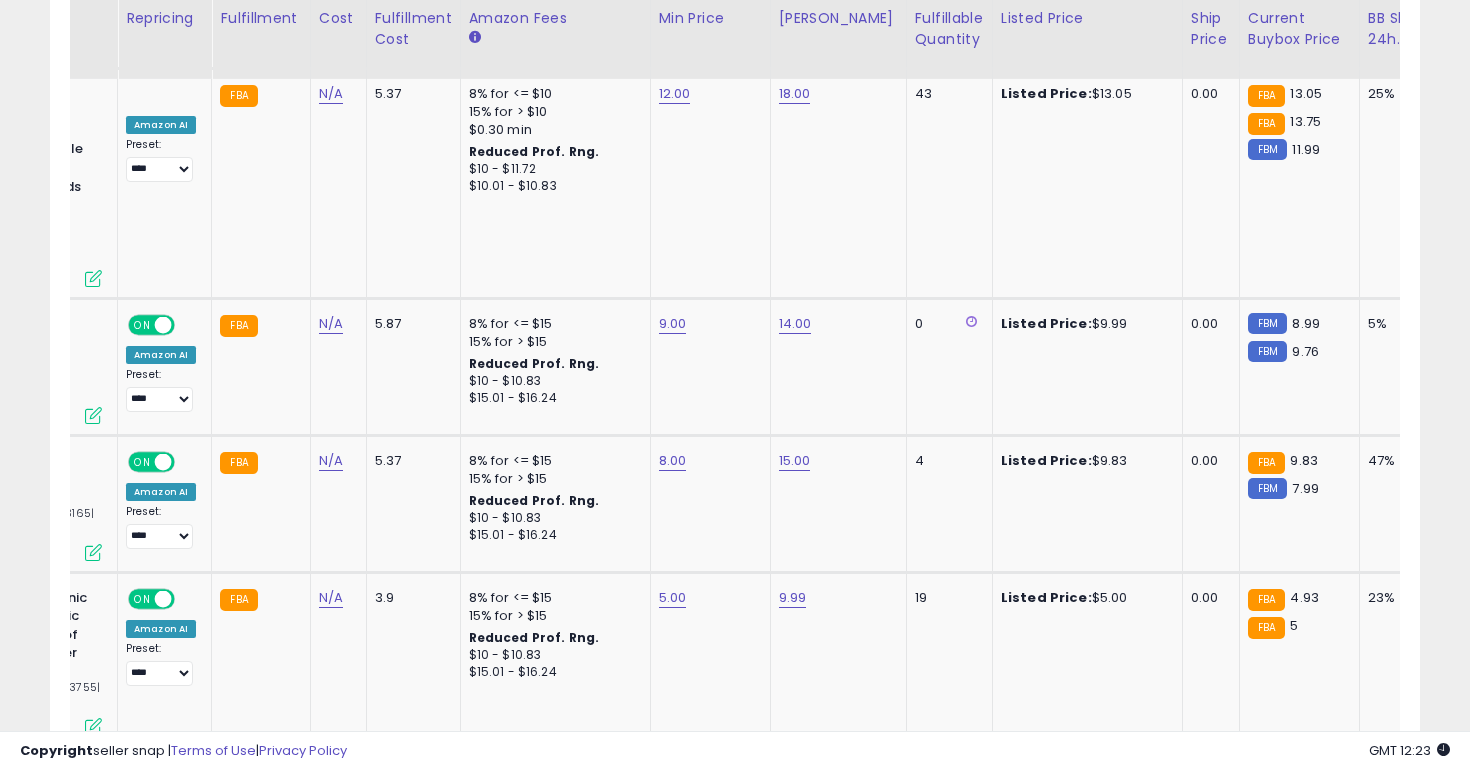 click on "2" 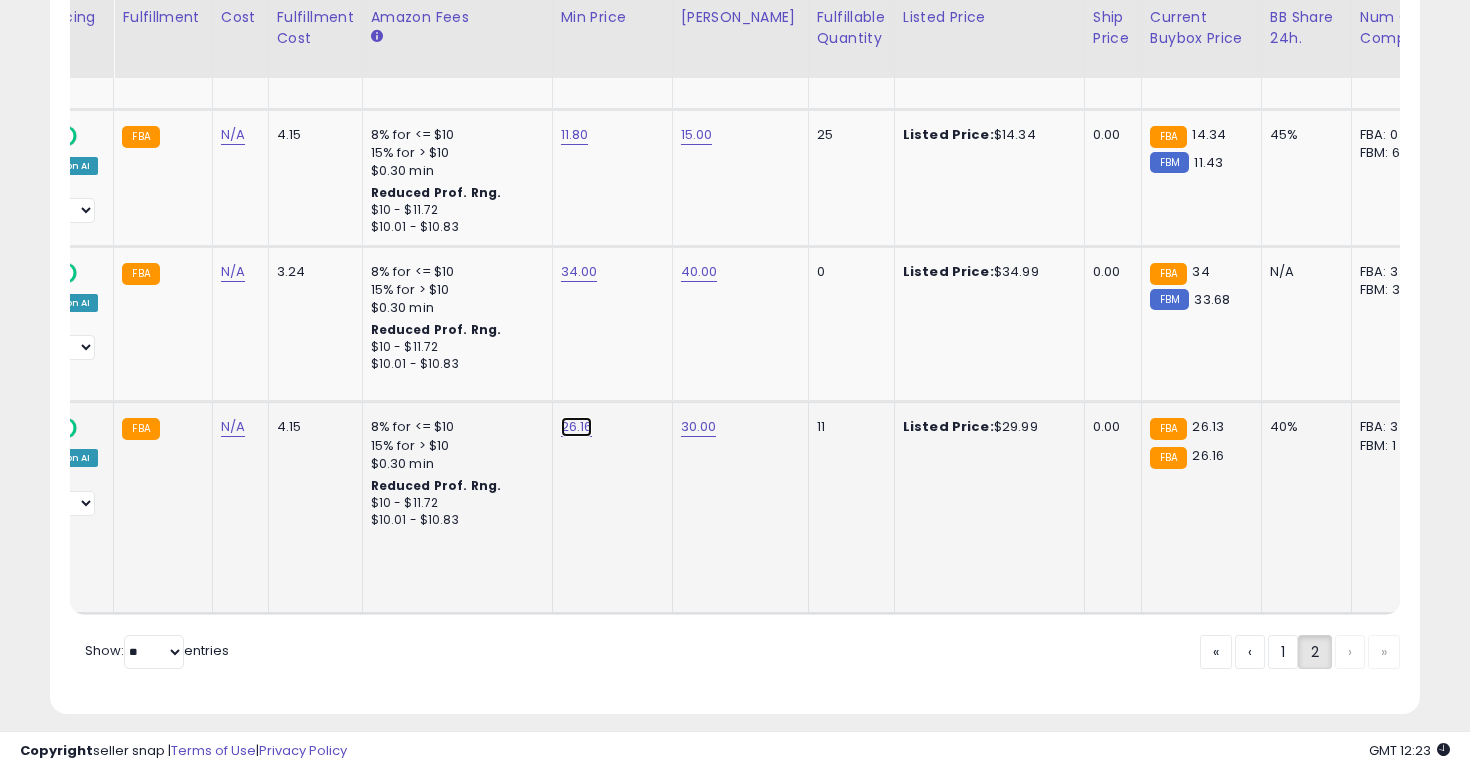 click on "26.16" at bounding box center (579, -762) 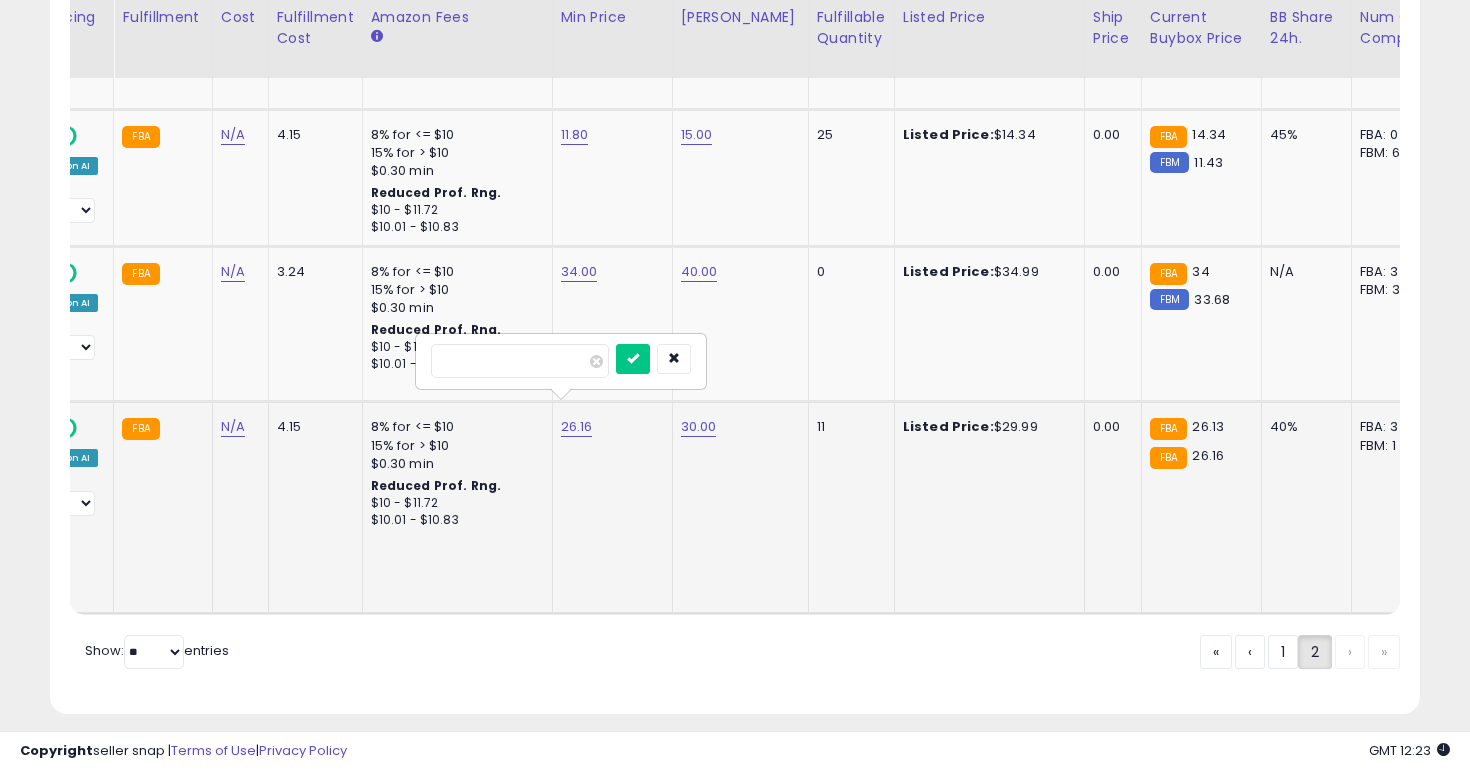 type on "**" 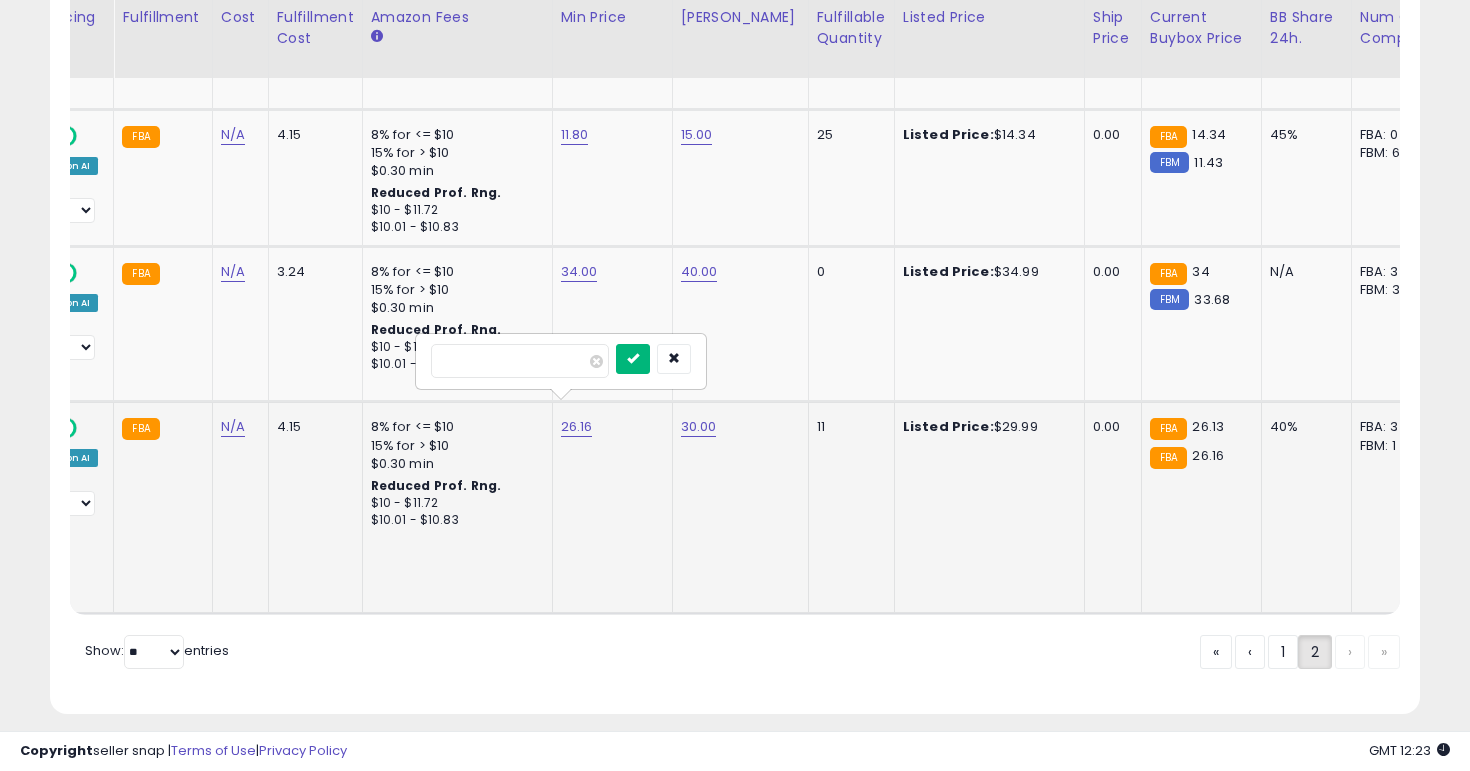 click at bounding box center (633, 359) 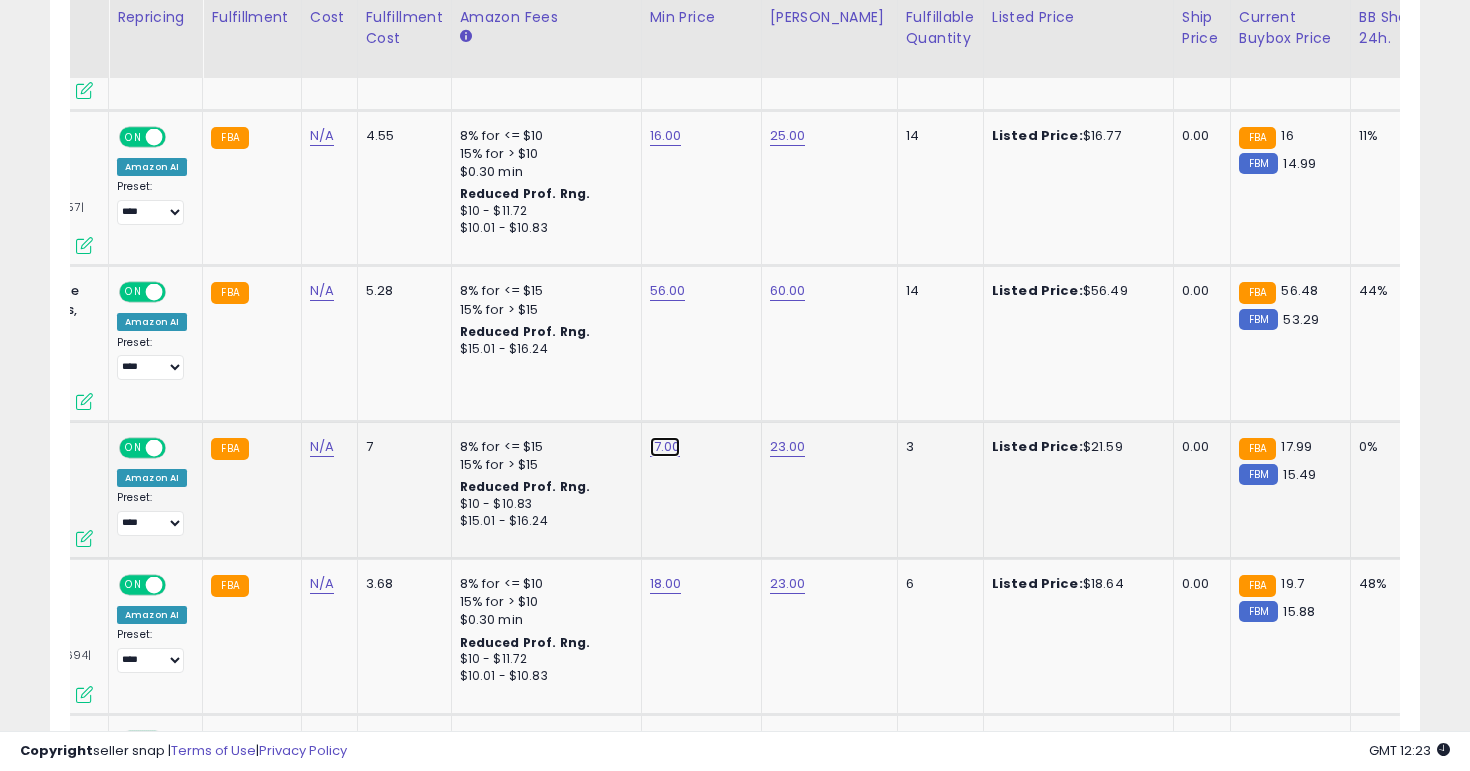 click on "17.00" at bounding box center [668, -157] 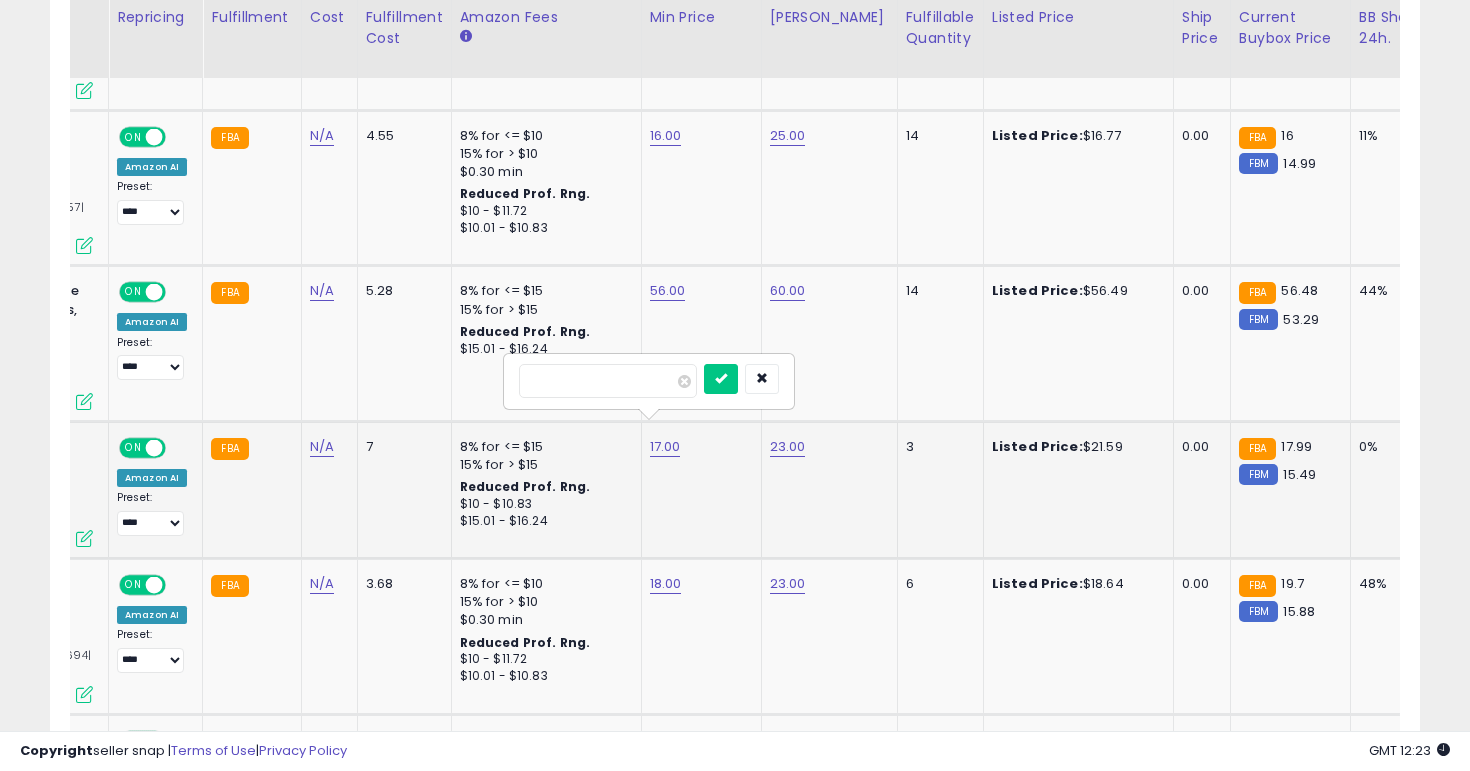 type on "****" 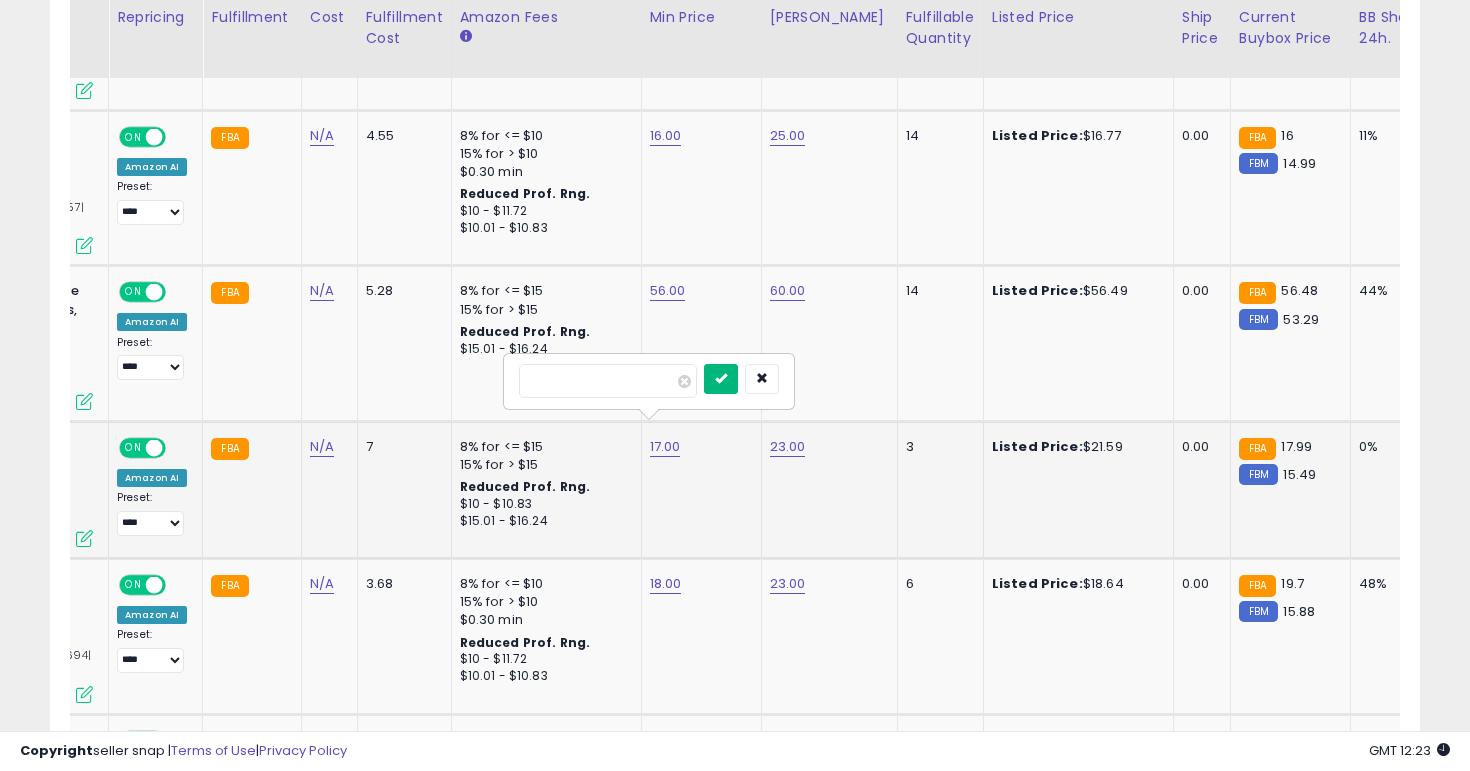 click at bounding box center [721, 379] 